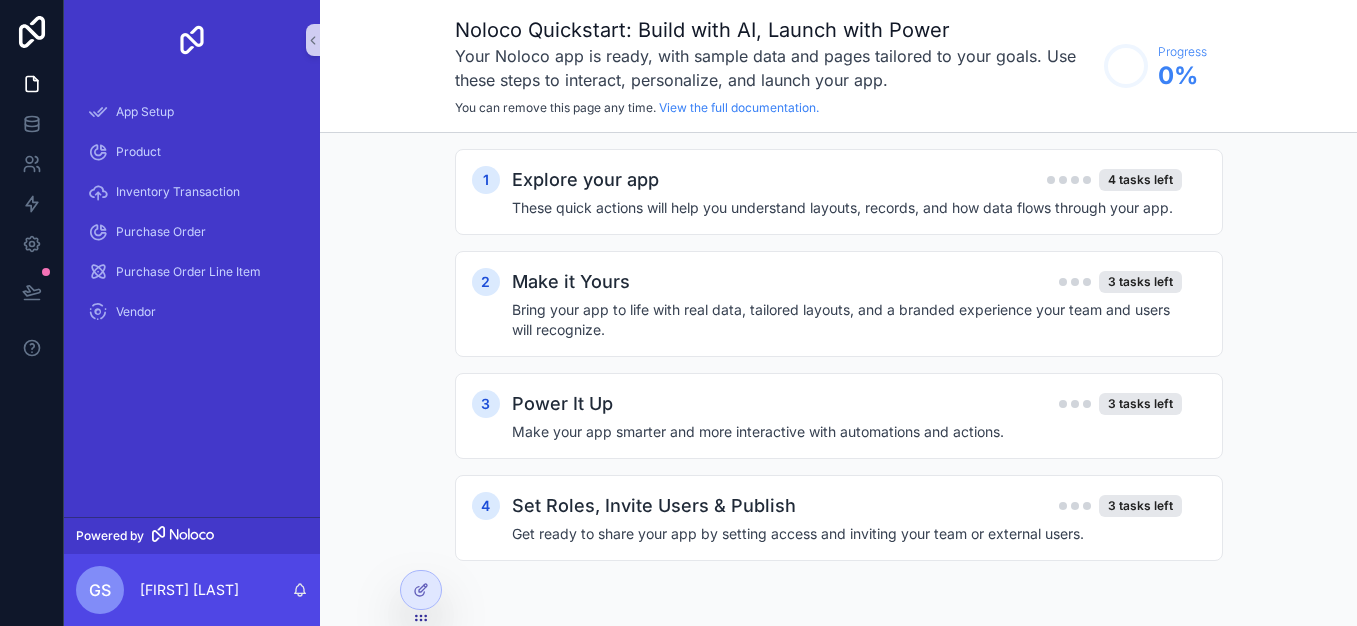 scroll, scrollTop: 0, scrollLeft: 0, axis: both 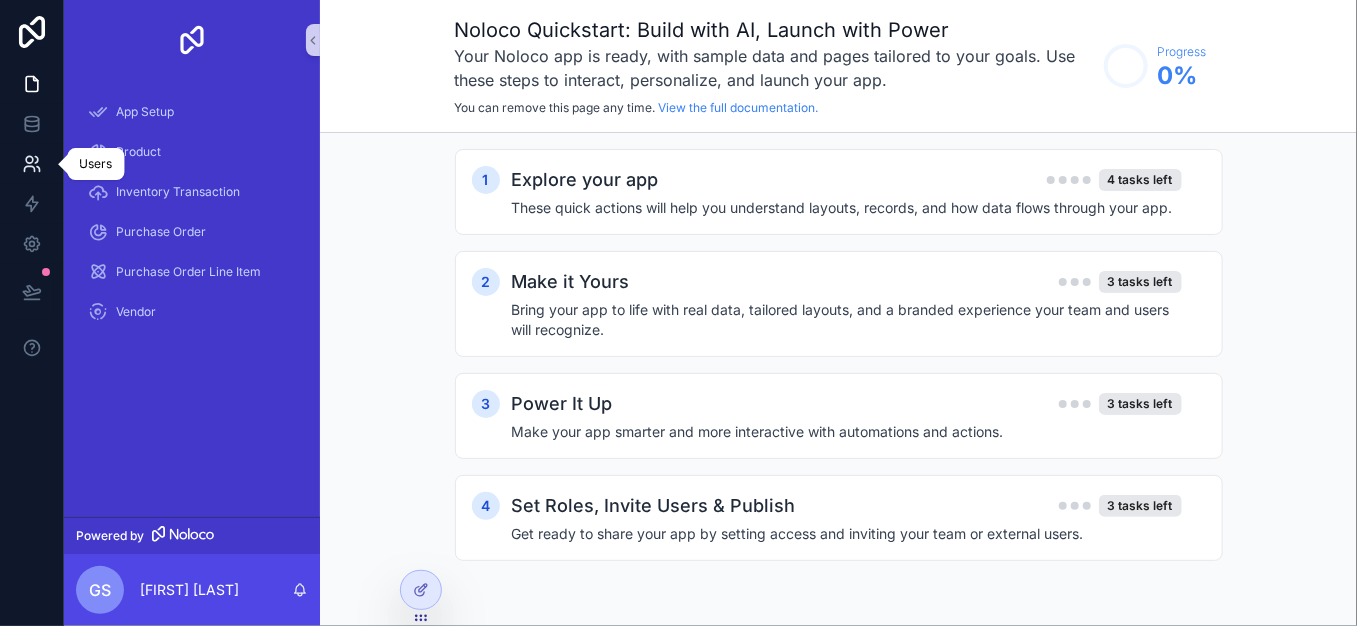 click 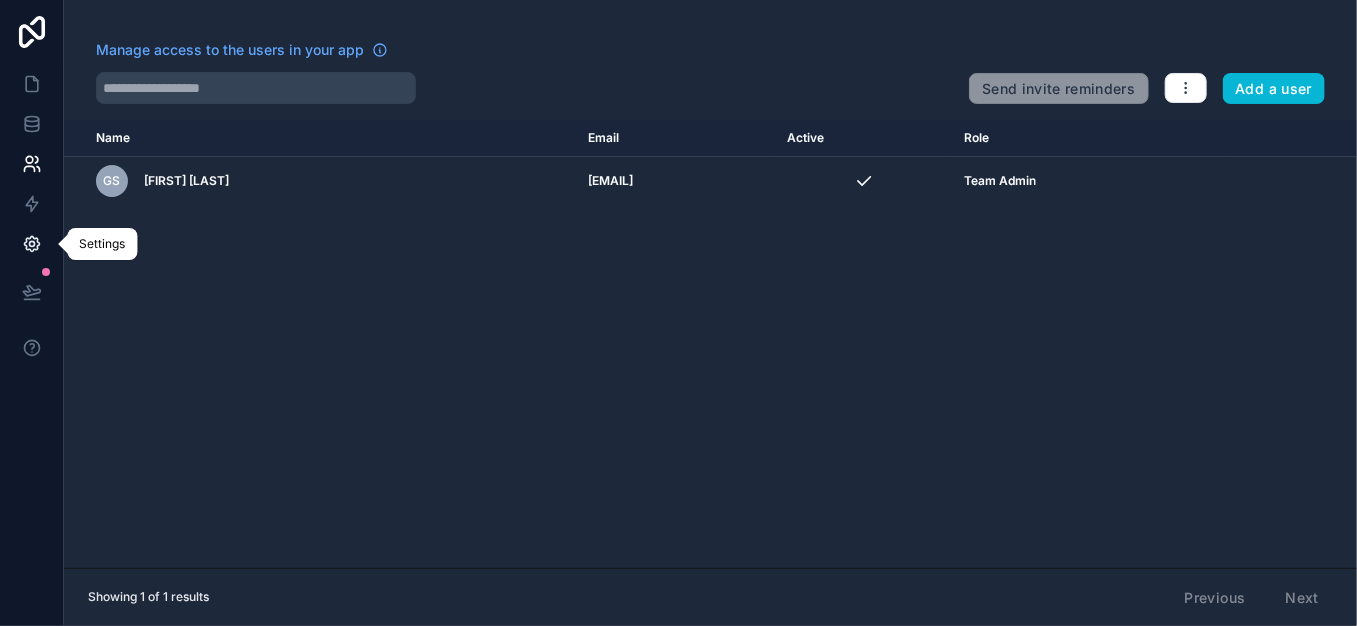 click 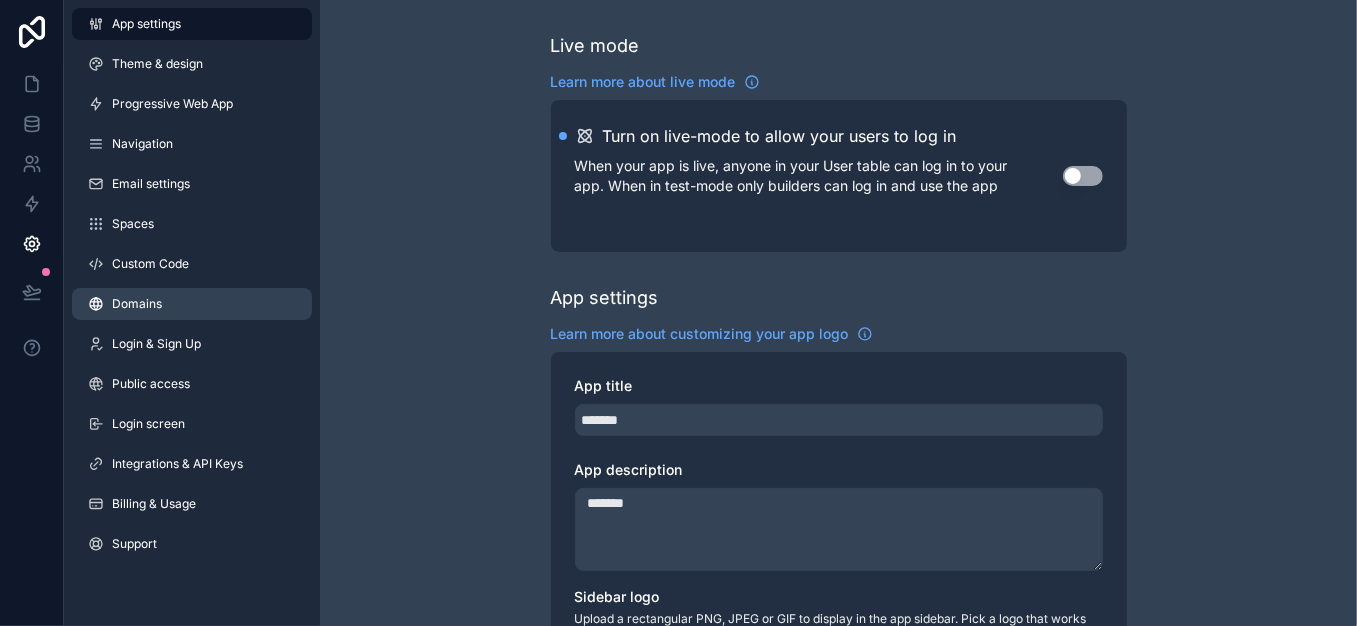 click on "Domains" at bounding box center (137, 304) 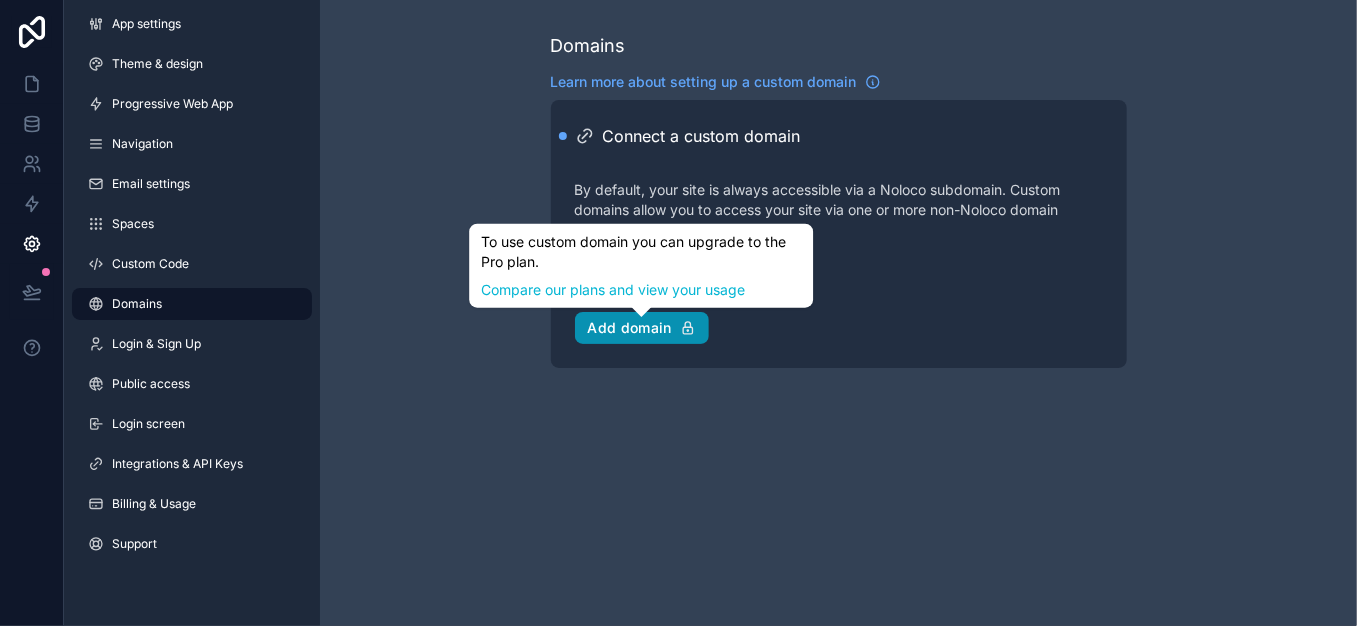 click on "Add domain" at bounding box center (642, 328) 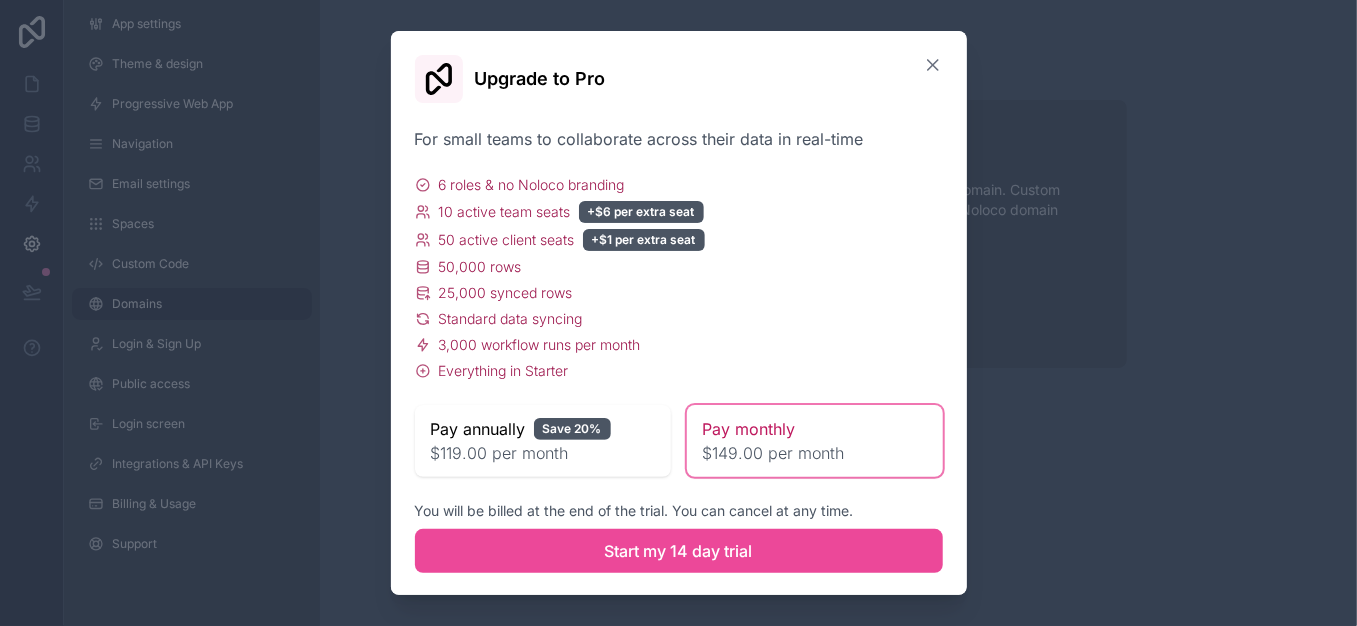 click 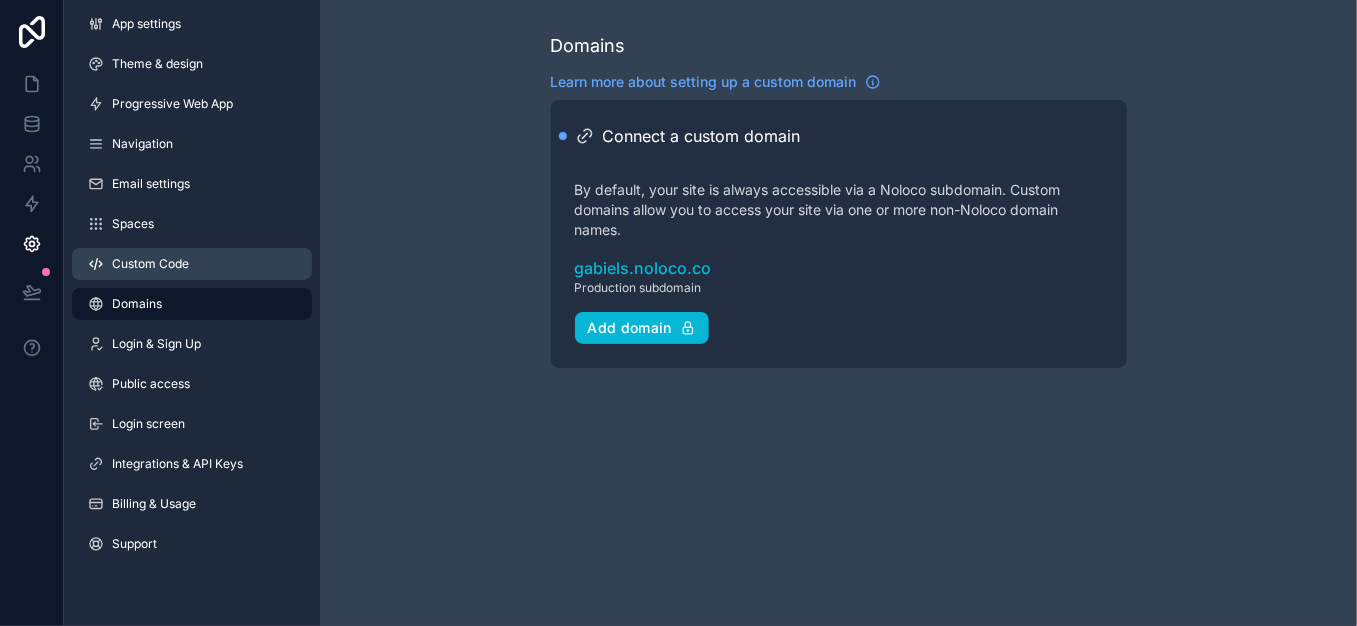 click on "Custom Code" at bounding box center [192, 264] 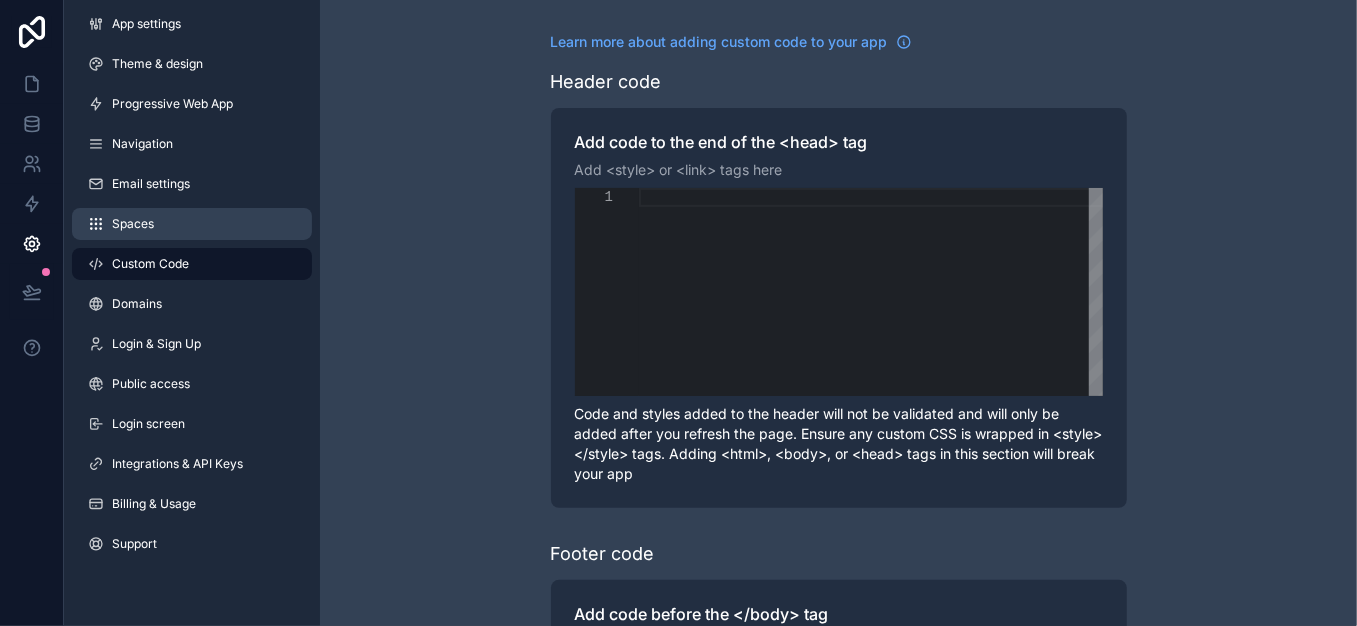 click on "Spaces" at bounding box center [192, 224] 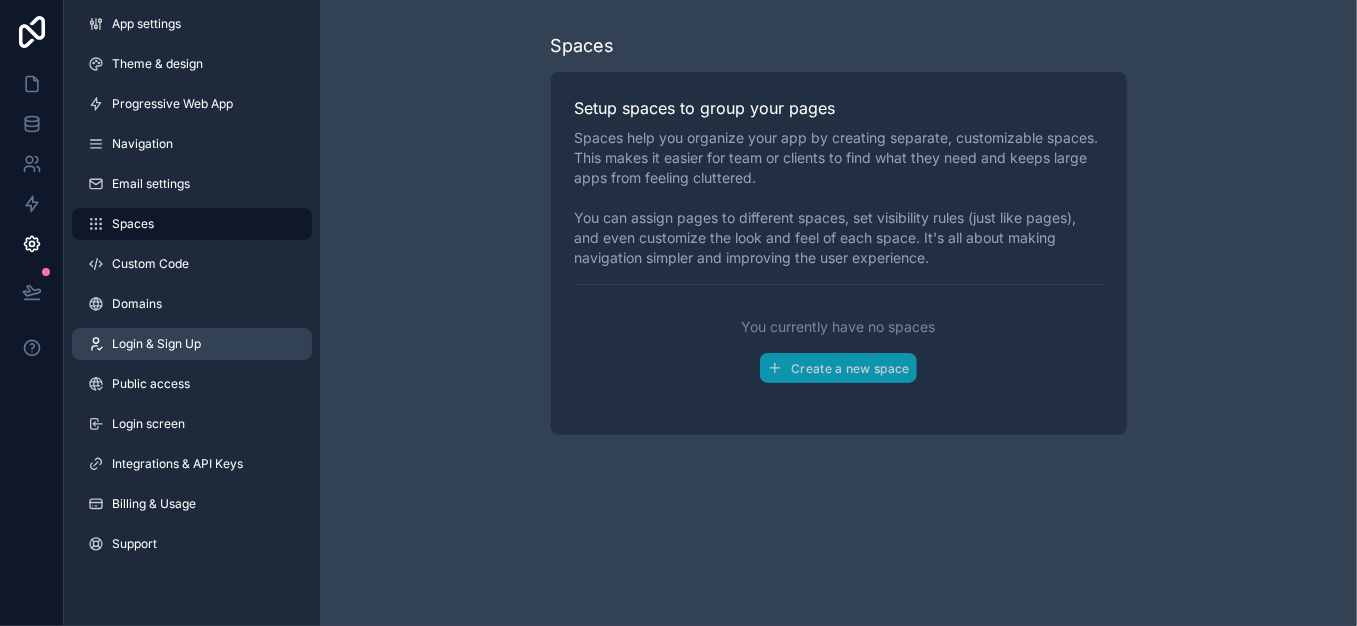 click on "Login & Sign Up" at bounding box center [156, 344] 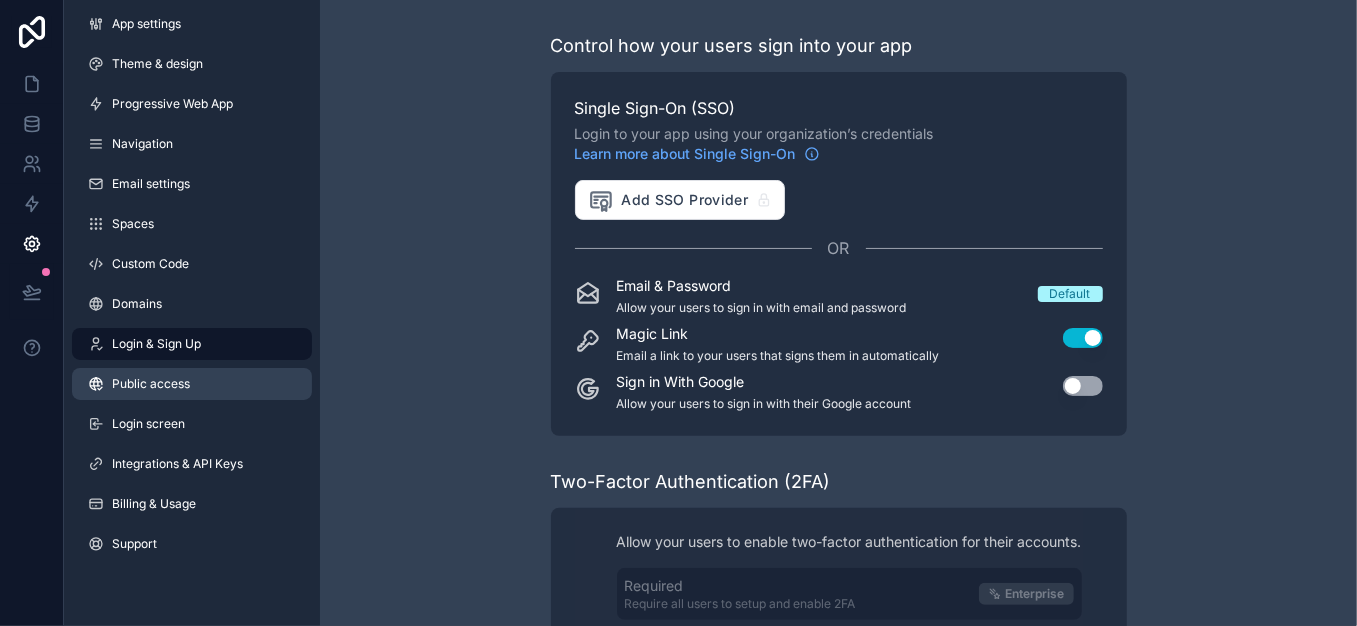 click on "Public access" at bounding box center [151, 384] 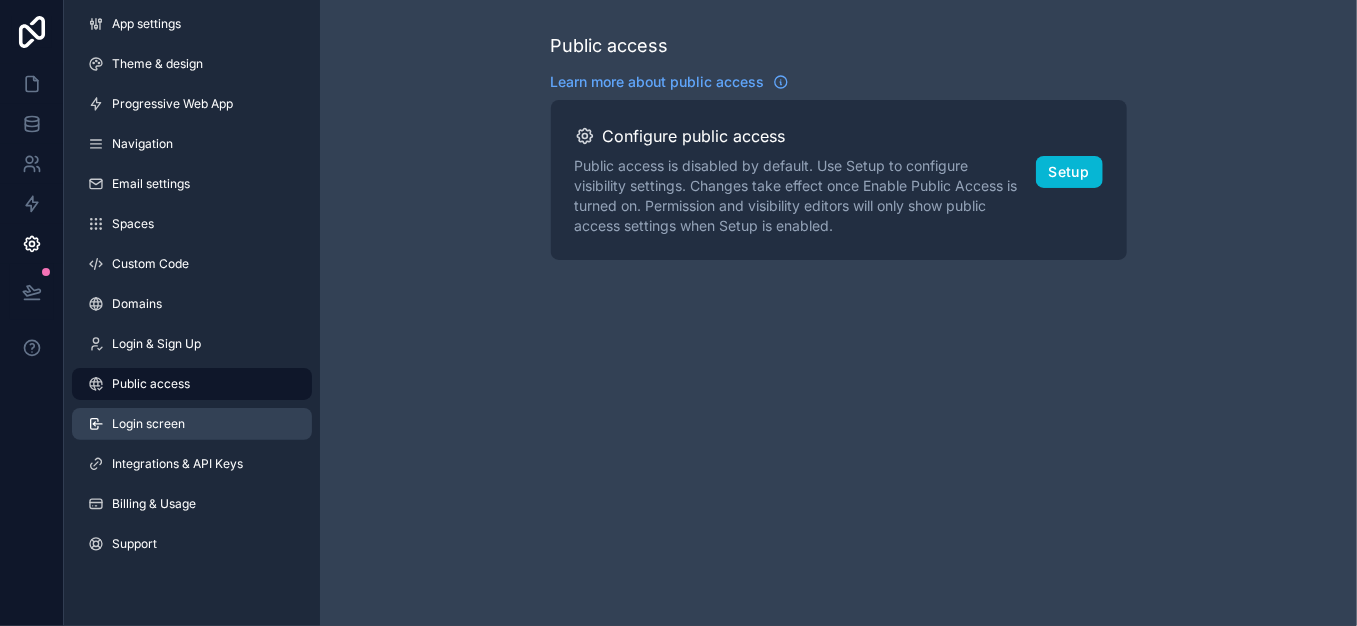click on "Login screen" at bounding box center [148, 424] 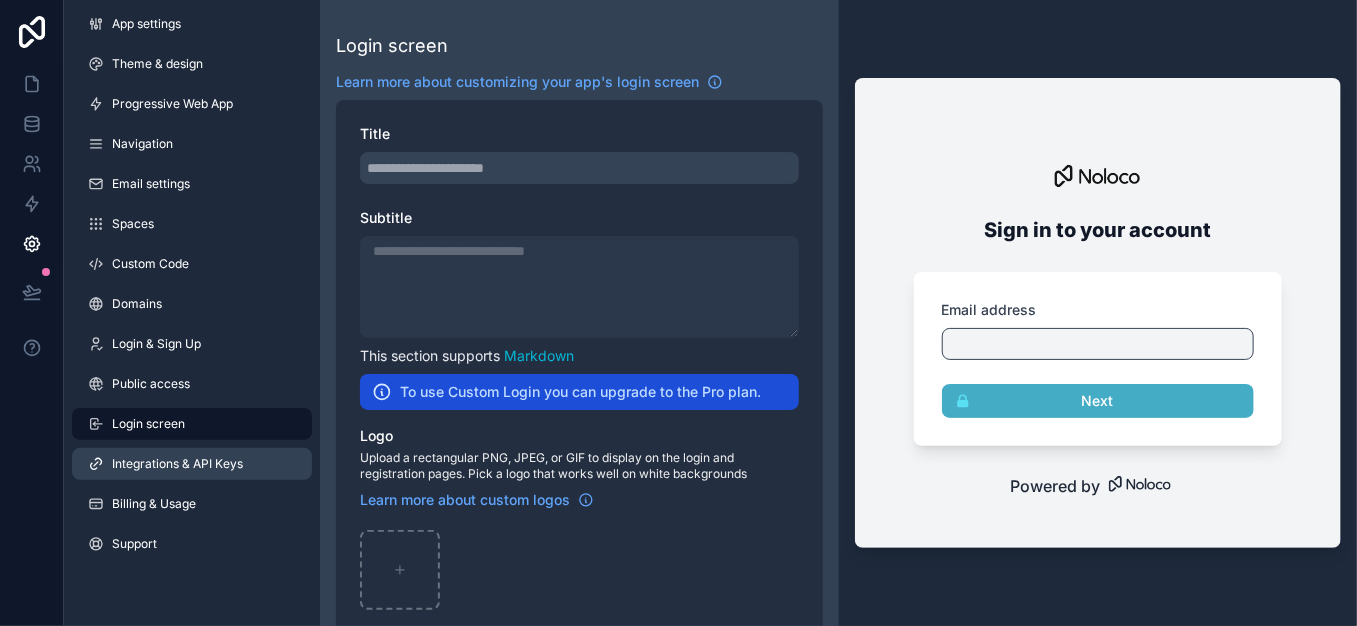 click on "Integrations & API Keys" at bounding box center (177, 464) 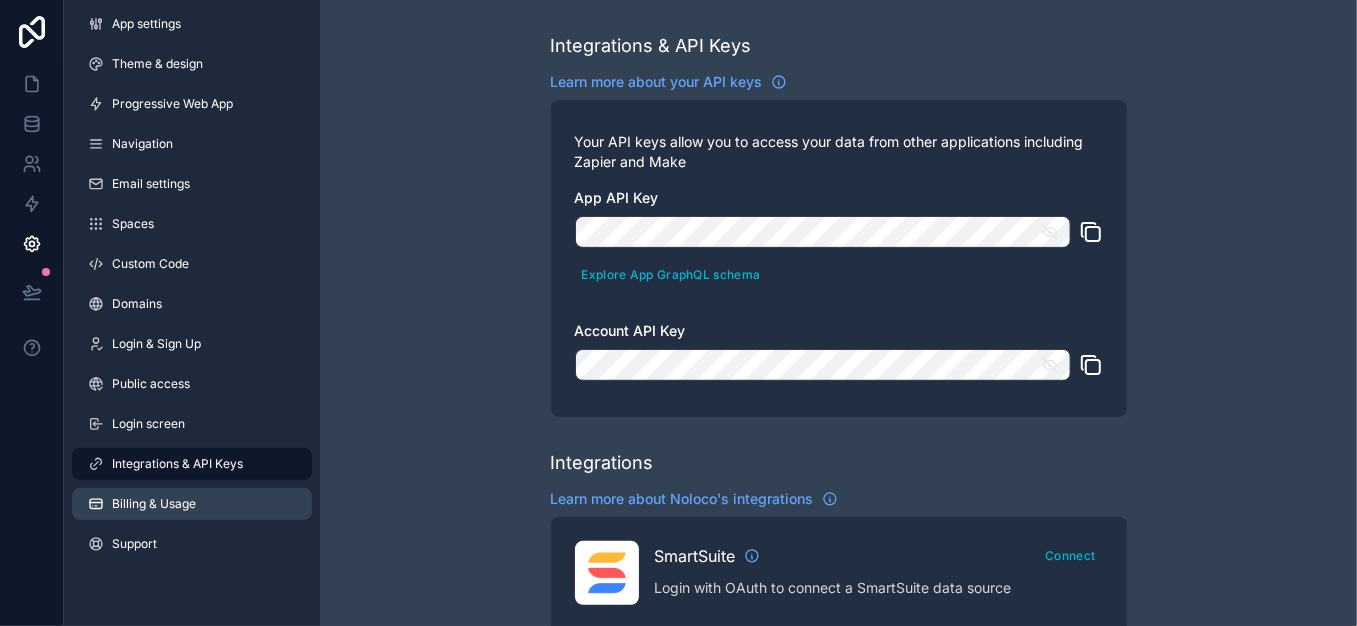 click on "Billing & Usage" at bounding box center (154, 504) 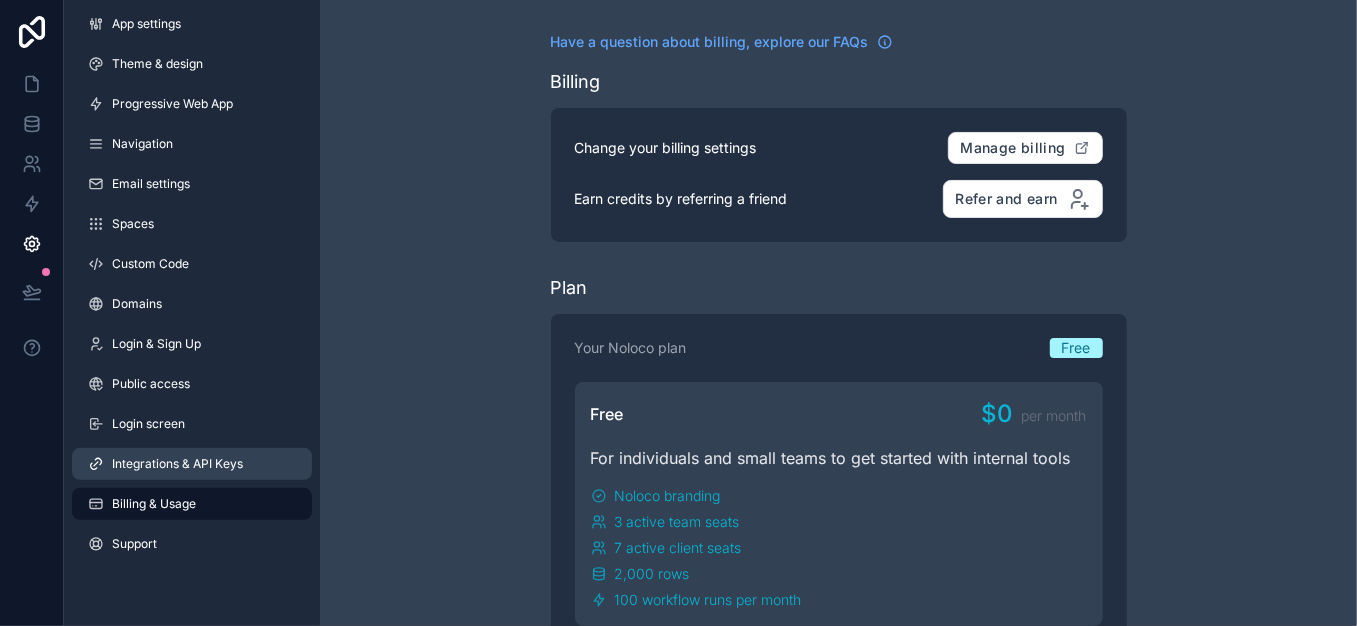 click on "Integrations & API Keys" at bounding box center (177, 464) 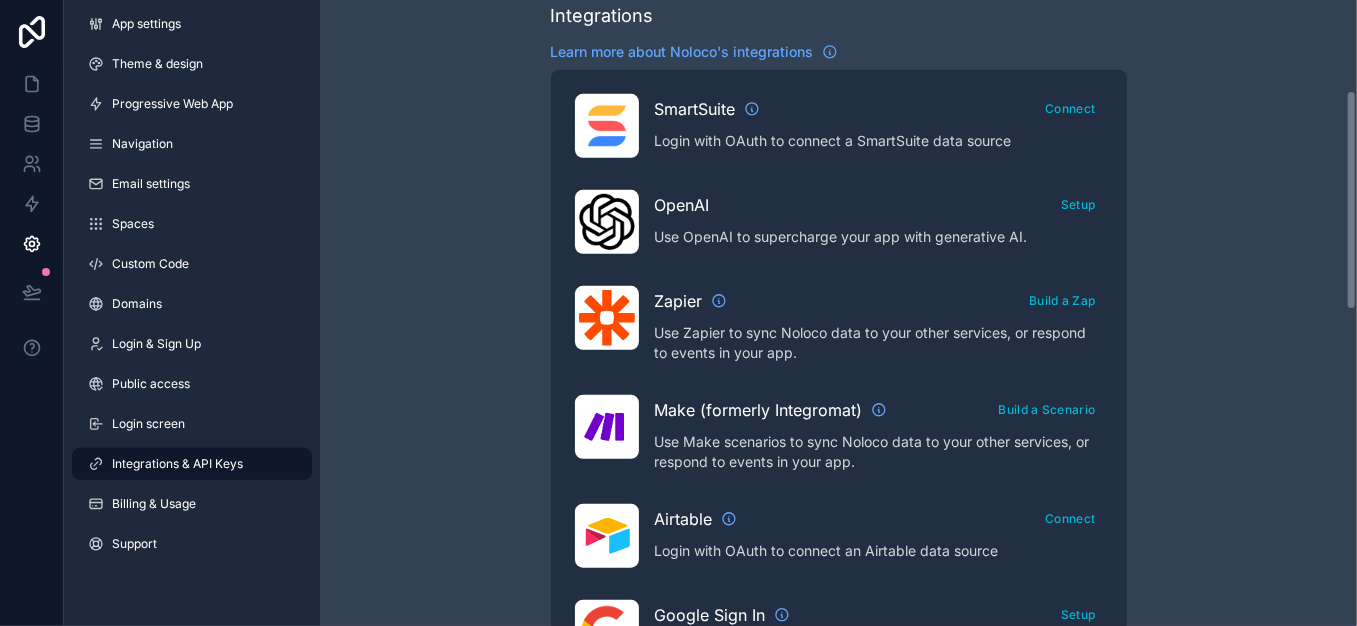 scroll, scrollTop: 457, scrollLeft: 0, axis: vertical 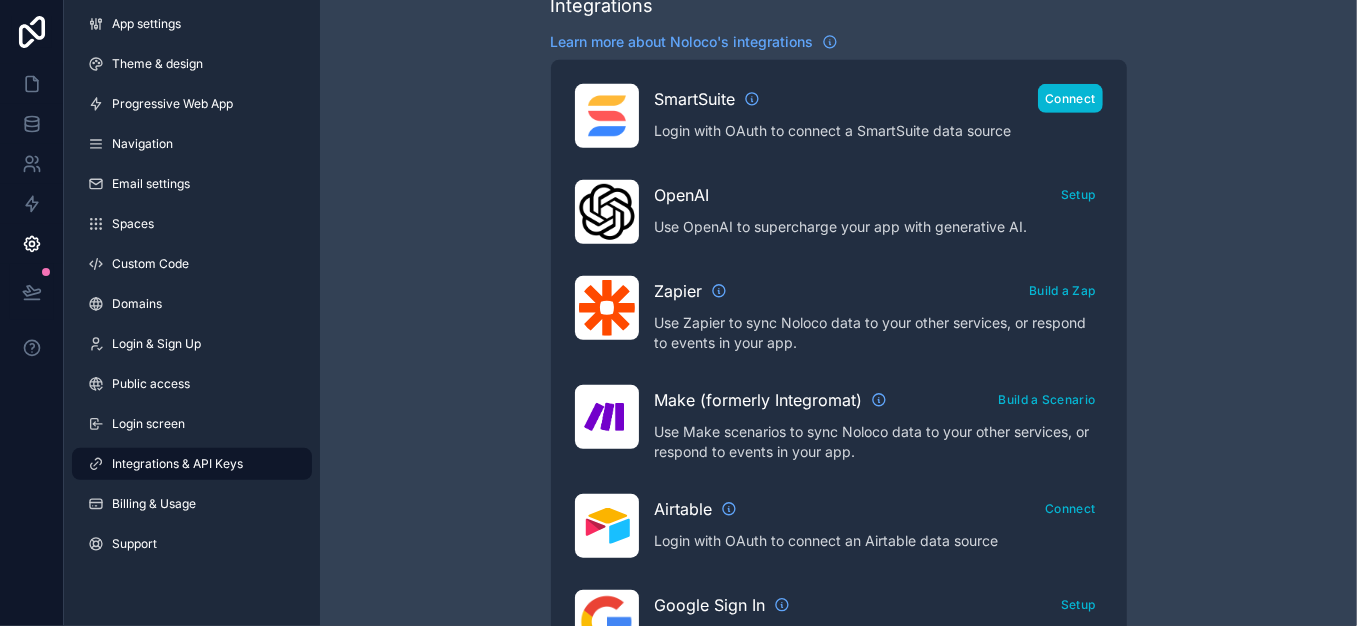 click on "Connect" at bounding box center [1070, 98] 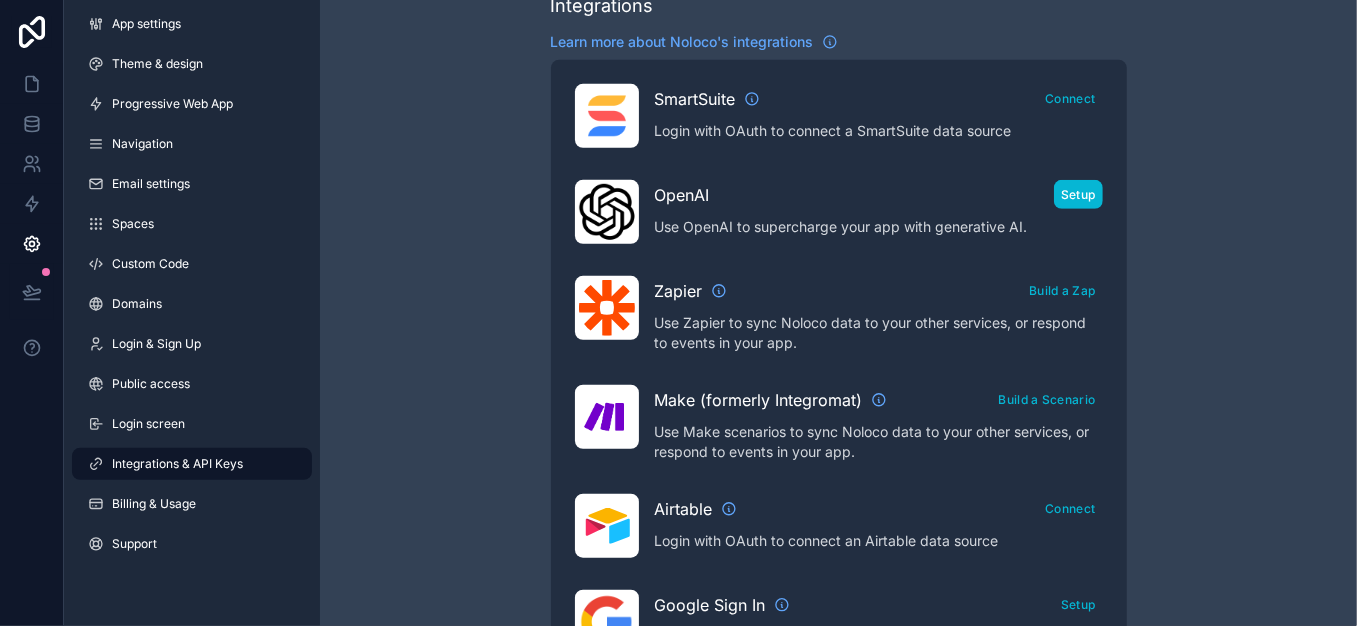 click on "Setup" at bounding box center (1078, 194) 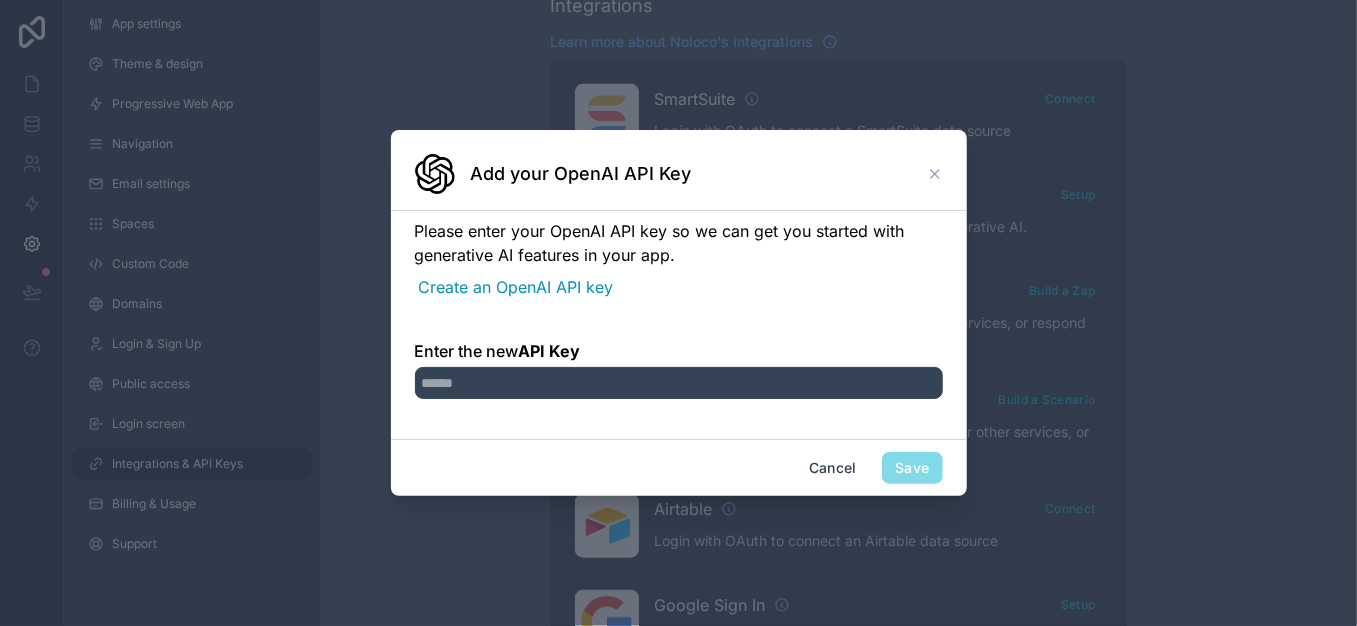 click on "Add your OpenAI API Key" at bounding box center (679, 170) 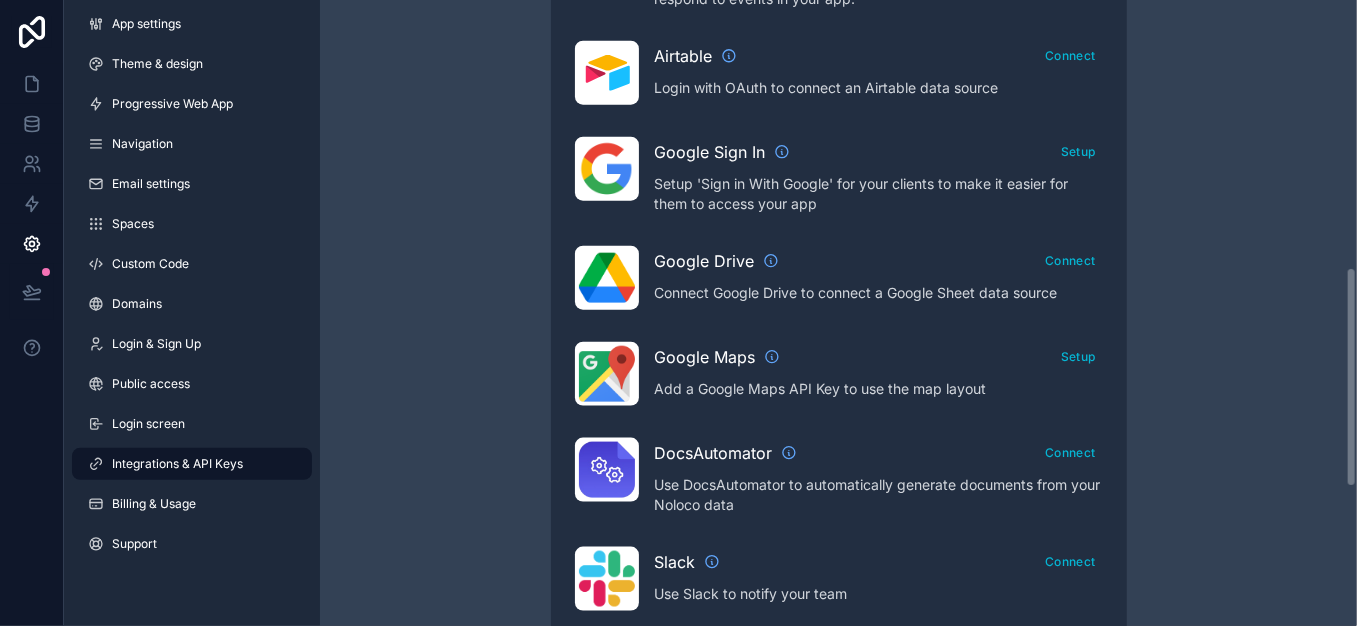 scroll, scrollTop: 915, scrollLeft: 0, axis: vertical 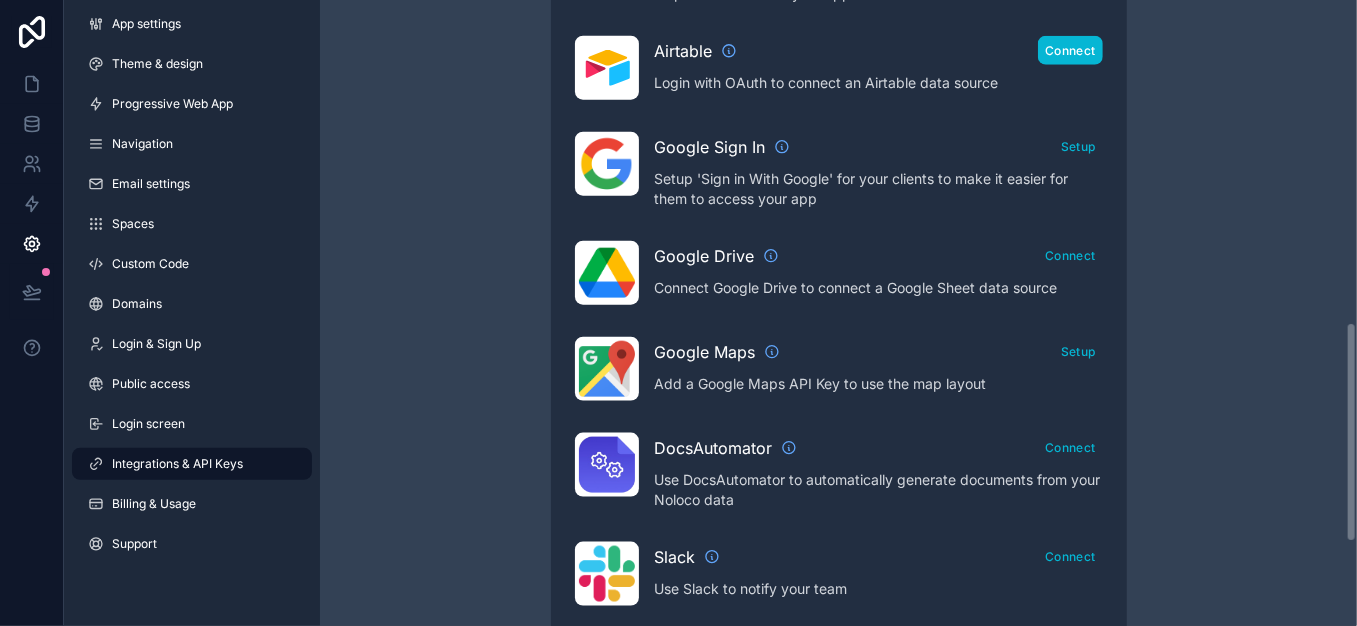 click on "Connect" at bounding box center (1070, 50) 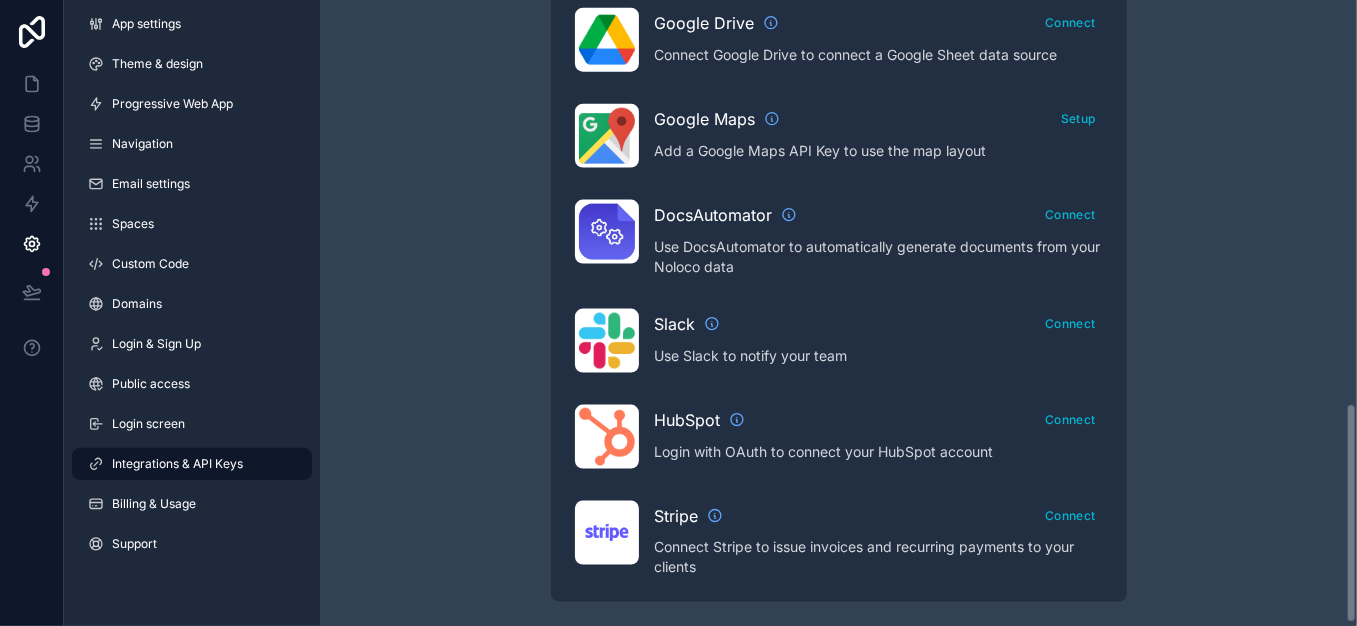 scroll, scrollTop: 1152, scrollLeft: 0, axis: vertical 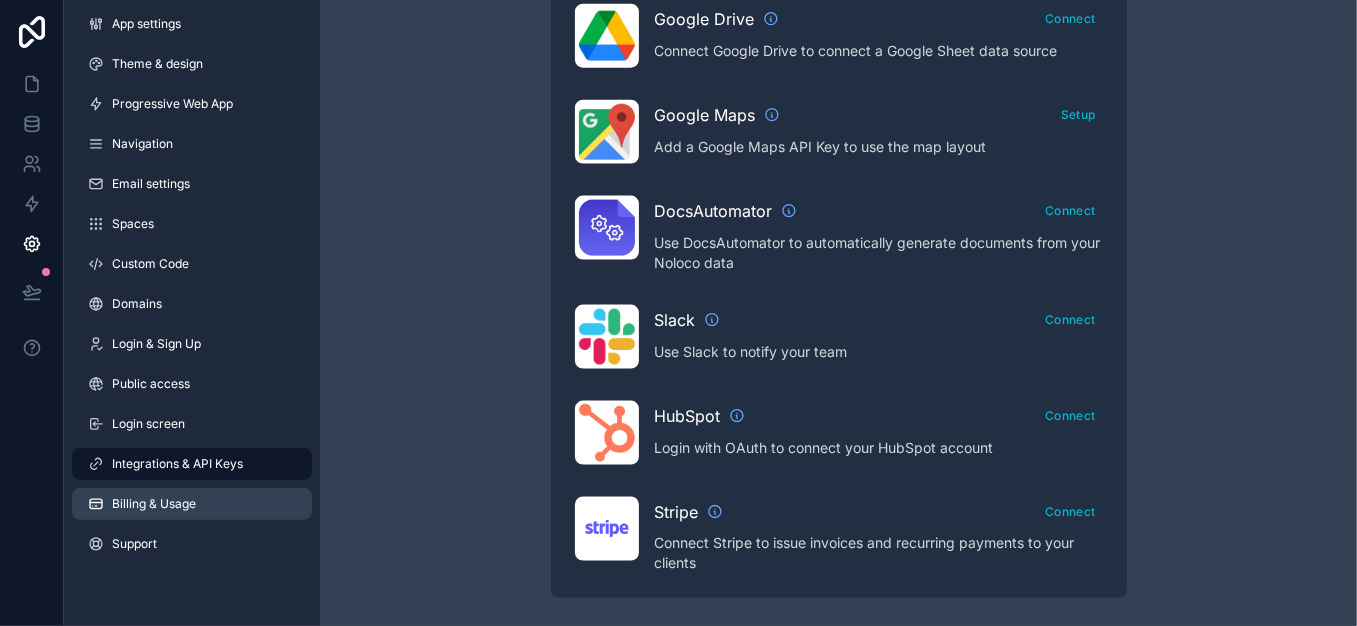 click on "Billing & Usage" at bounding box center [154, 504] 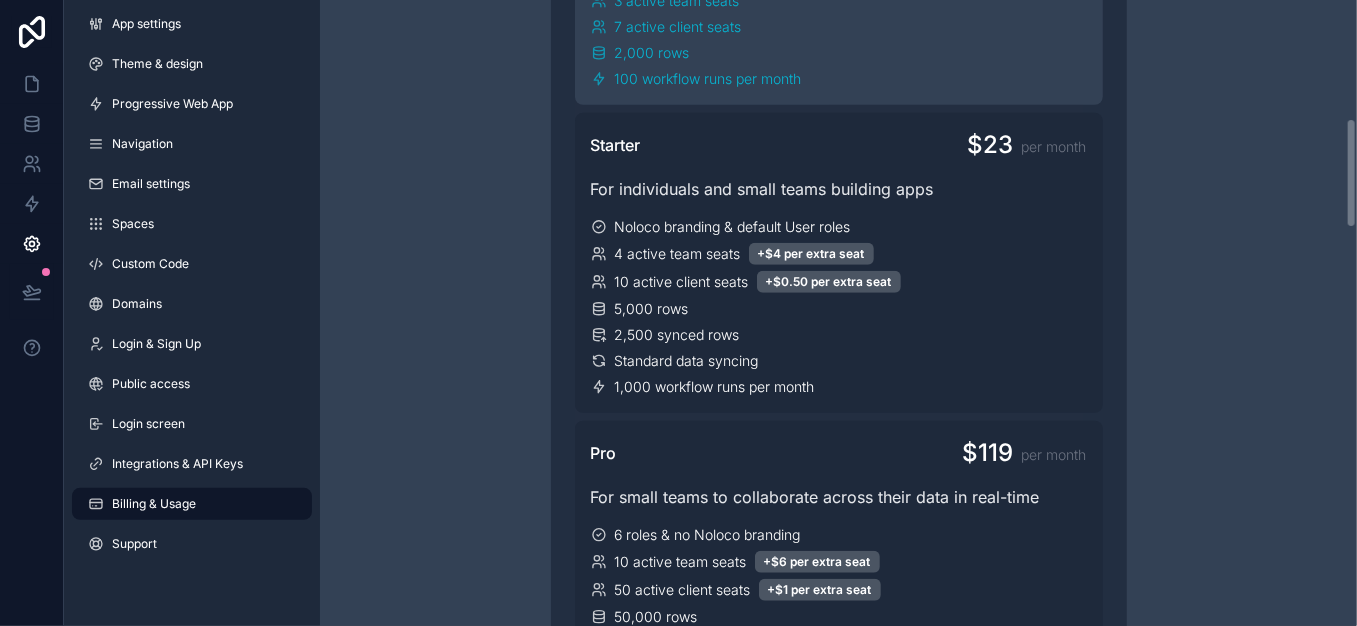 scroll, scrollTop: 237, scrollLeft: 0, axis: vertical 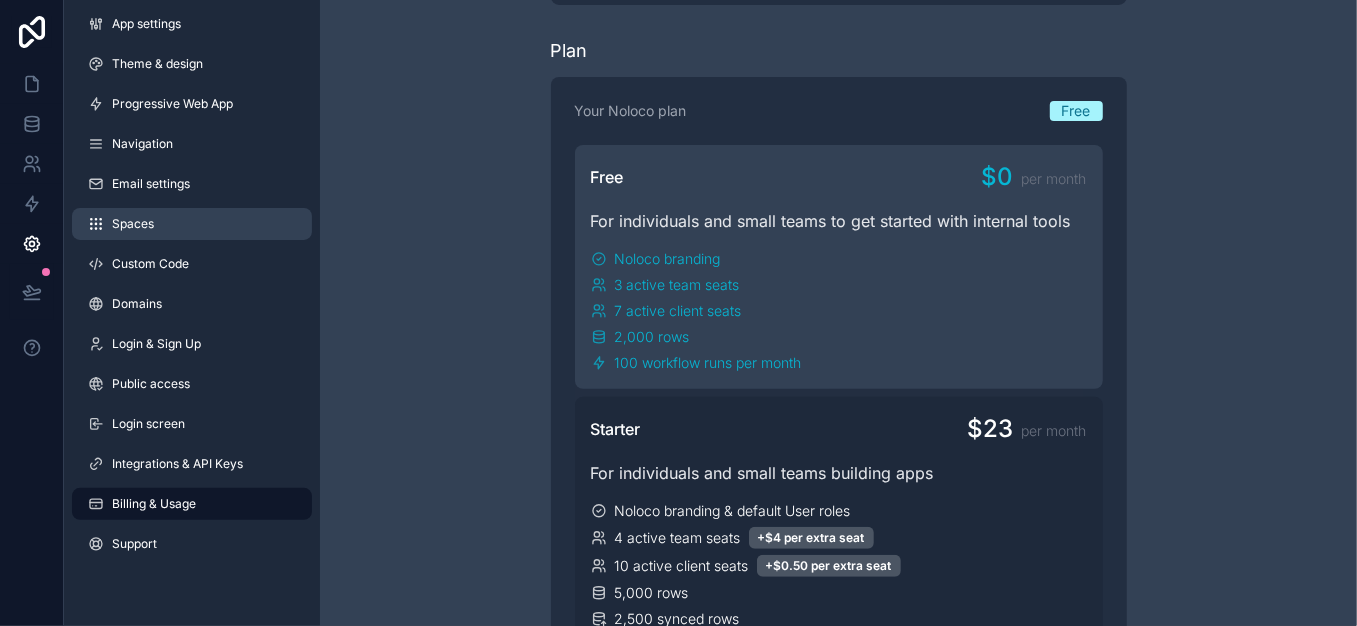 click on "Spaces" at bounding box center [192, 224] 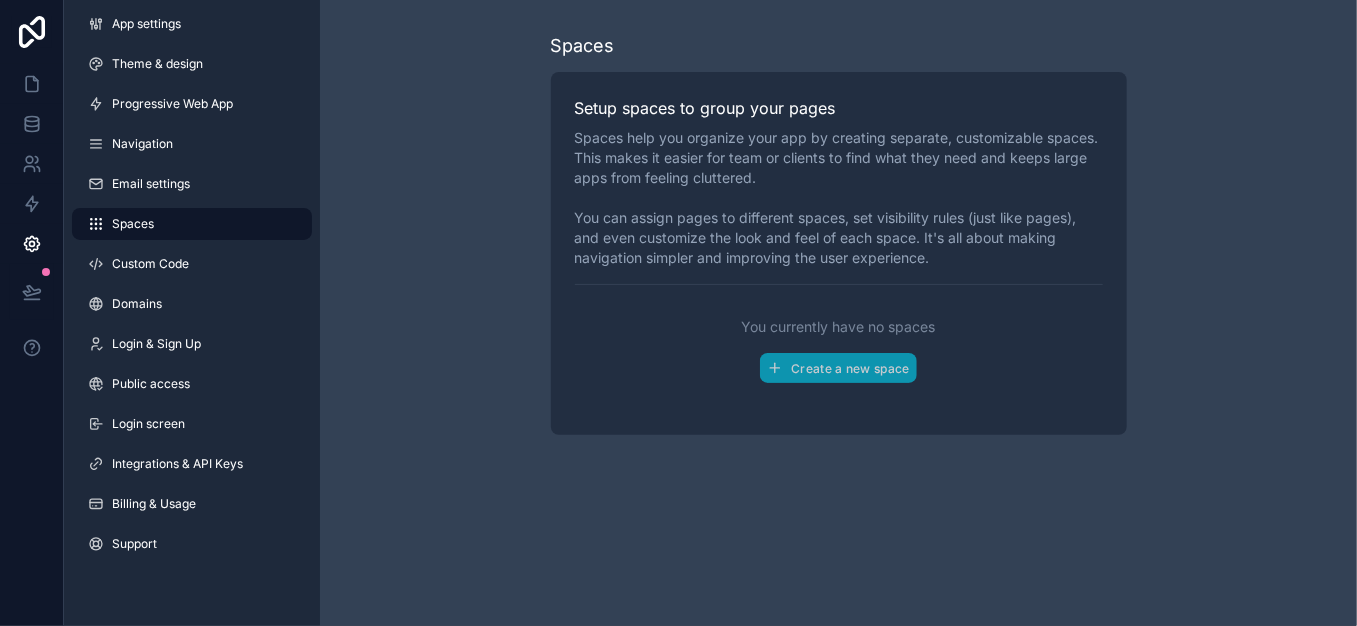 scroll, scrollTop: 0, scrollLeft: 0, axis: both 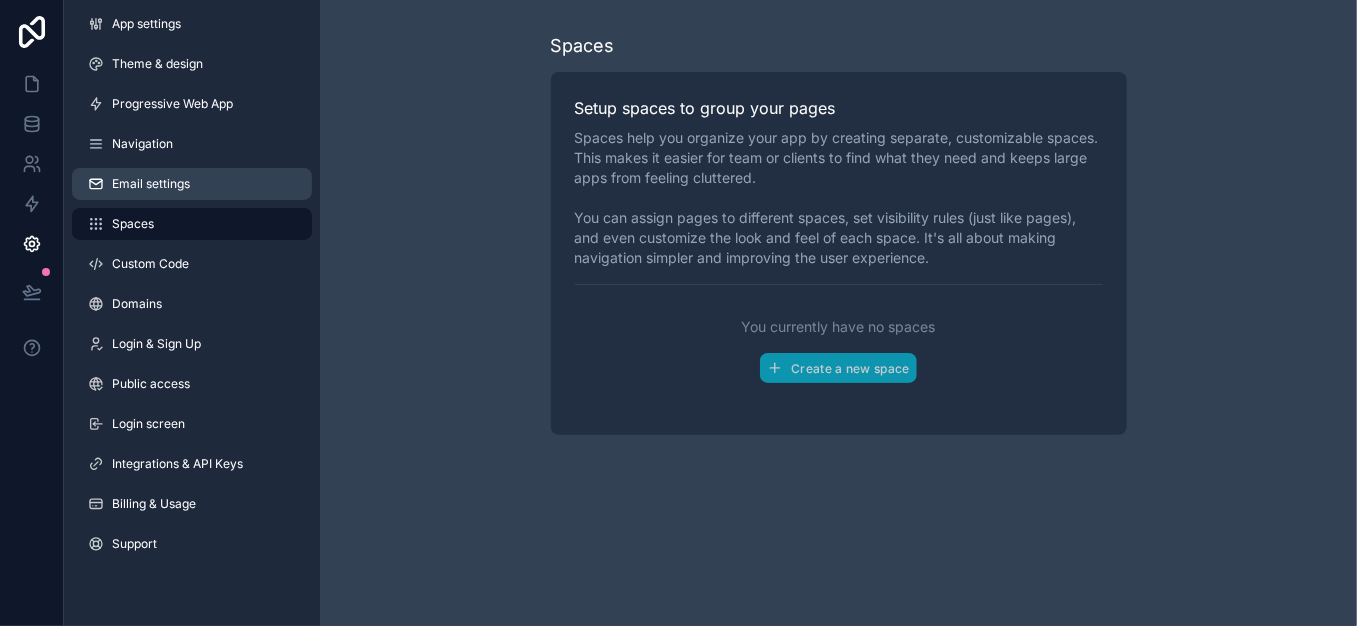 click on "Email settings" at bounding box center (151, 184) 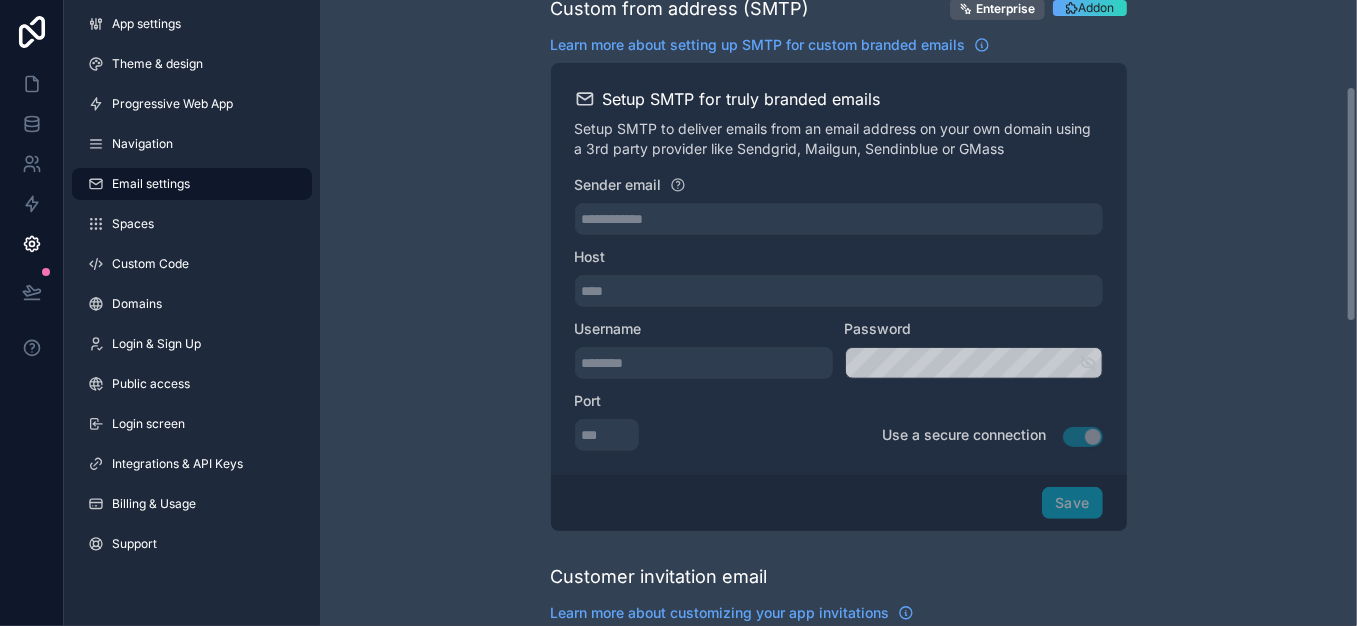 scroll, scrollTop: 228, scrollLeft: 0, axis: vertical 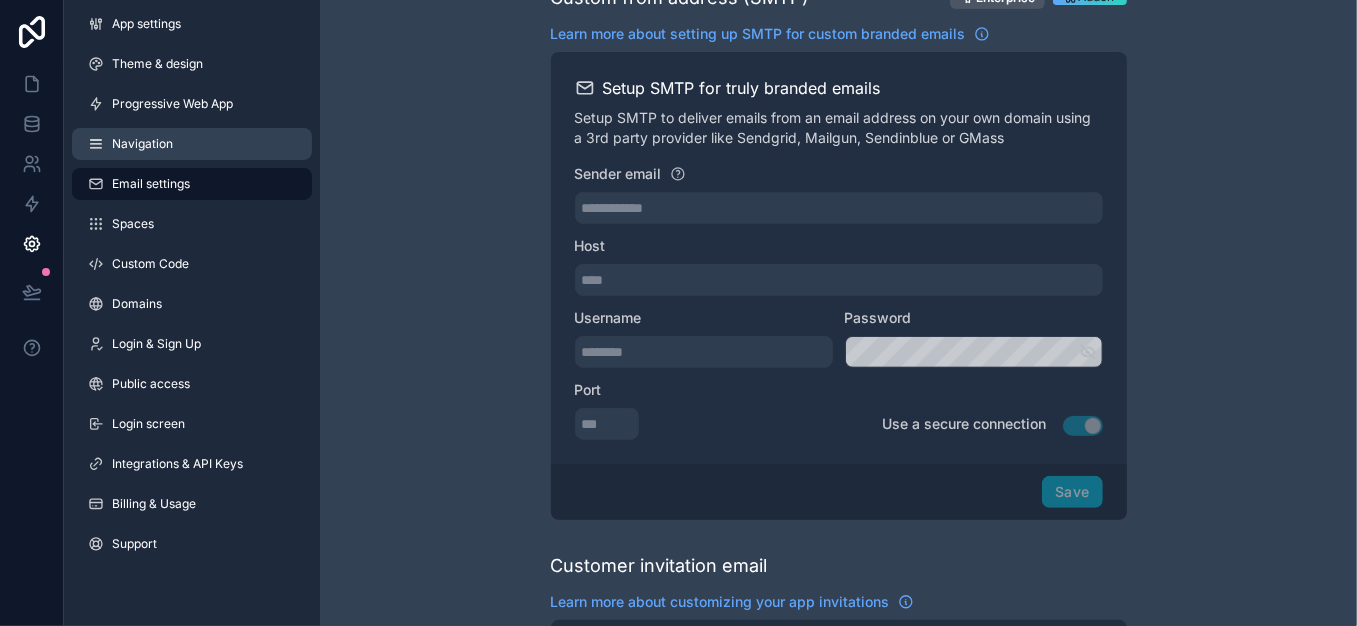 click on "Navigation" at bounding box center (192, 144) 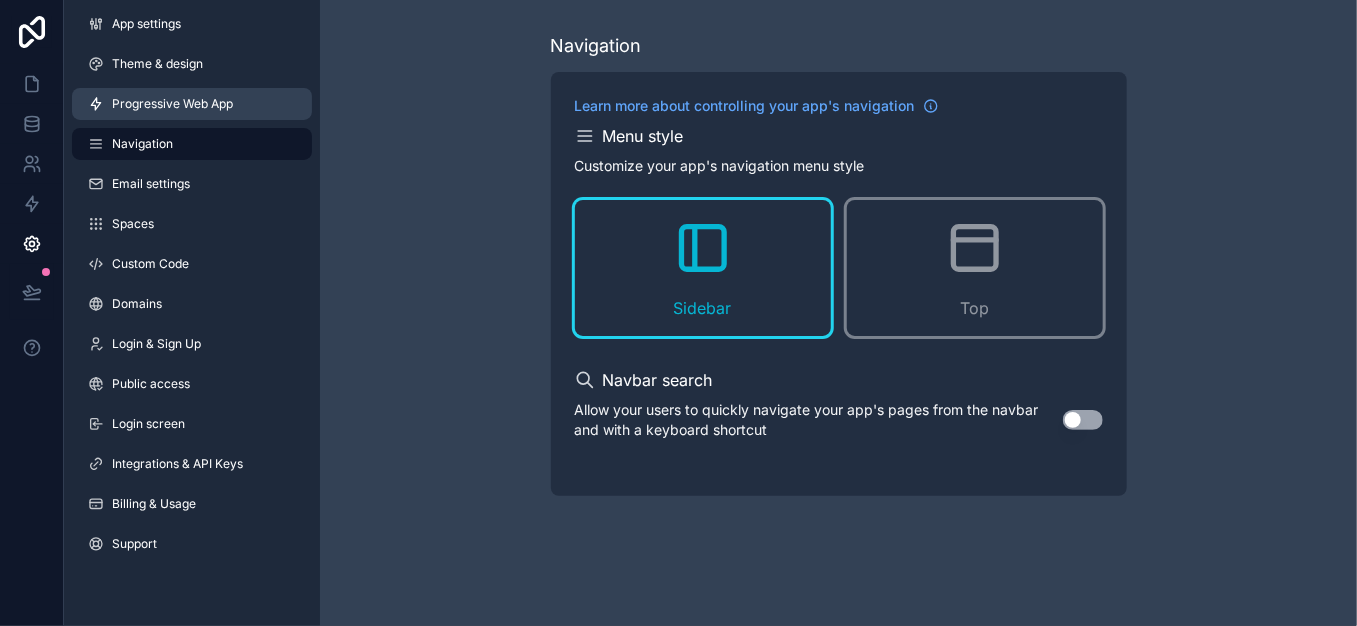 click on "Progressive Web App" at bounding box center [172, 104] 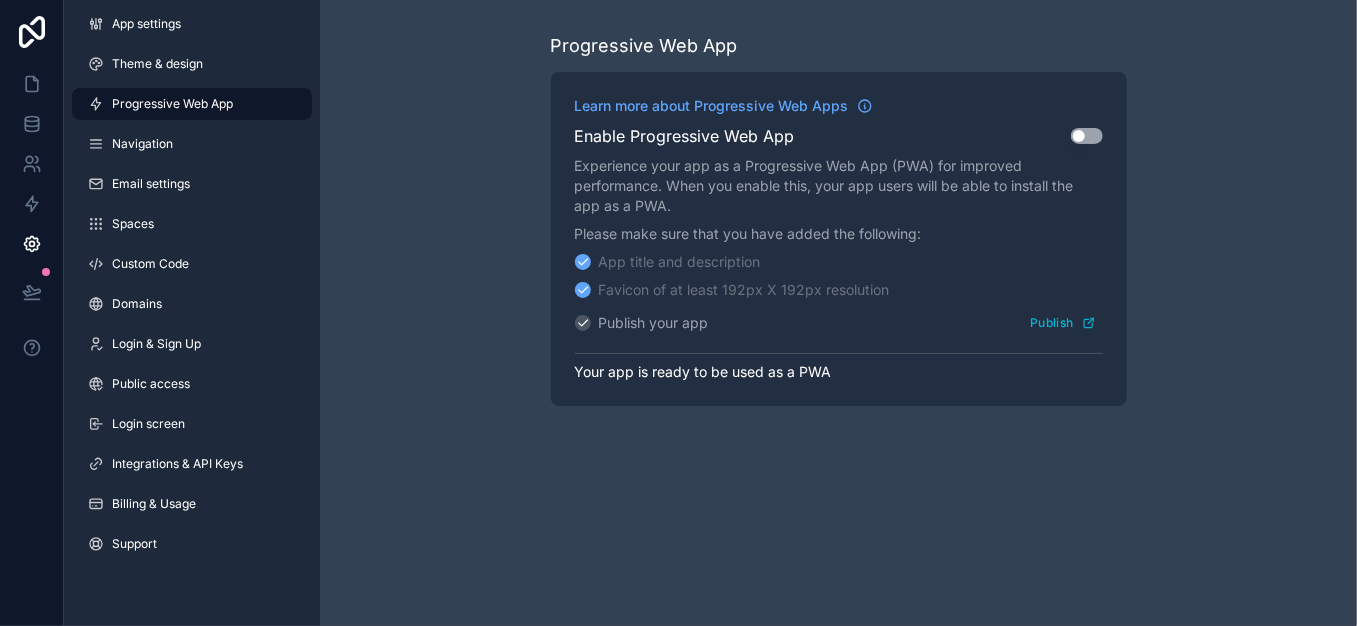 click on "Use setting" at bounding box center [1087, 136] 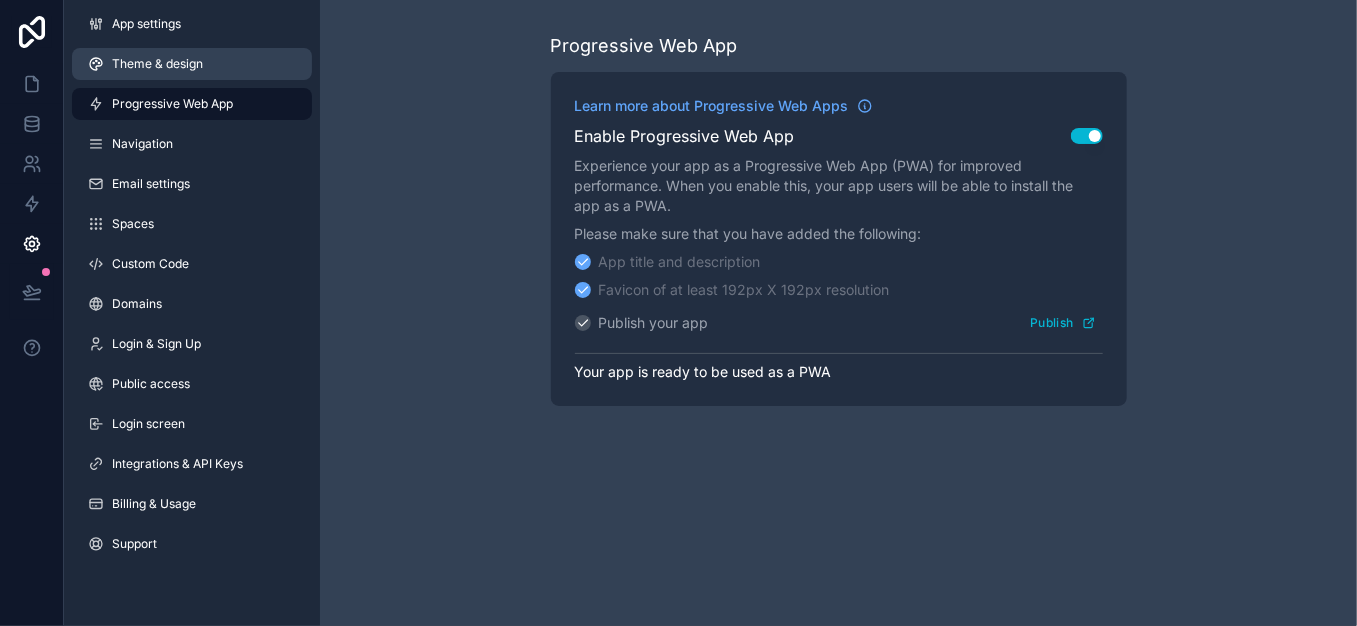 click on "Theme & design" at bounding box center (157, 64) 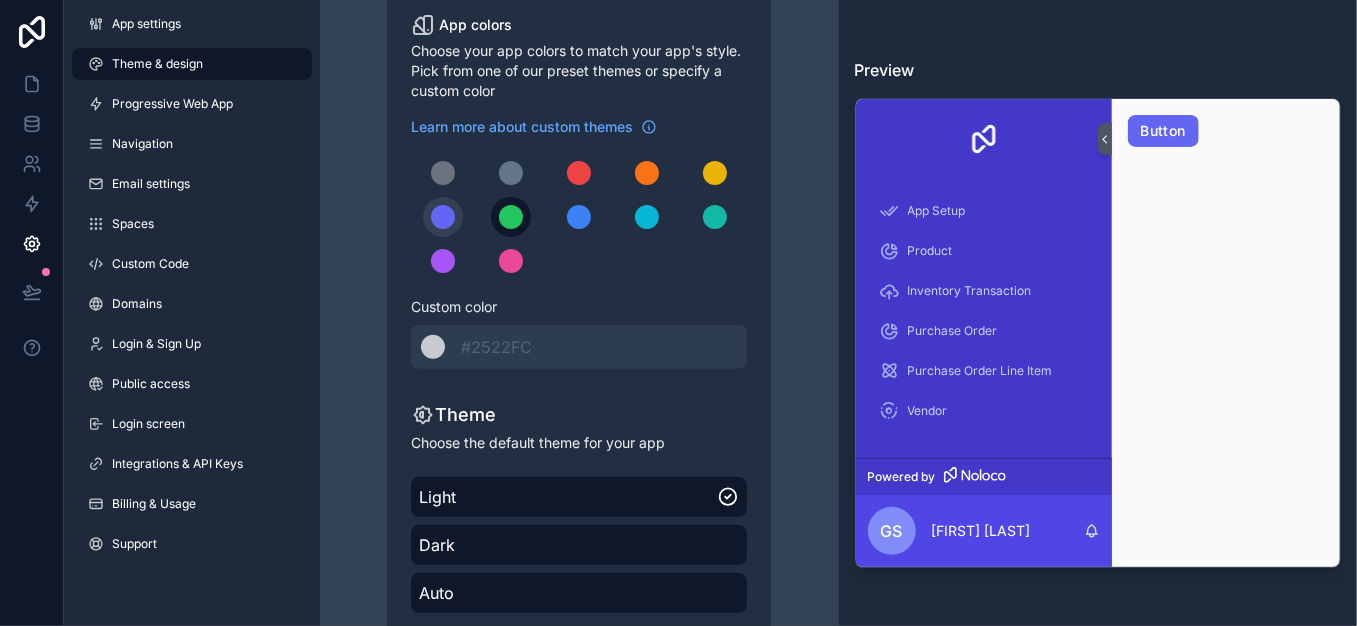 scroll, scrollTop: 216, scrollLeft: 0, axis: vertical 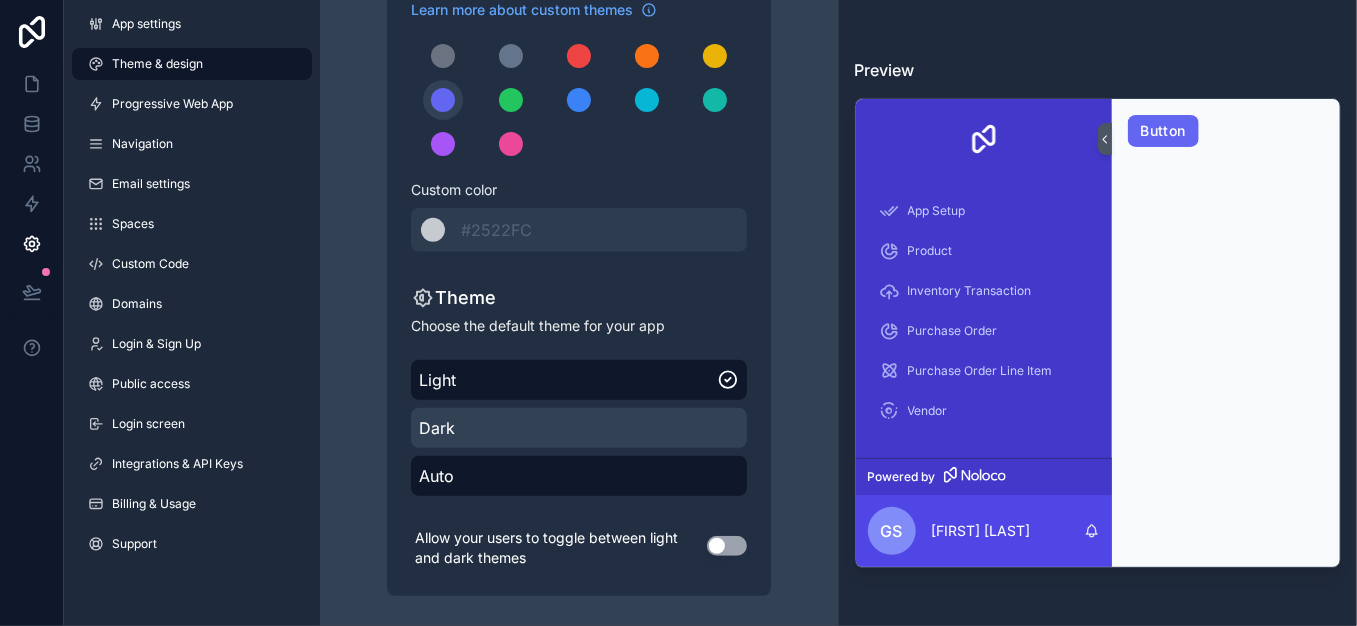 click on "Dark" at bounding box center (579, 428) 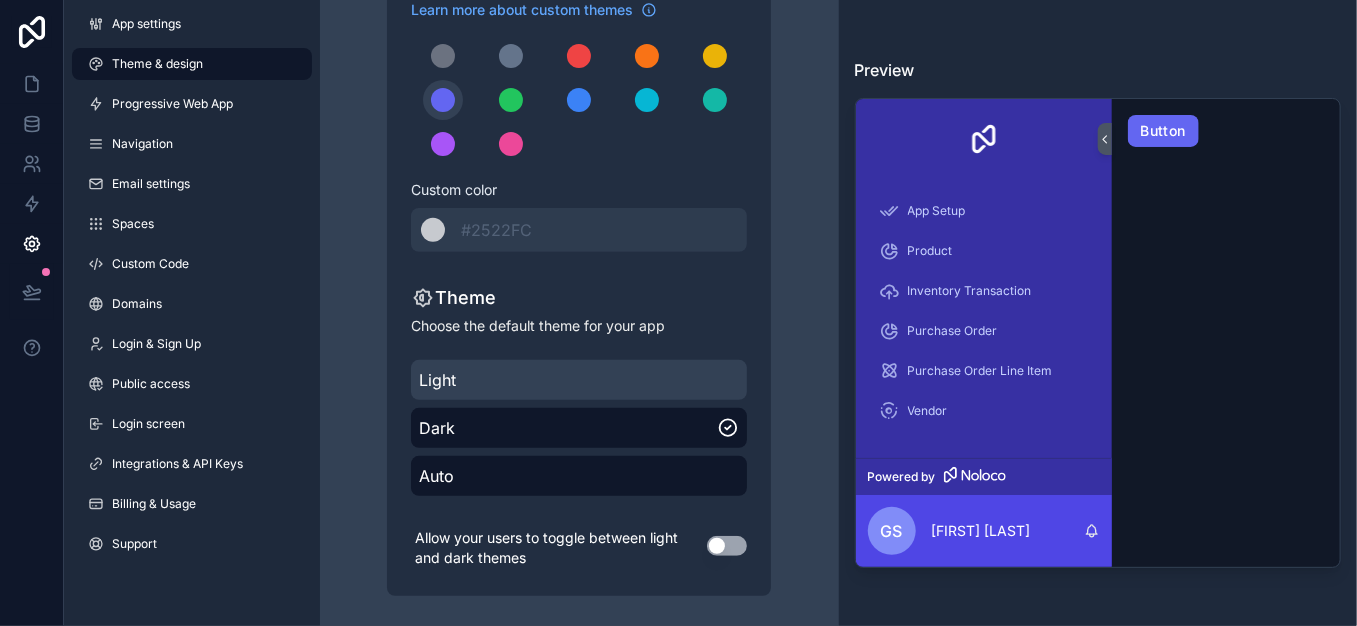 click on "Light" at bounding box center [579, 380] 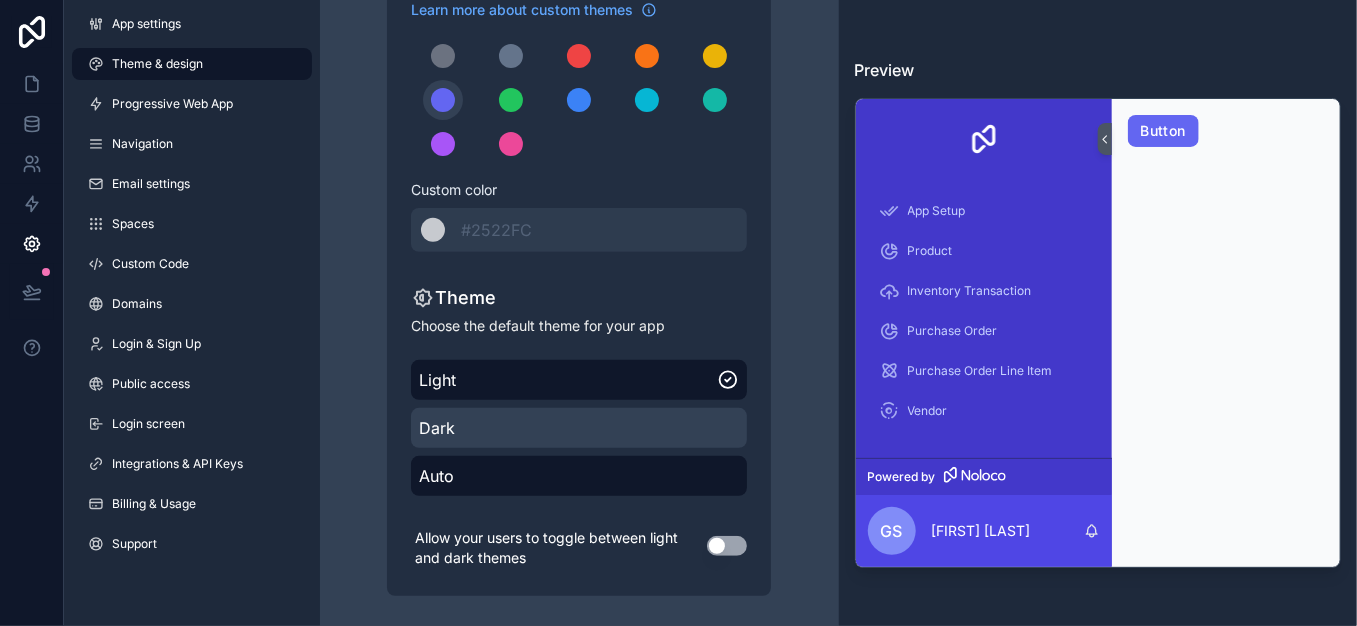 click on "Dark" at bounding box center (579, 428) 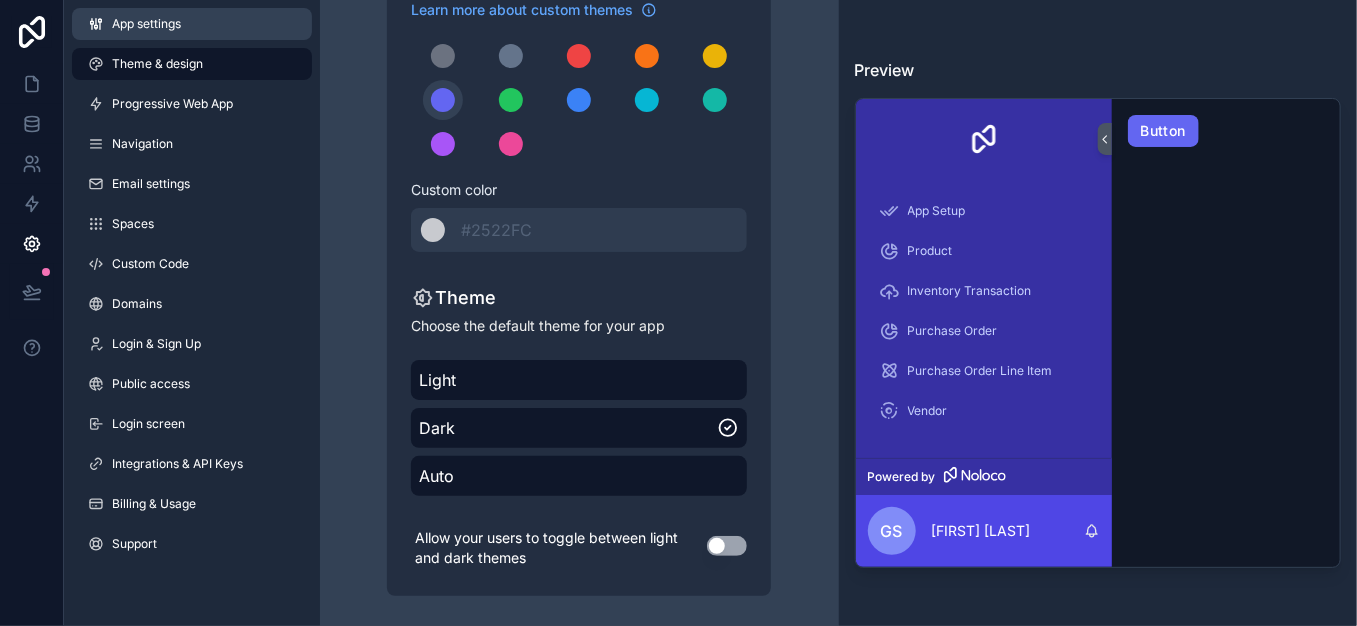 click on "App settings" at bounding box center [192, 24] 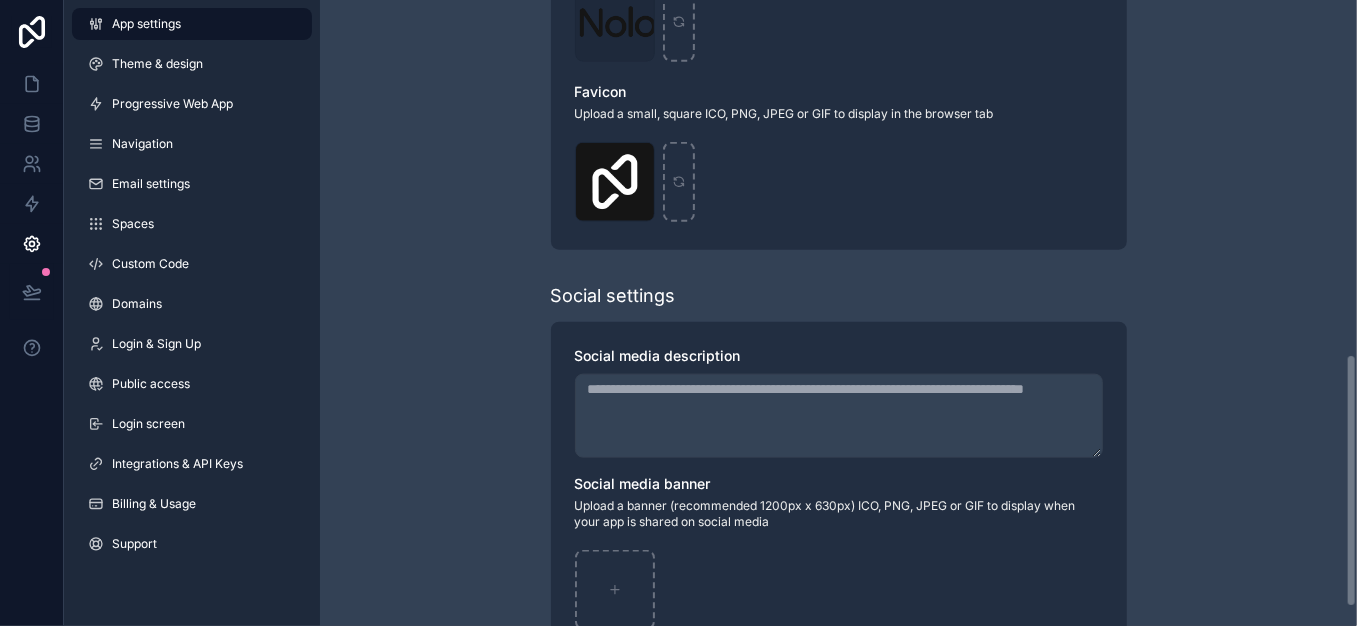 scroll, scrollTop: 902, scrollLeft: 0, axis: vertical 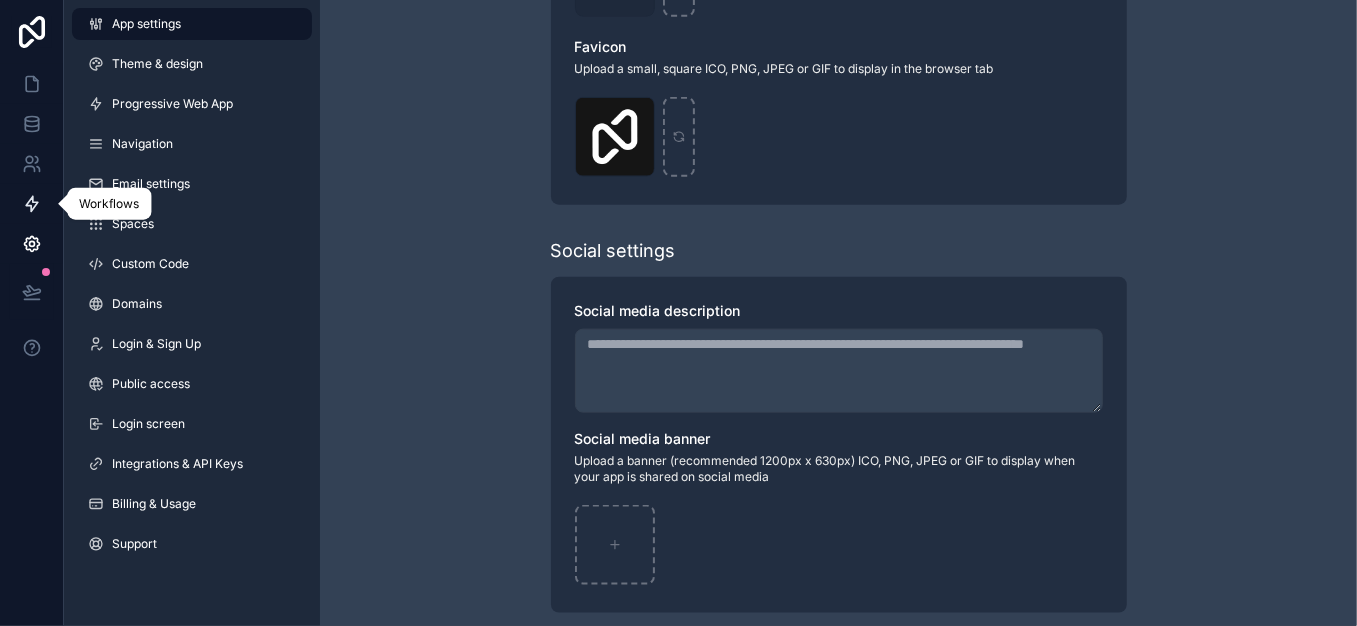 click 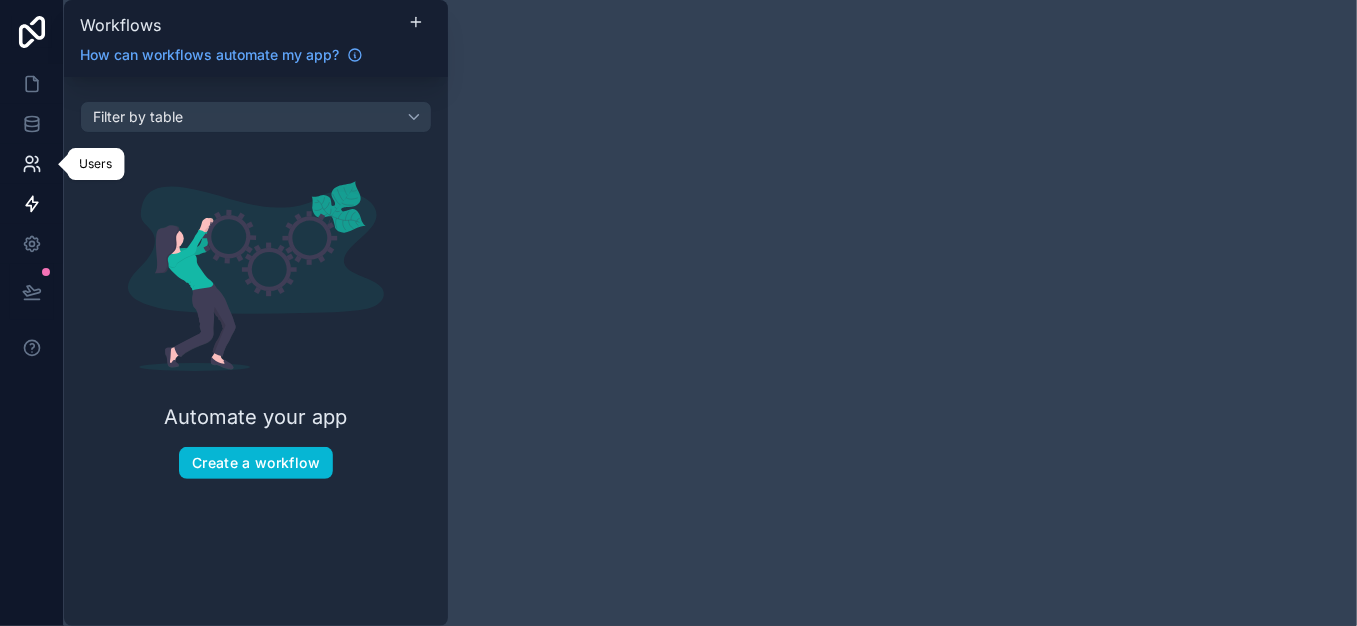 click 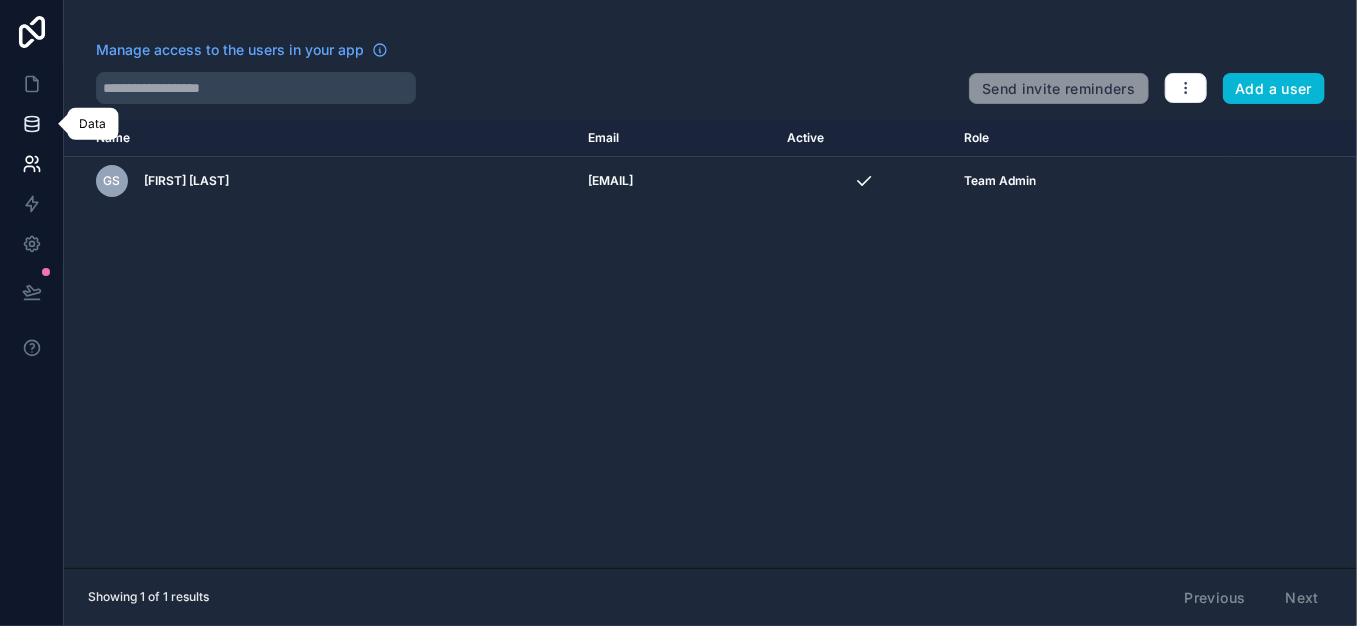 click at bounding box center [31, 124] 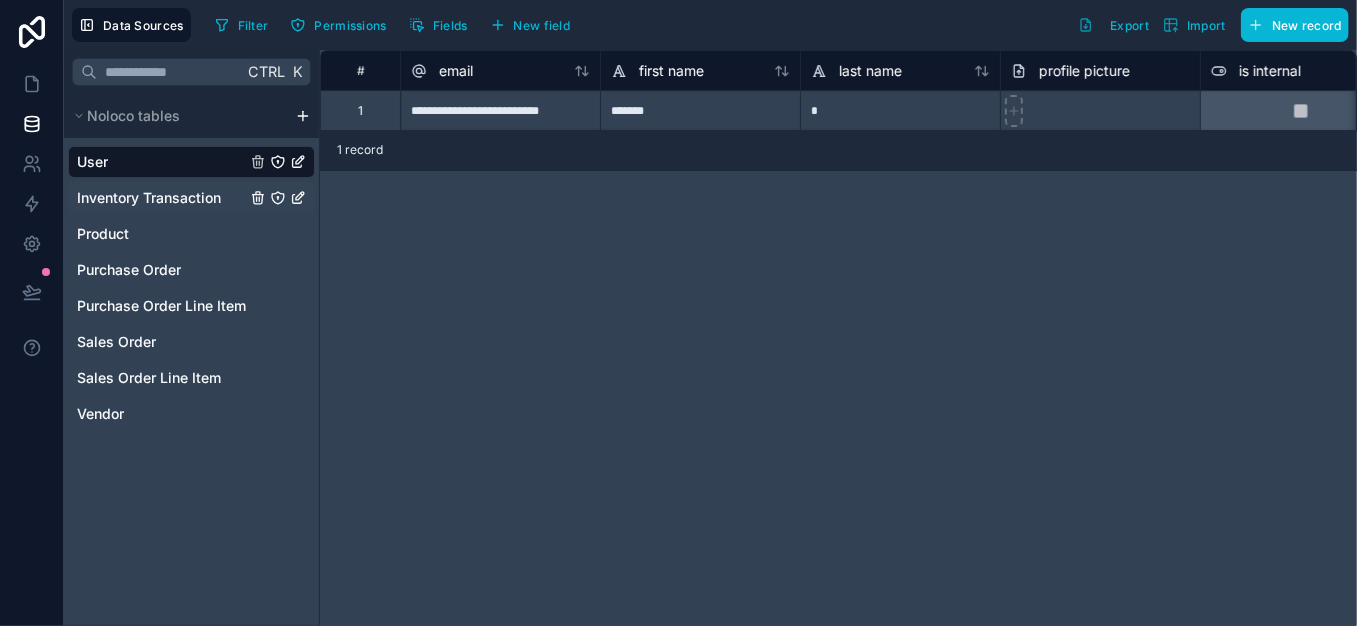 click on "Inventory Transaction" at bounding box center [149, 198] 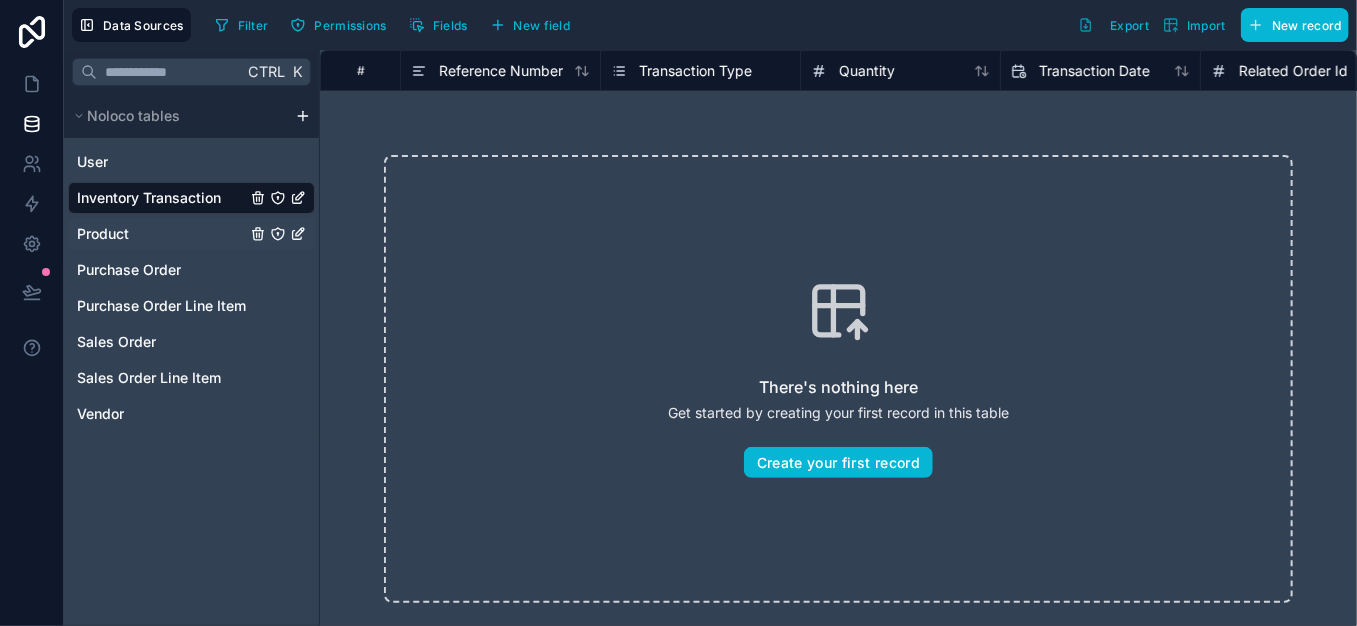 click on "Product" at bounding box center (103, 234) 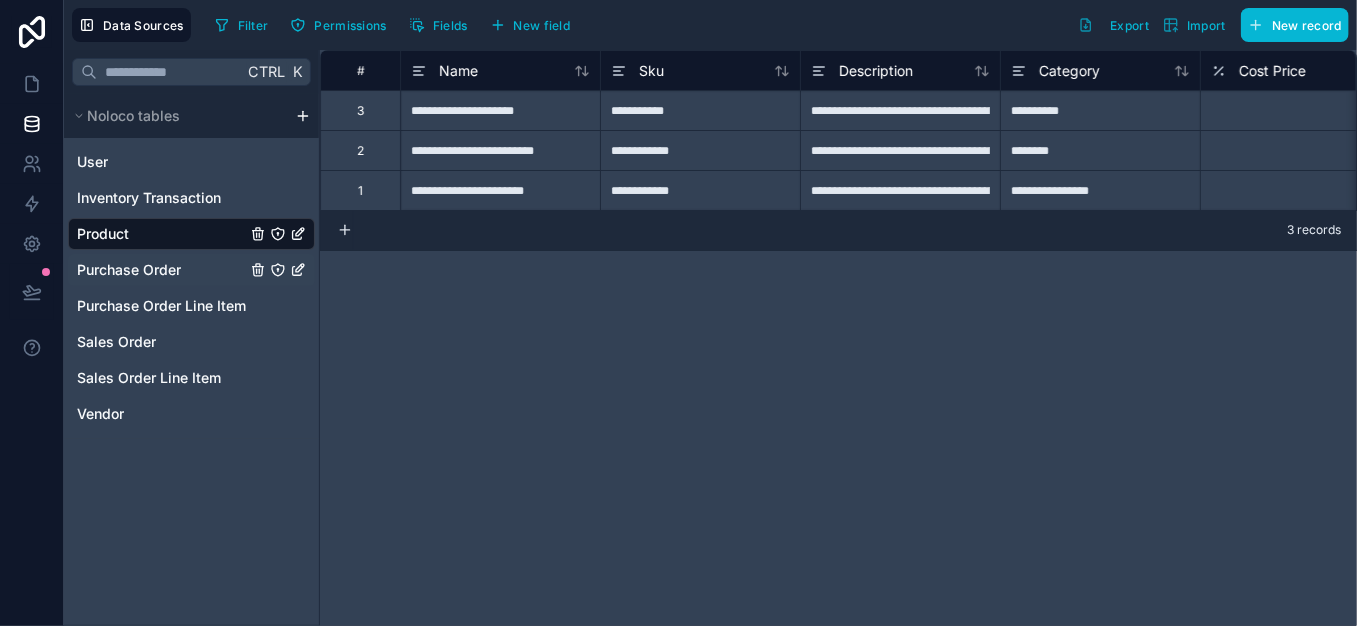 click on "Purchase Order" at bounding box center [129, 270] 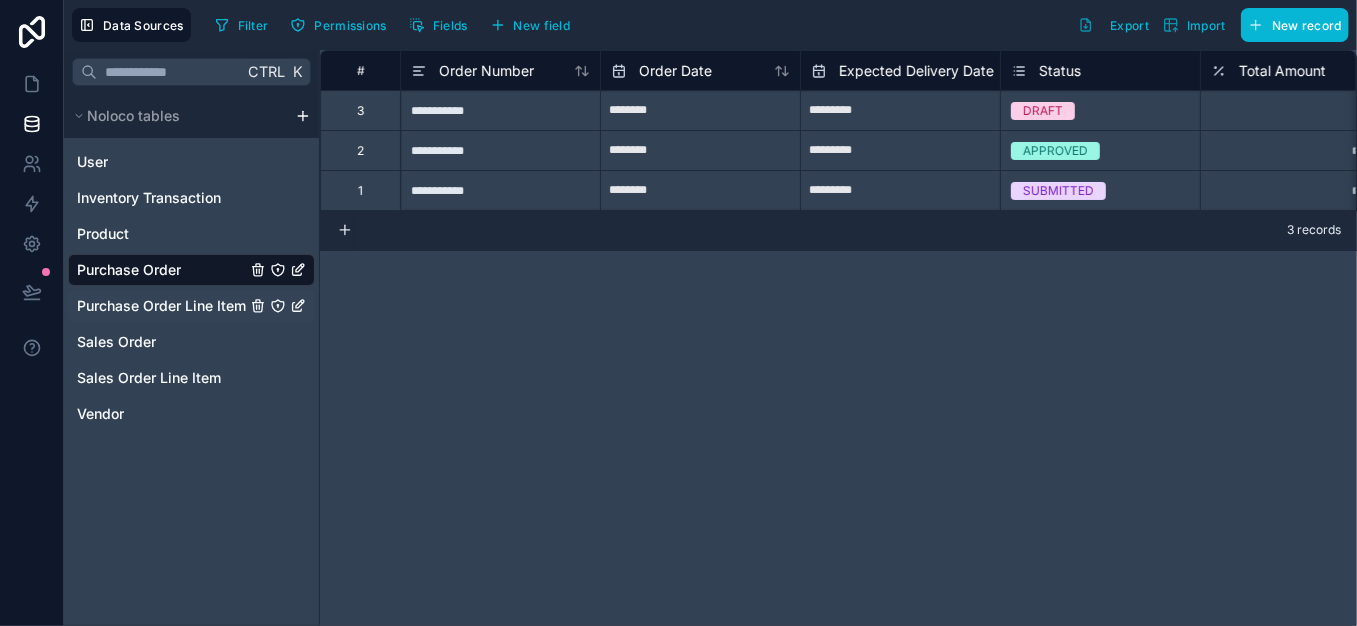 click on "Purchase Order Line Item" at bounding box center (161, 306) 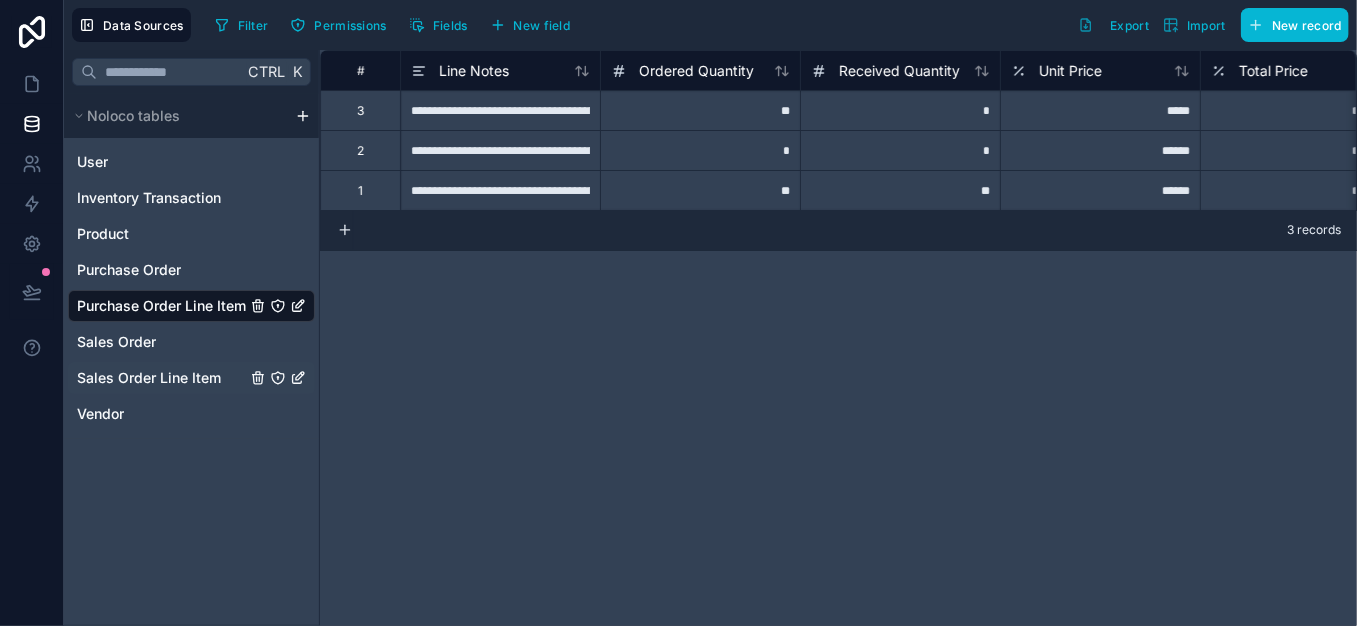 click on "Sales Order Line Item" at bounding box center (149, 378) 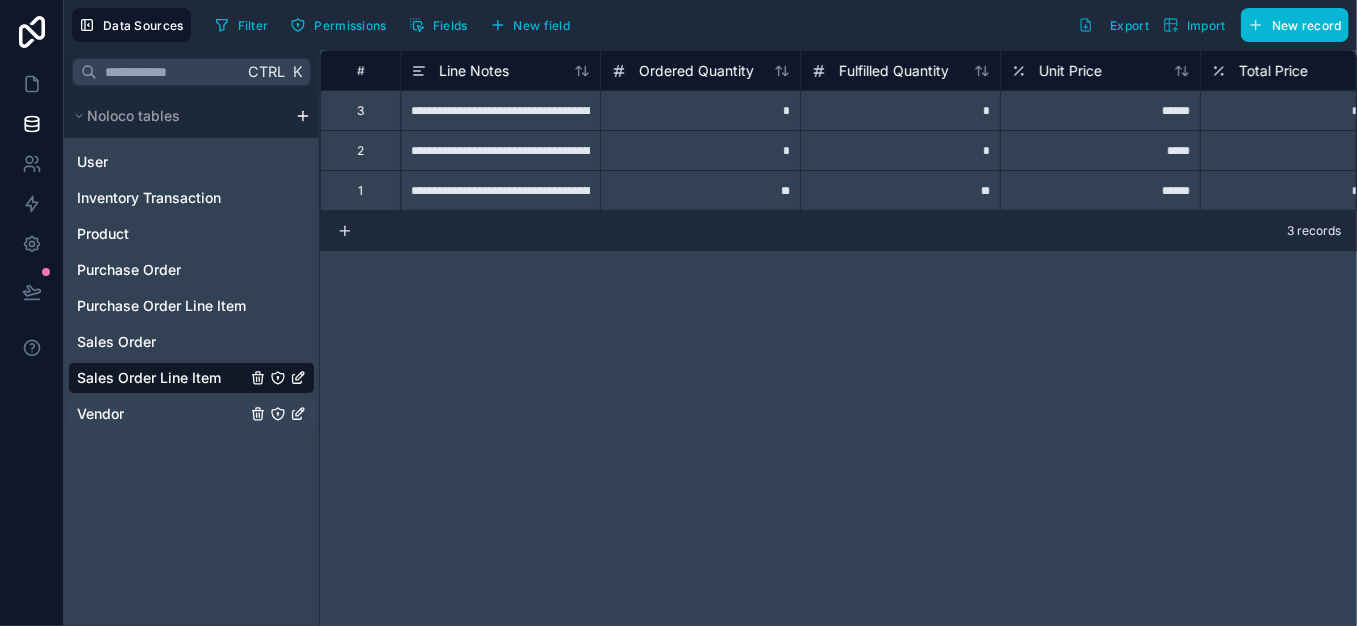 click on "Vendor" at bounding box center (191, 414) 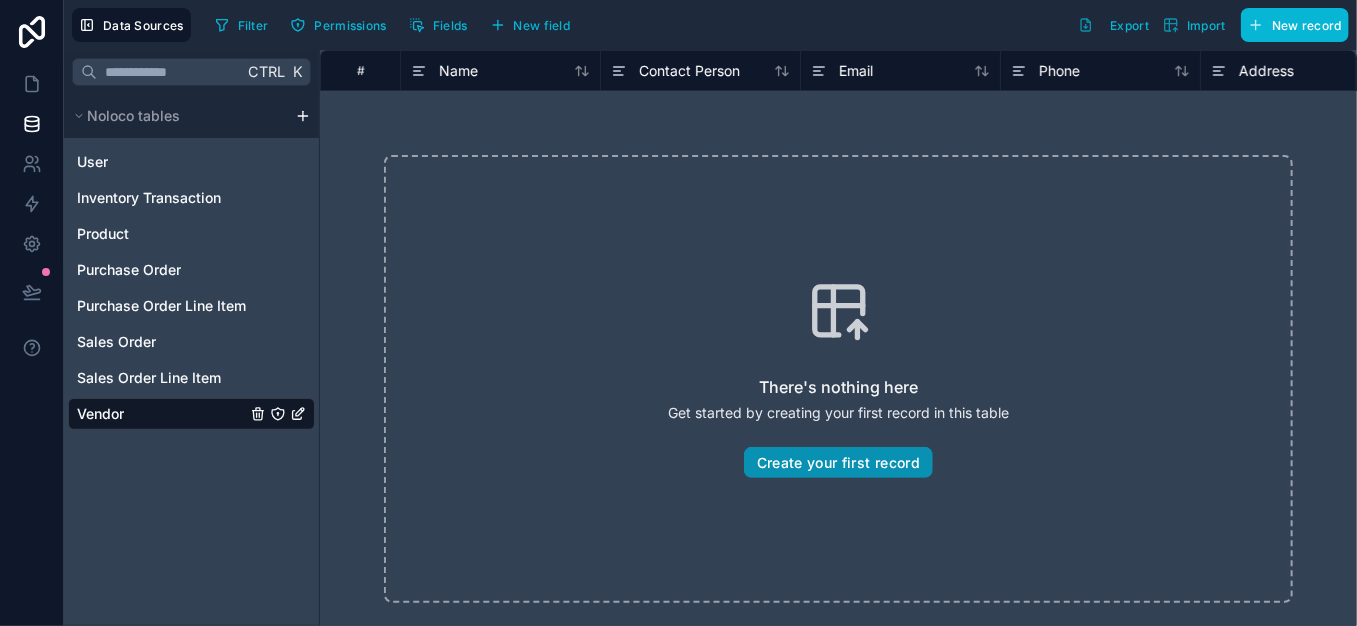 click on "Create your first record" at bounding box center [838, 463] 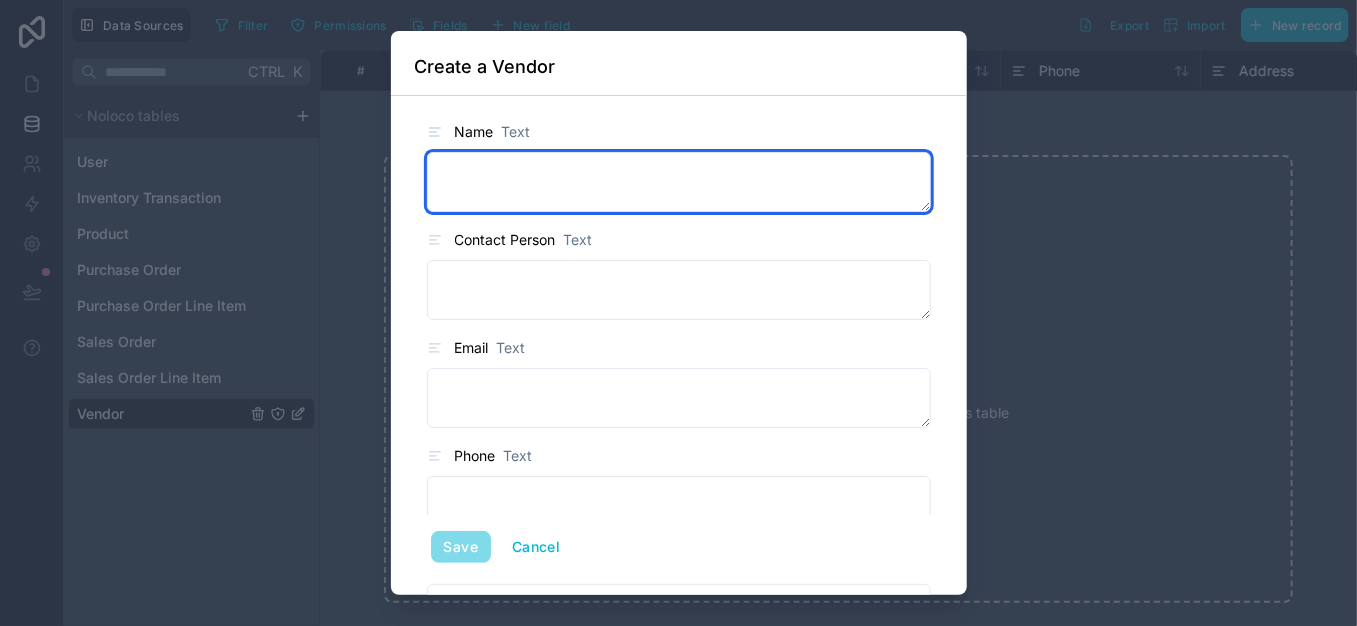 click at bounding box center [679, 182] 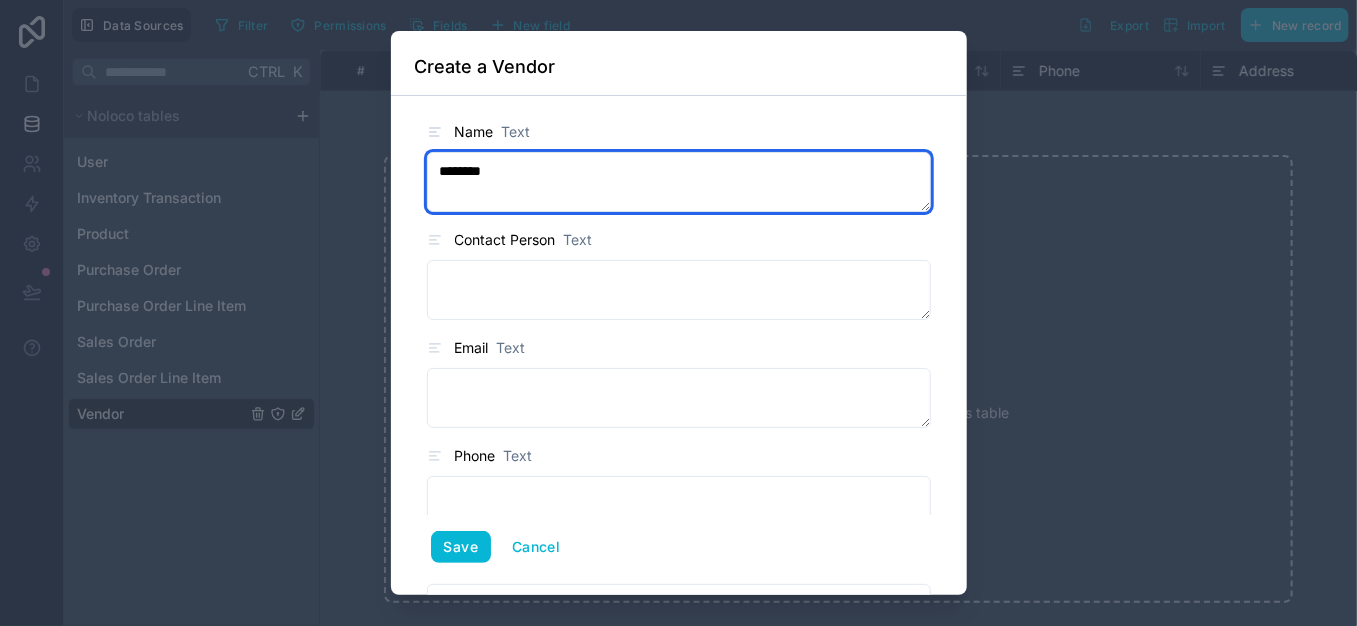 type on "********" 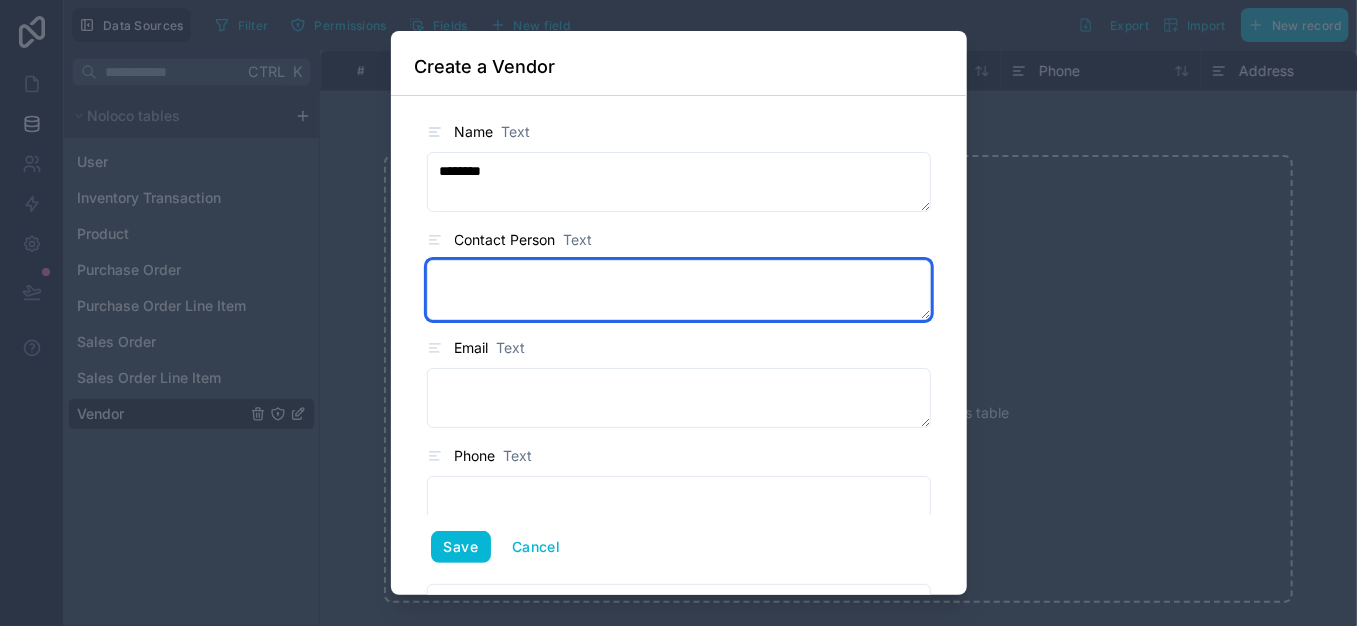 click at bounding box center (679, 290) 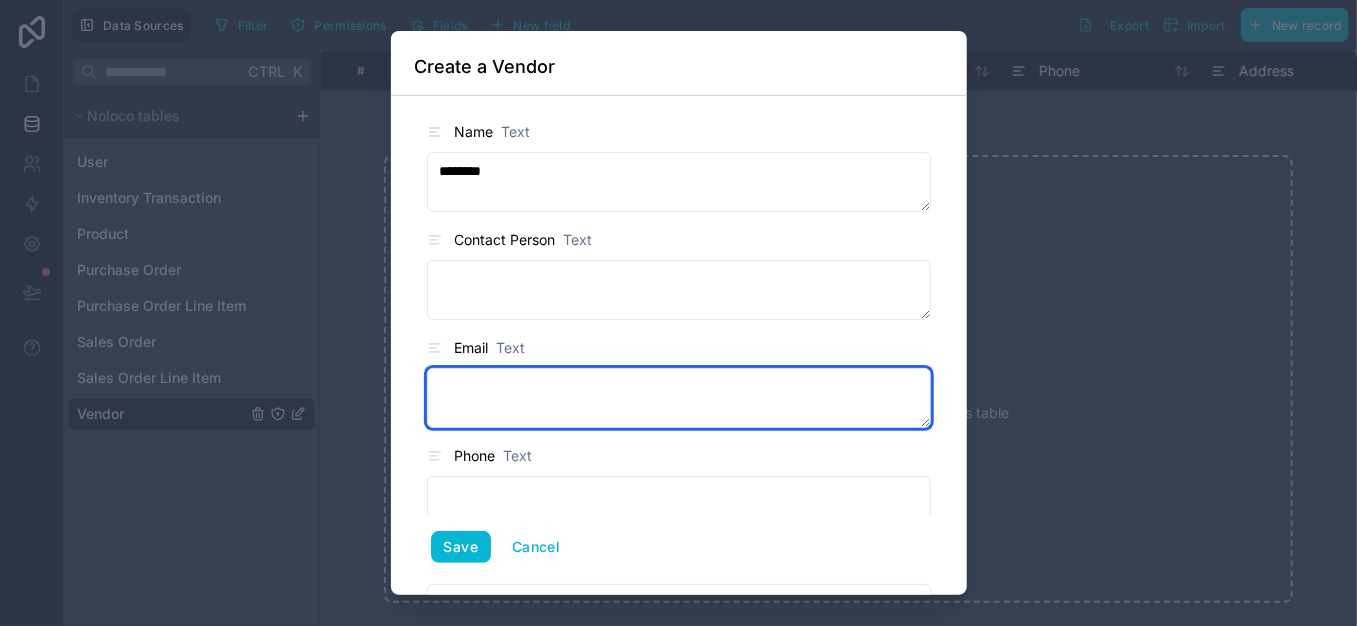 click at bounding box center [679, 398] 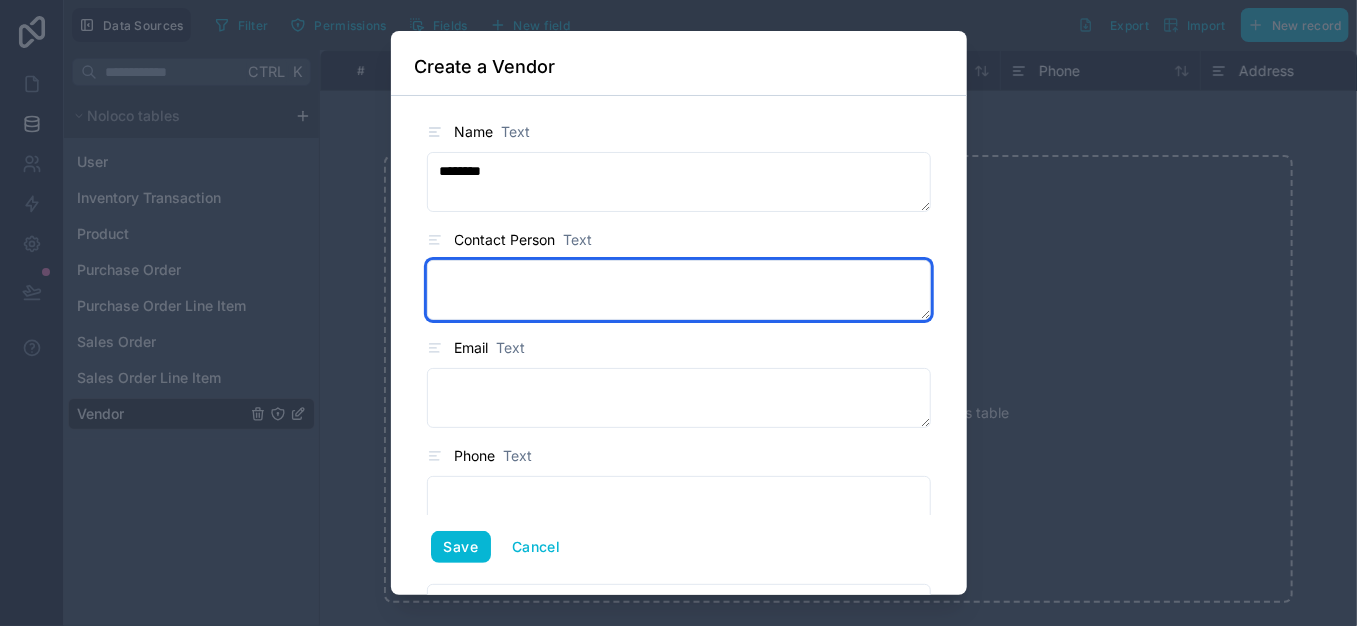 click at bounding box center [679, 290] 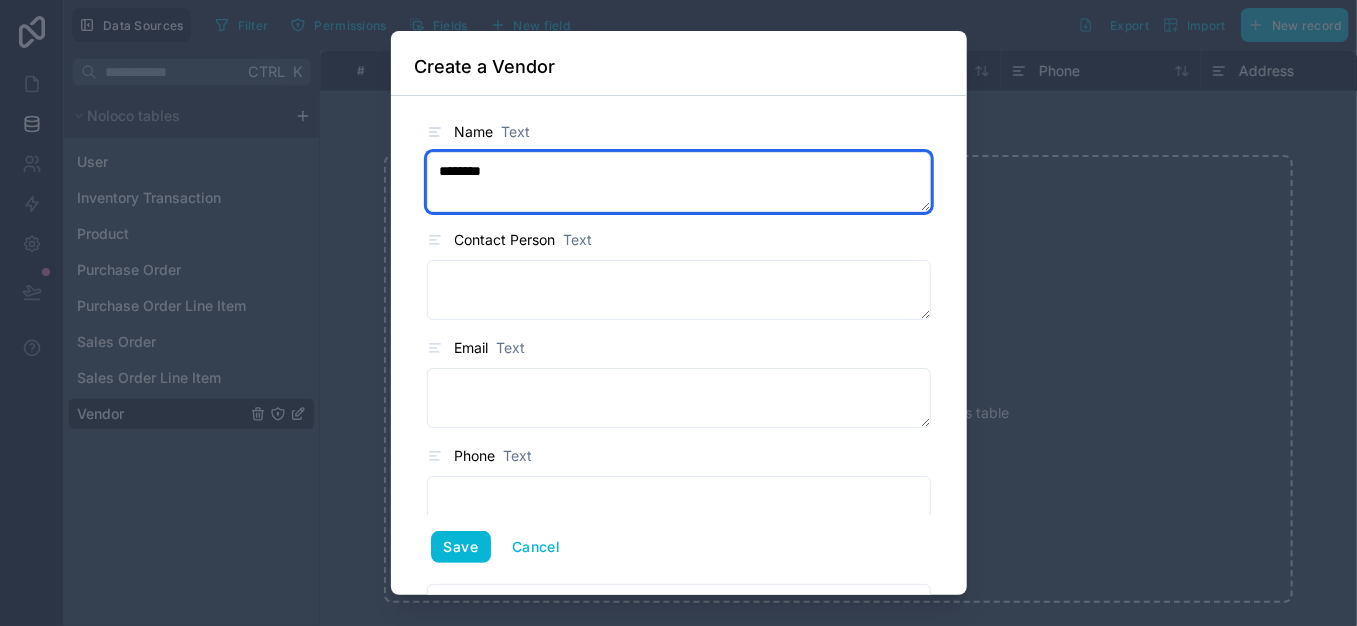click on "********" at bounding box center [679, 182] 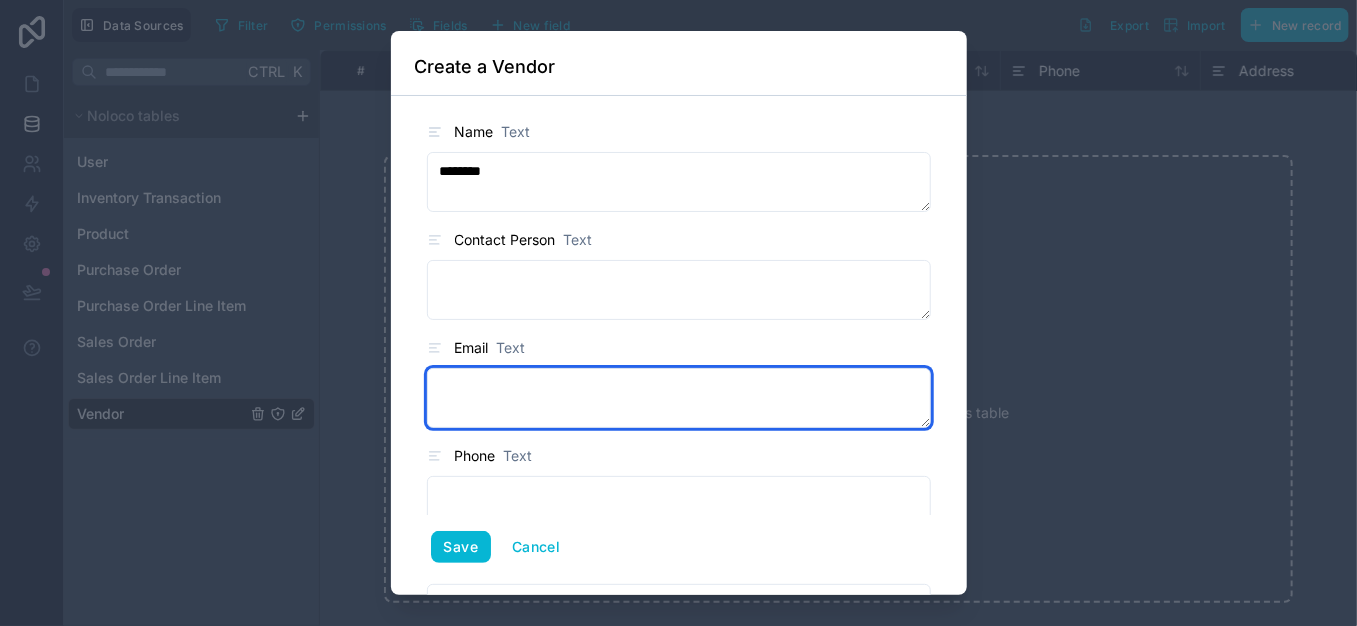 click at bounding box center (679, 398) 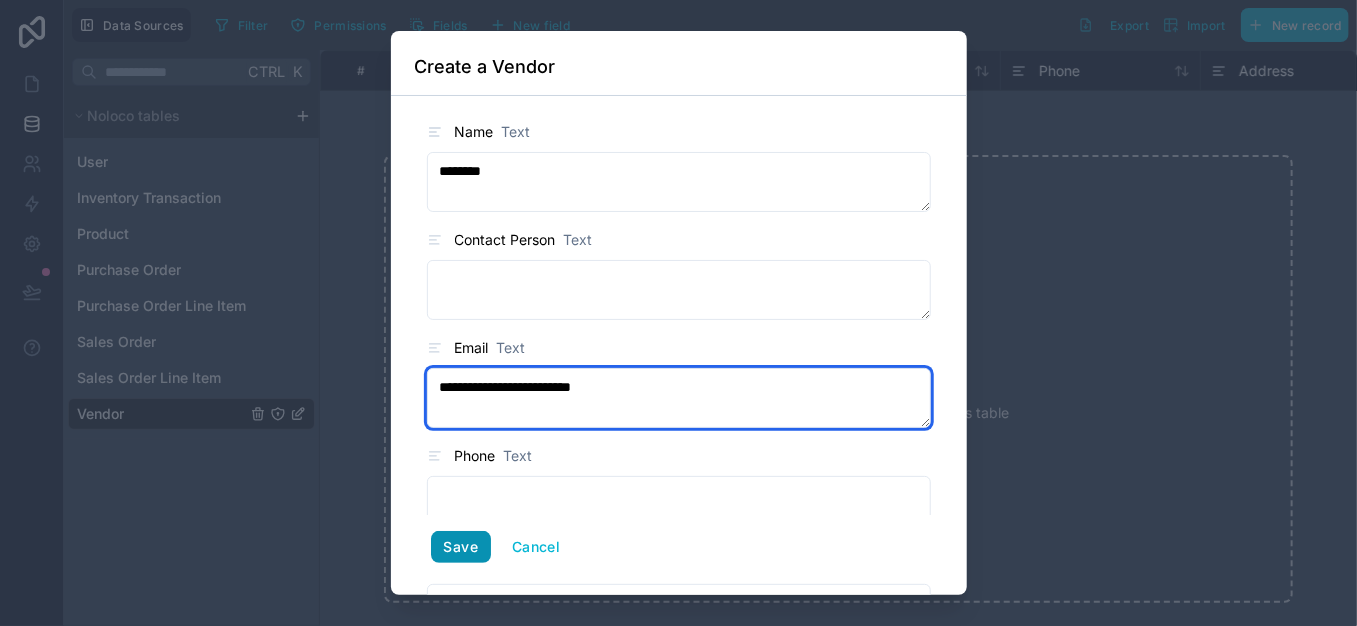 type on "**********" 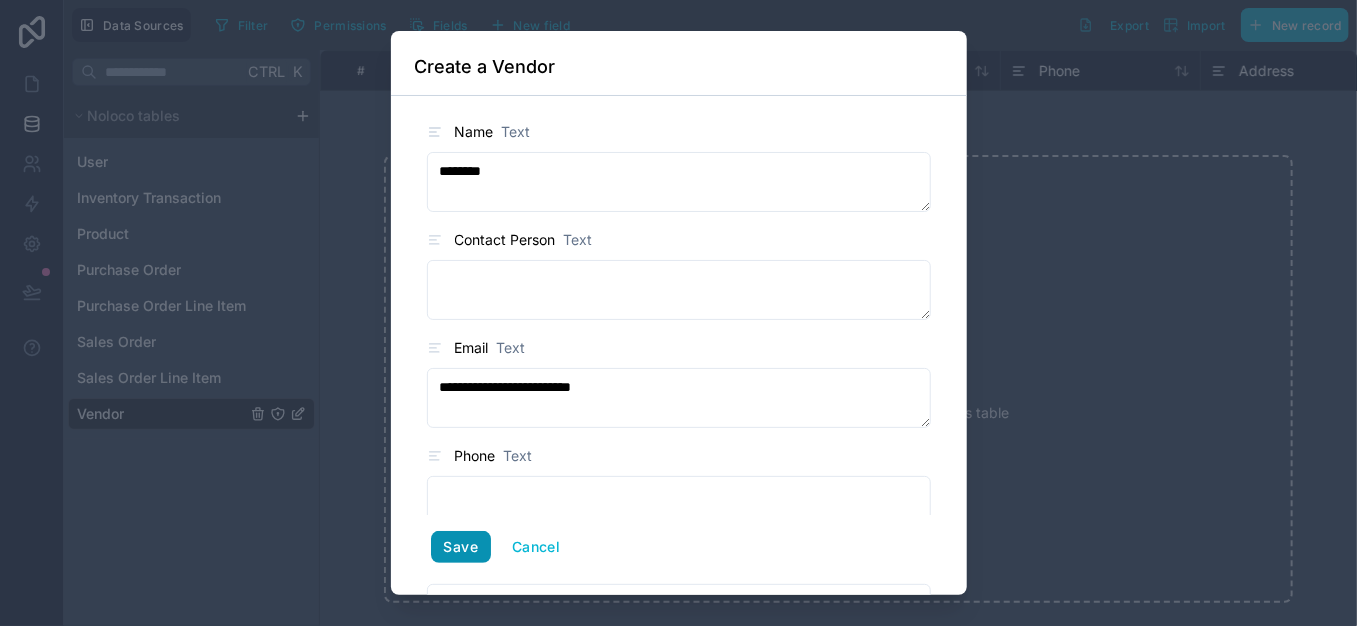 click on "Save" at bounding box center [461, 547] 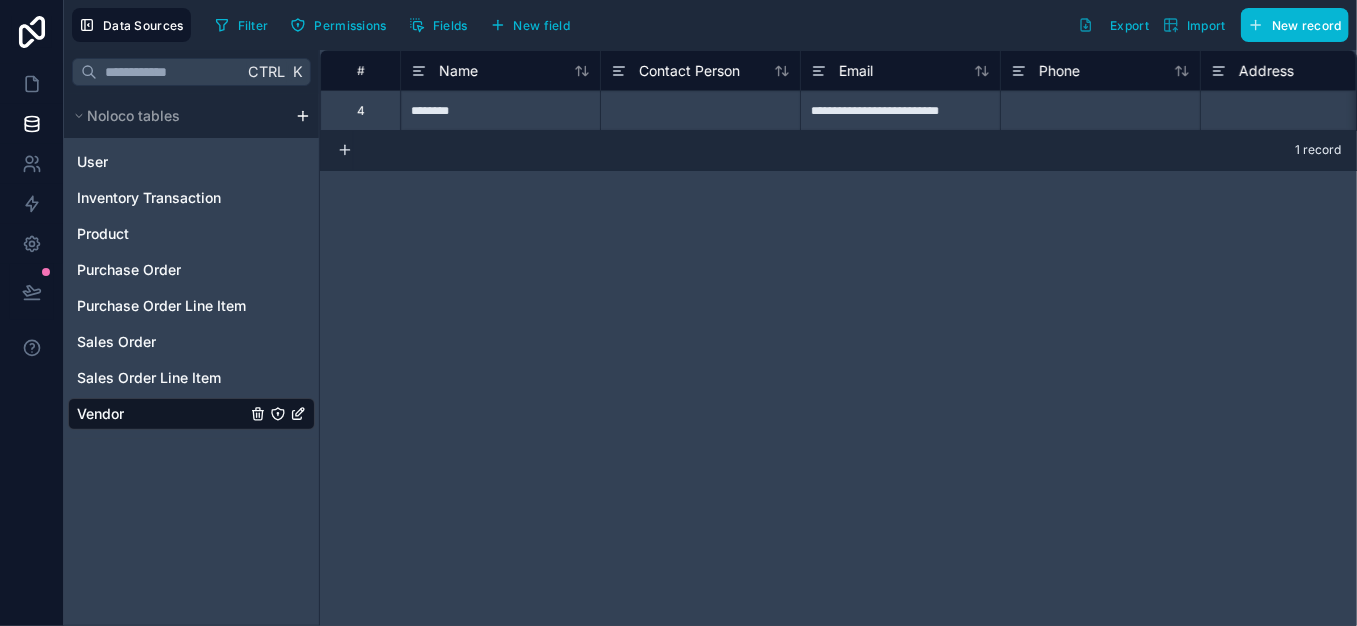 click on "********" at bounding box center (500, 110) 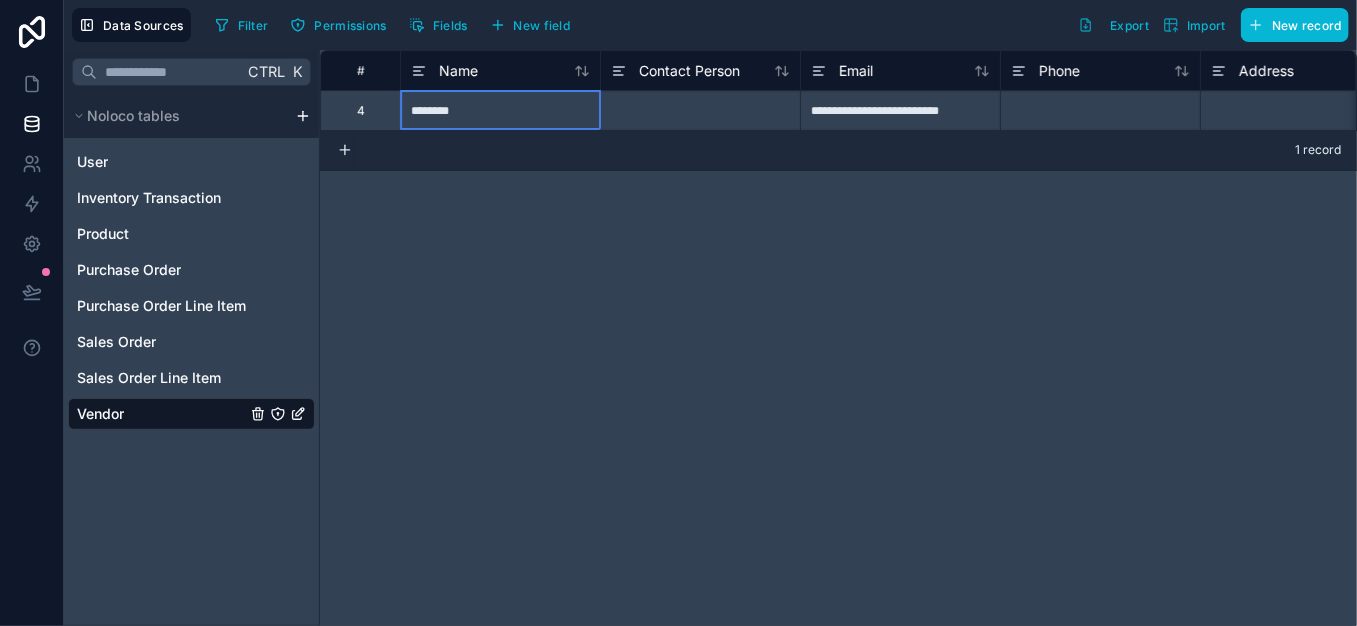 click on "********" at bounding box center (500, 110) 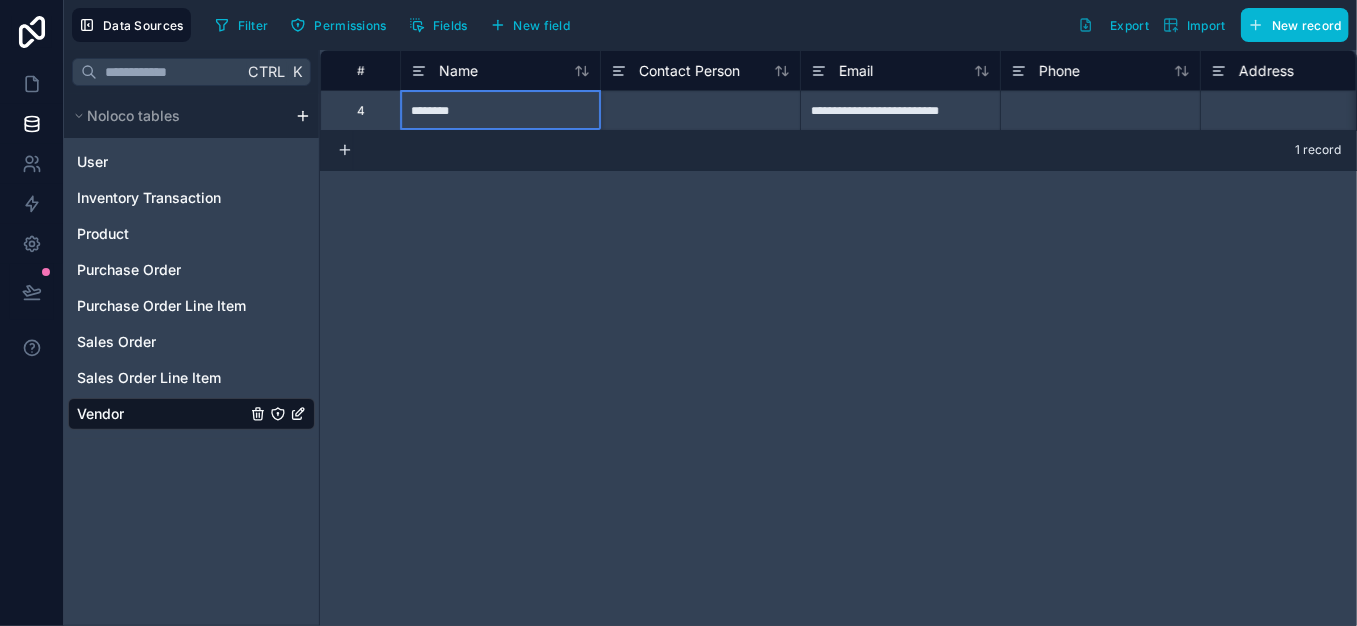 click at bounding box center (700, 110) 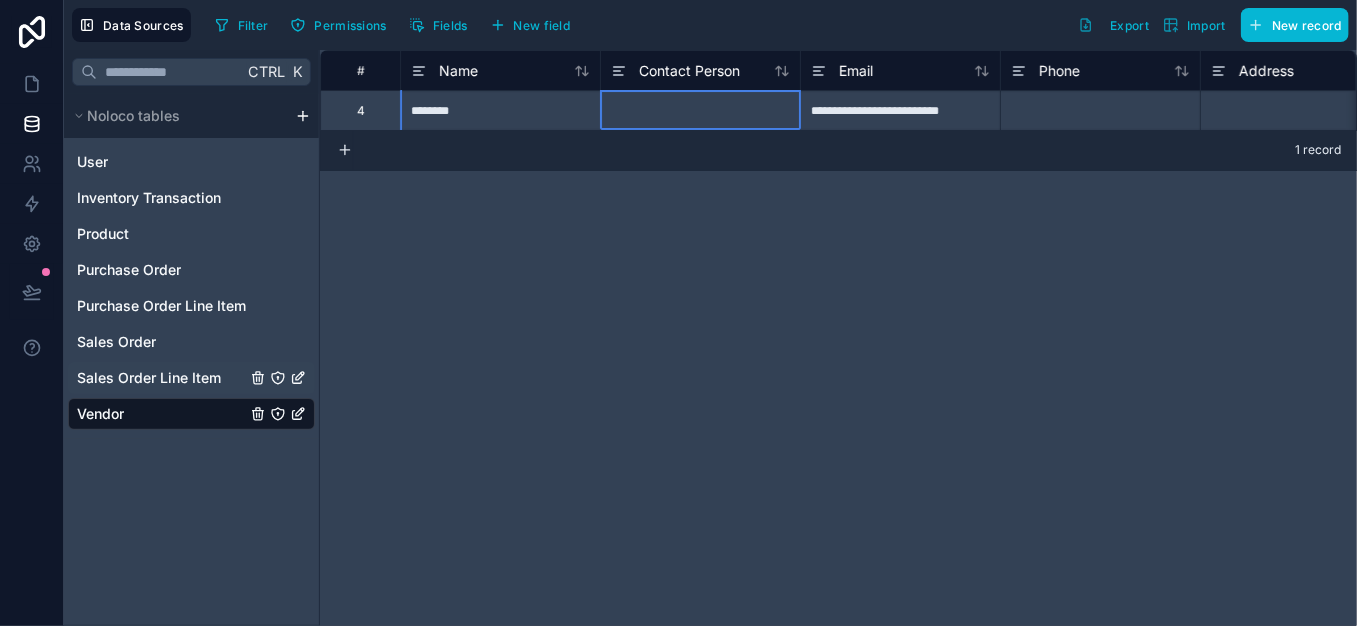 click on "Sales Order Line Item" at bounding box center (149, 378) 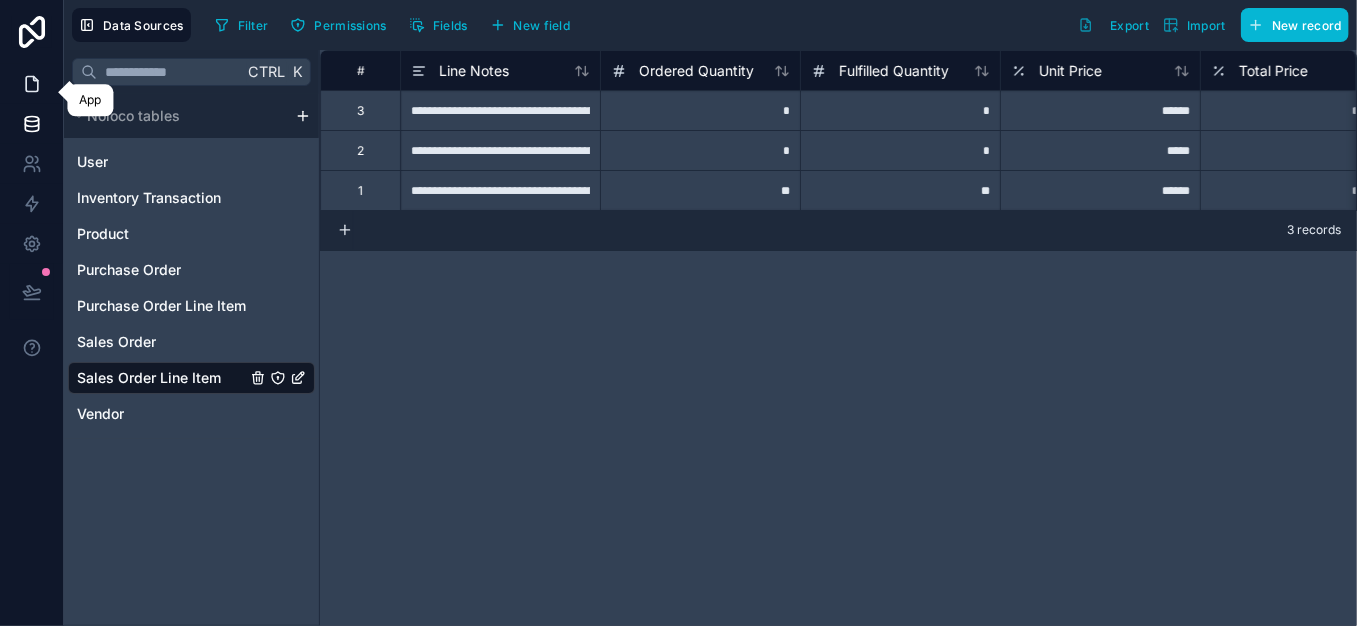 click at bounding box center [31, 84] 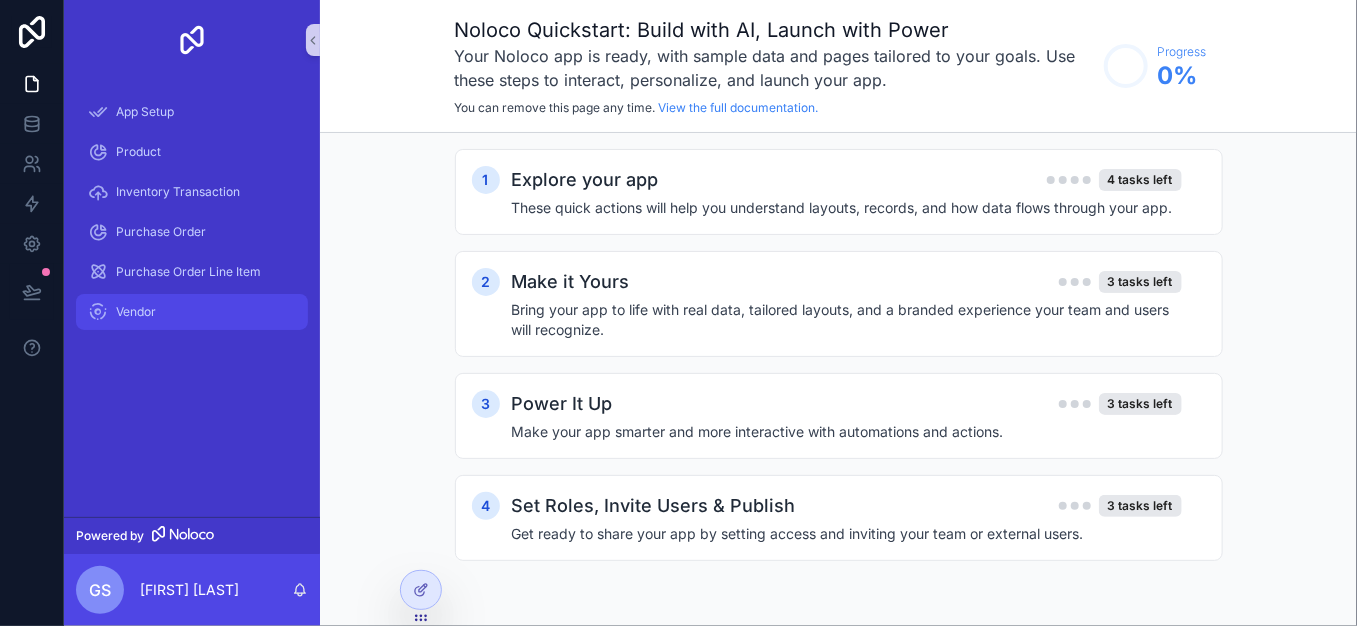 click on "Vendor" at bounding box center (136, 312) 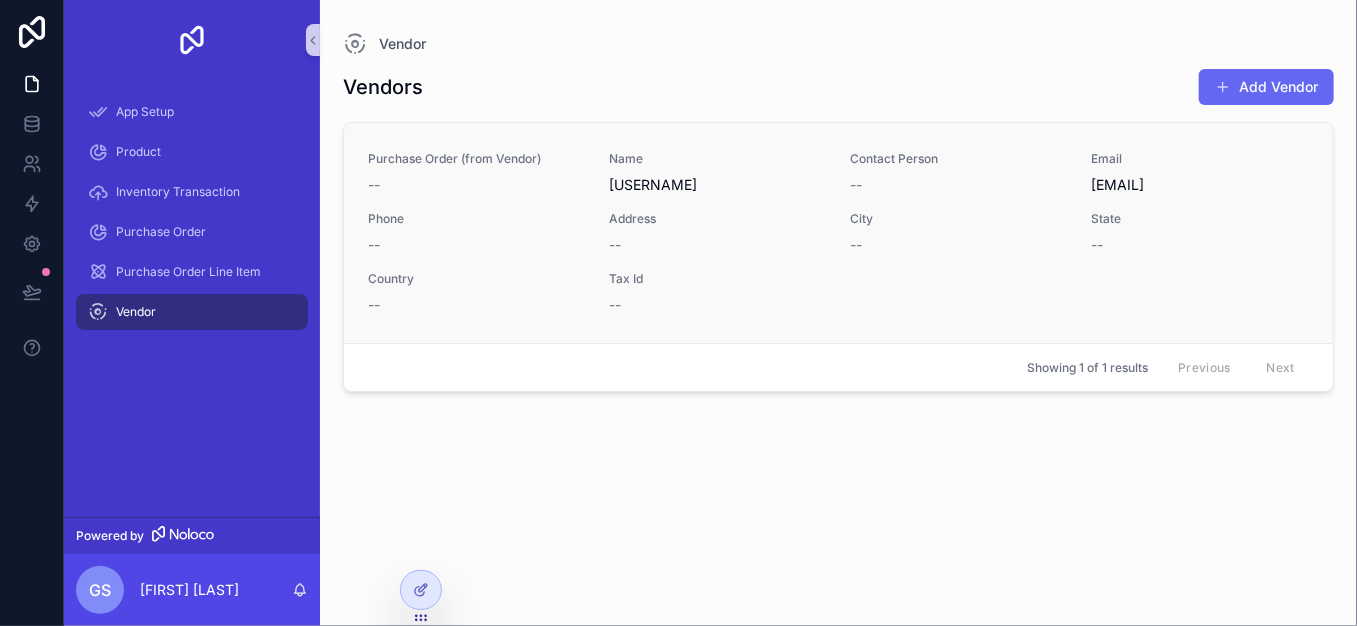 click on "gabriels@expertizen.com.ar" at bounding box center (1200, 185) 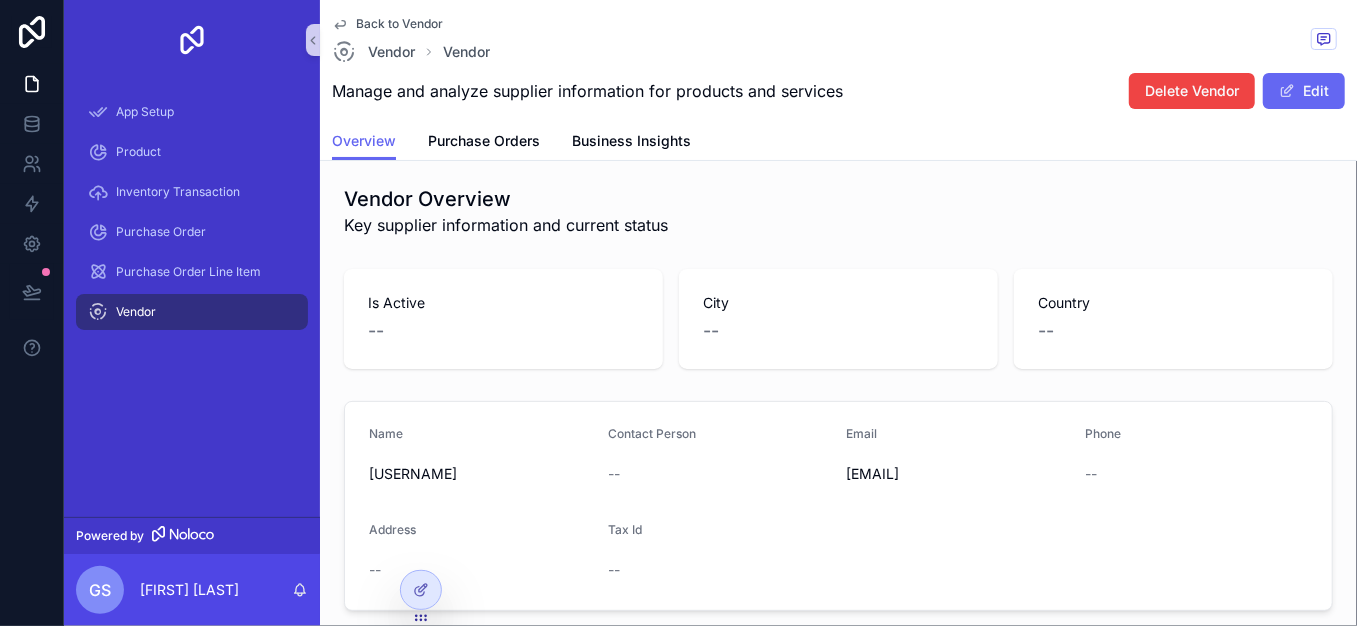 scroll, scrollTop: 0, scrollLeft: 0, axis: both 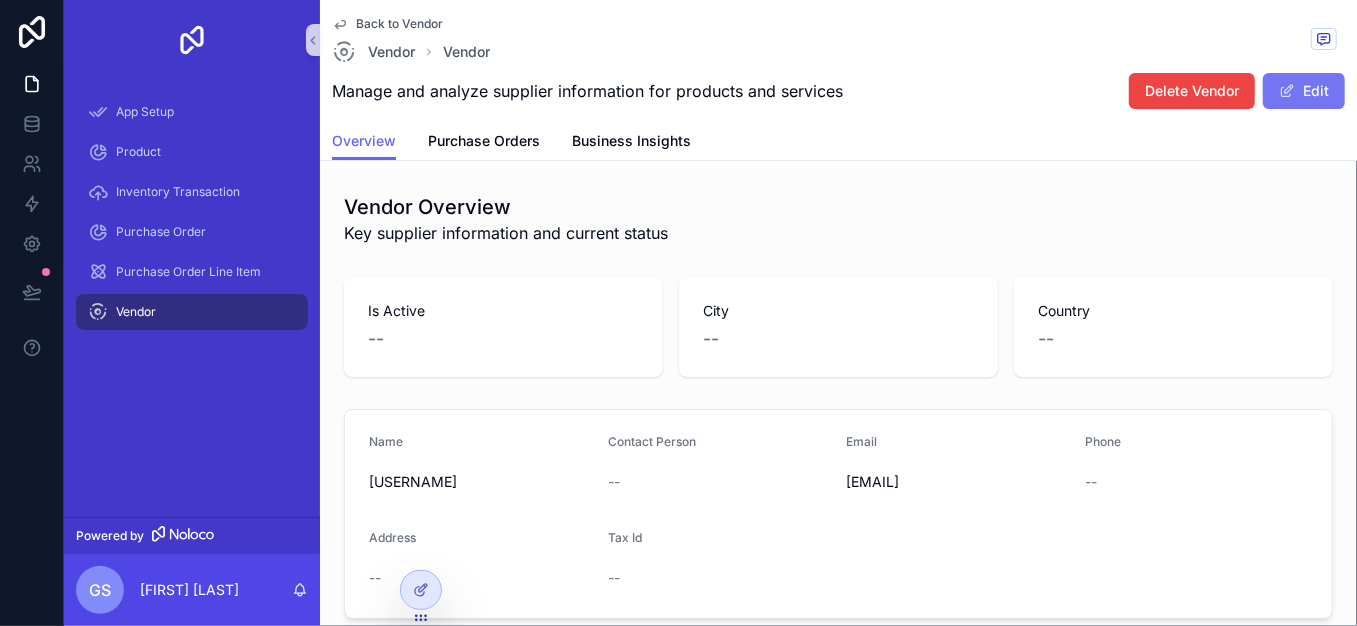 click on "Edit" at bounding box center [1304, 91] 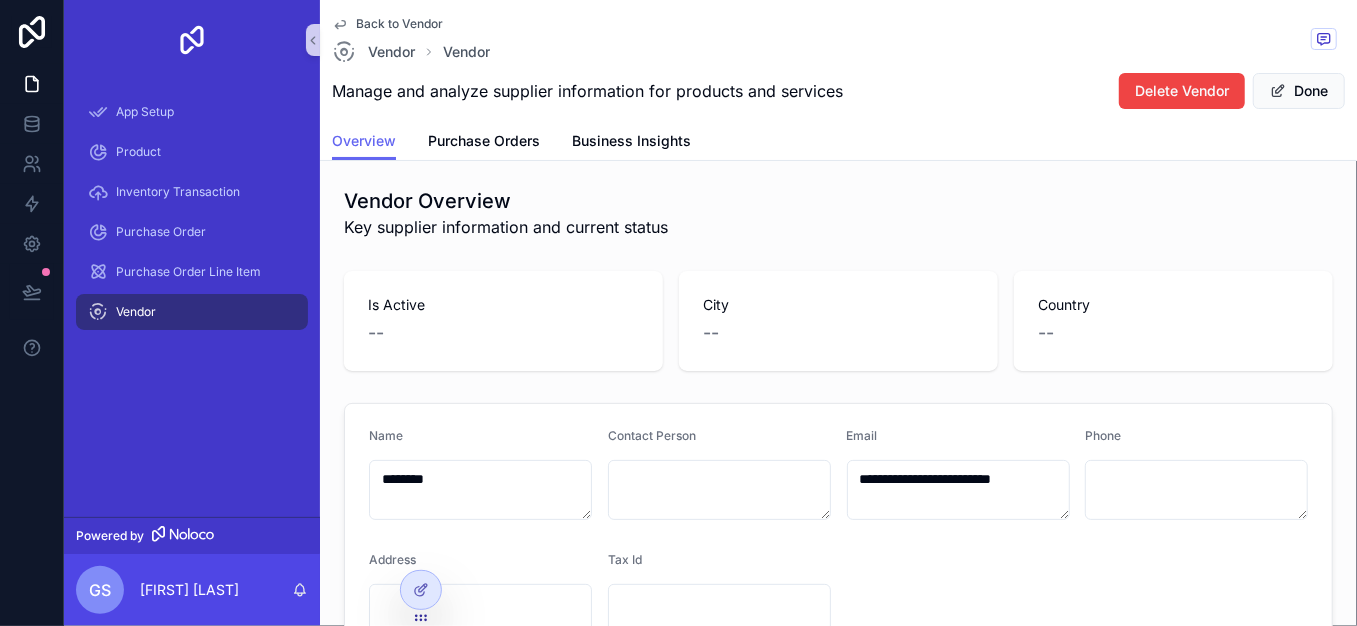 scroll, scrollTop: 0, scrollLeft: 0, axis: both 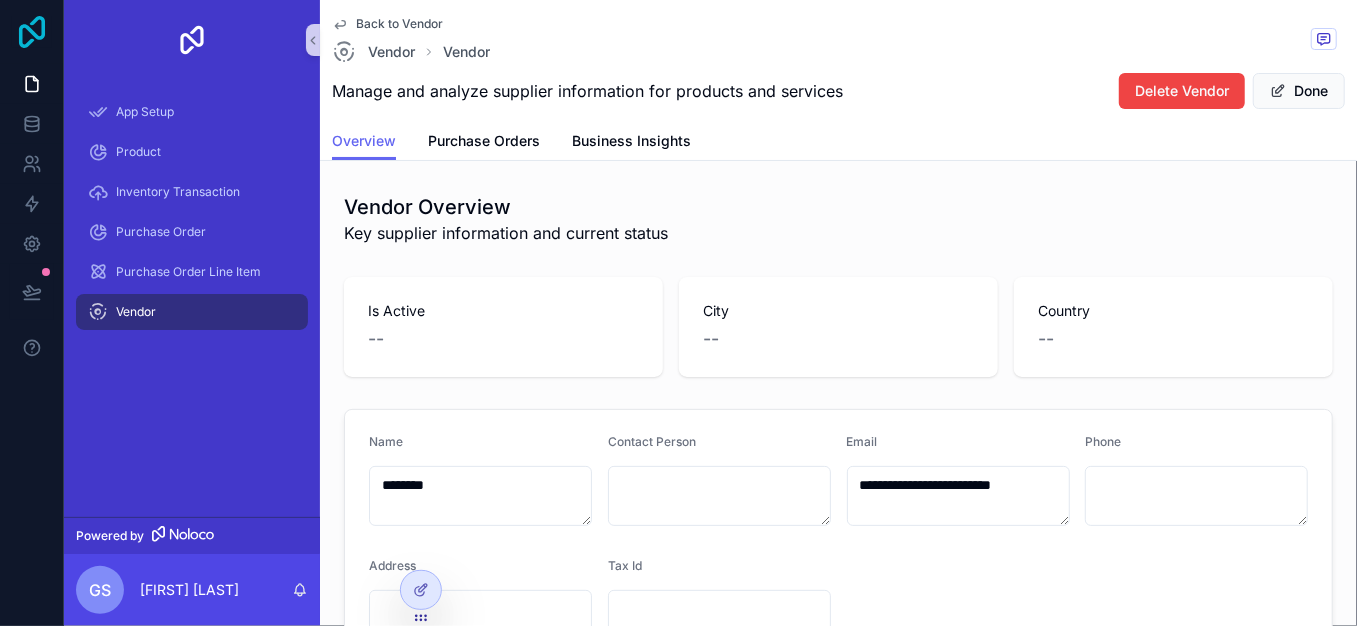 click 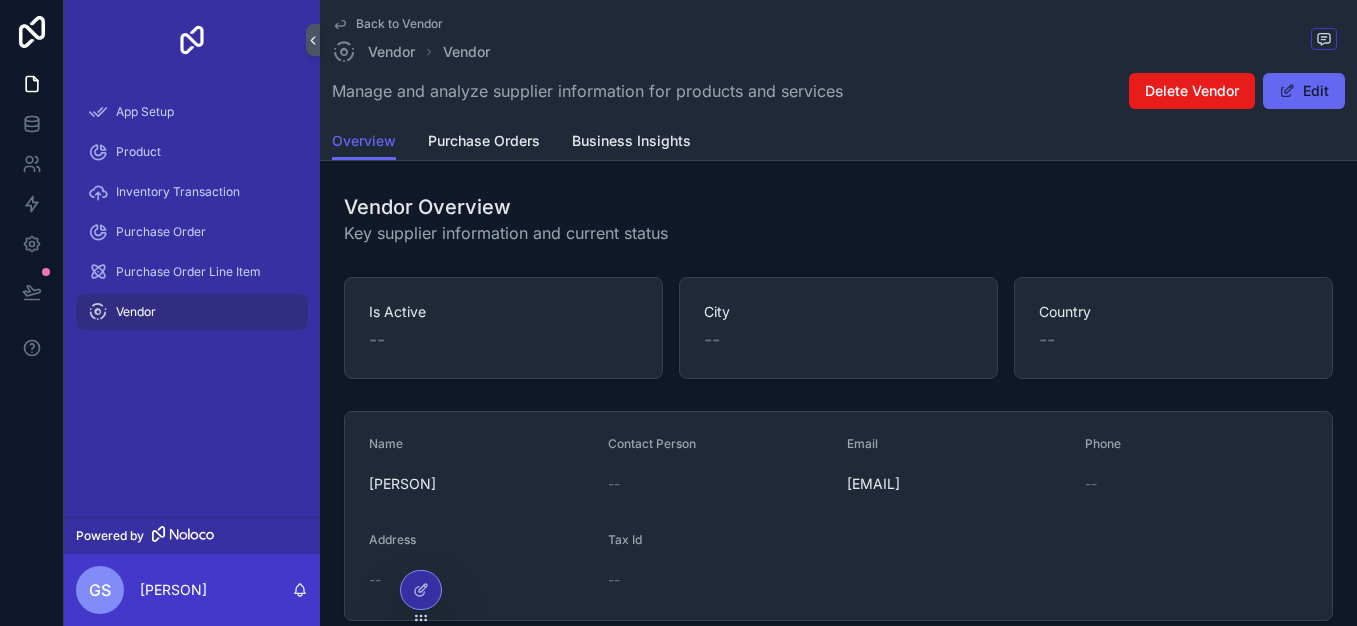 scroll, scrollTop: 0, scrollLeft: 0, axis: both 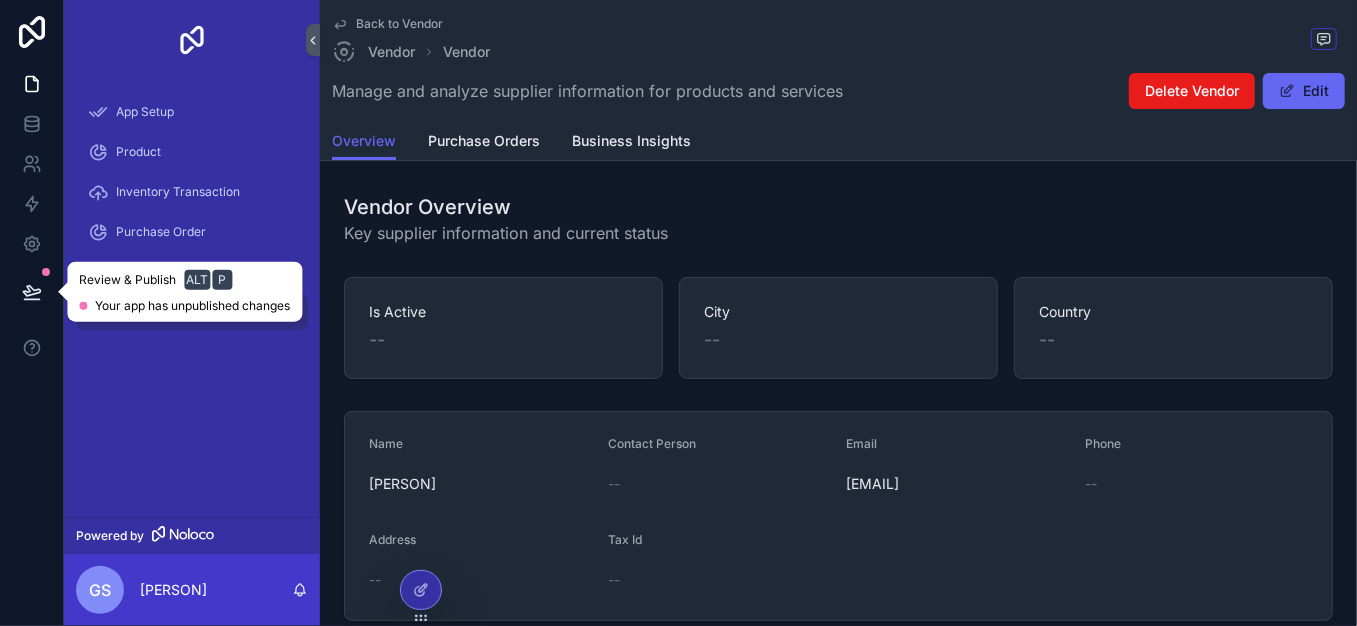 click 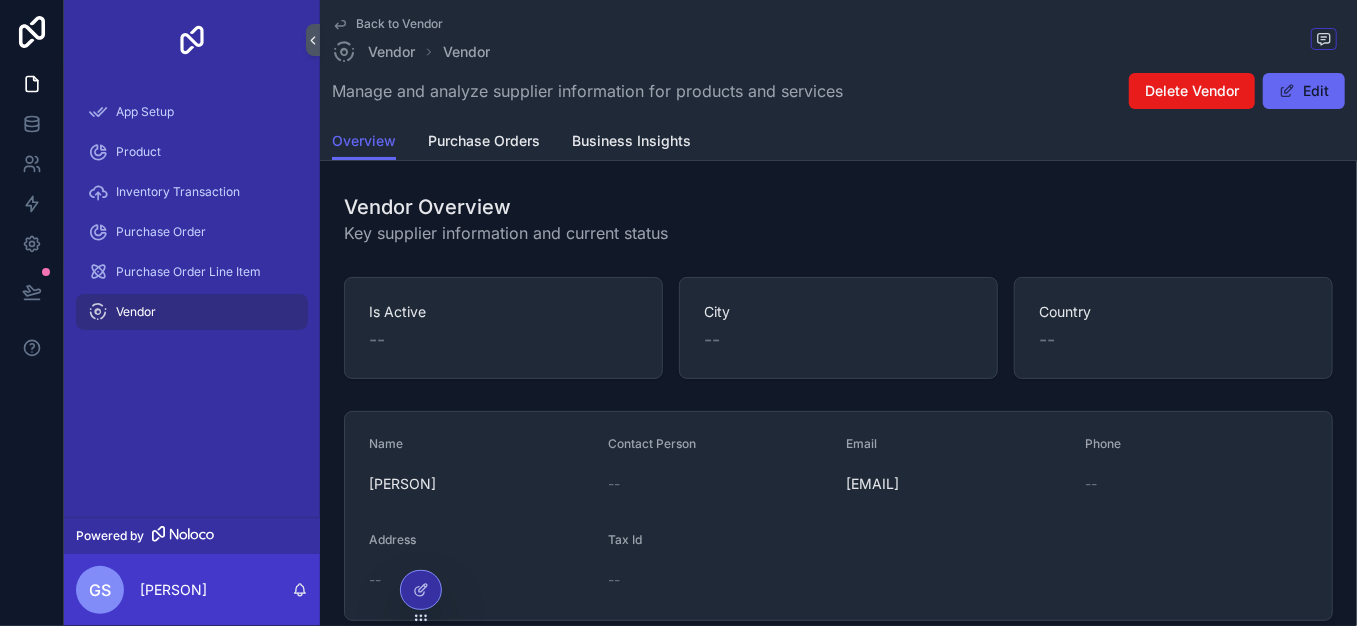 click on "Vendor Overview" at bounding box center (506, 207) 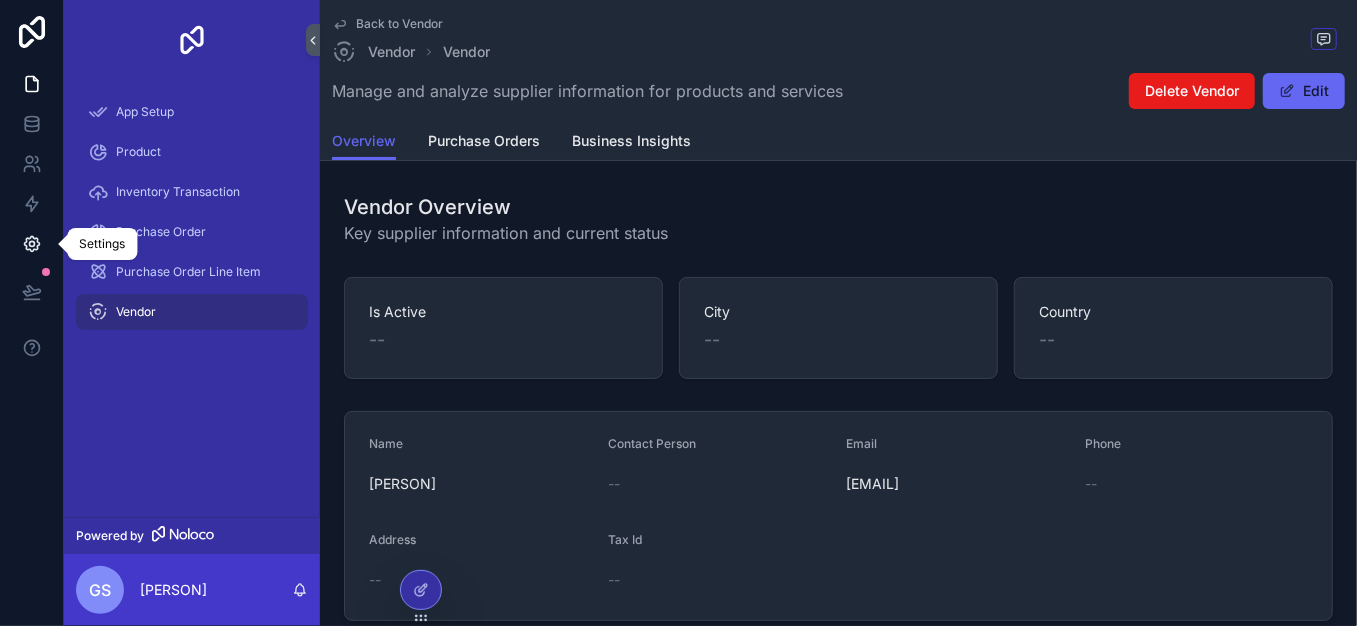 click 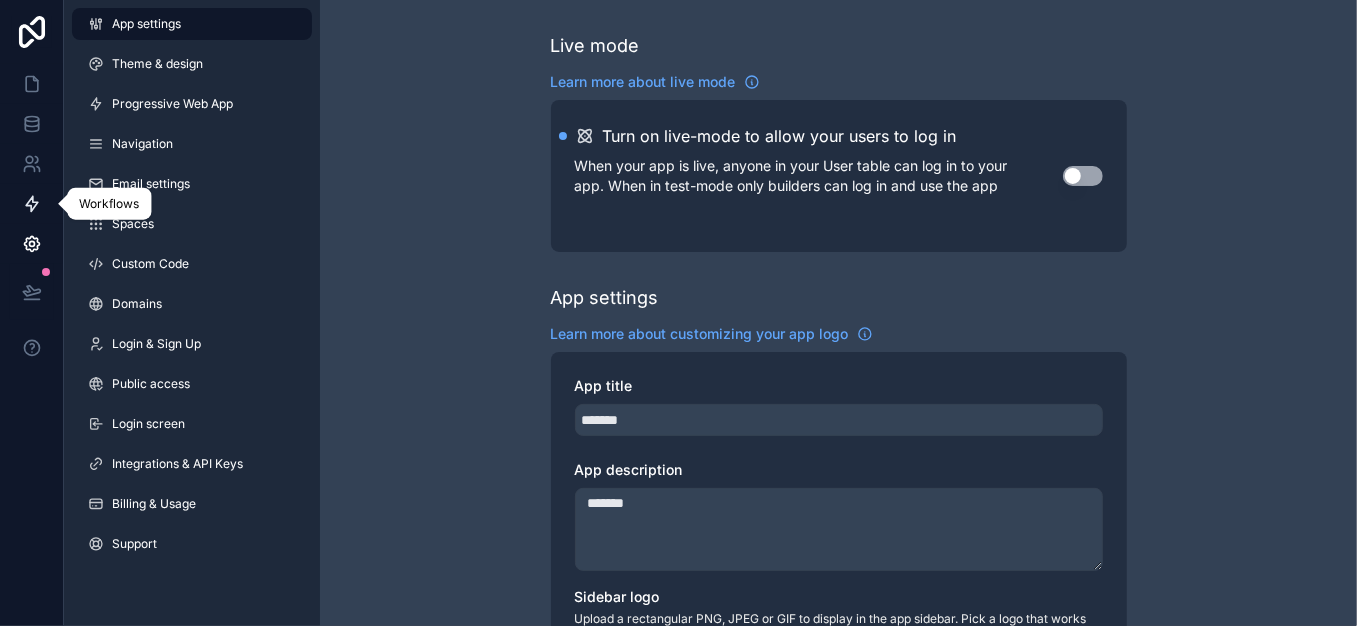 click 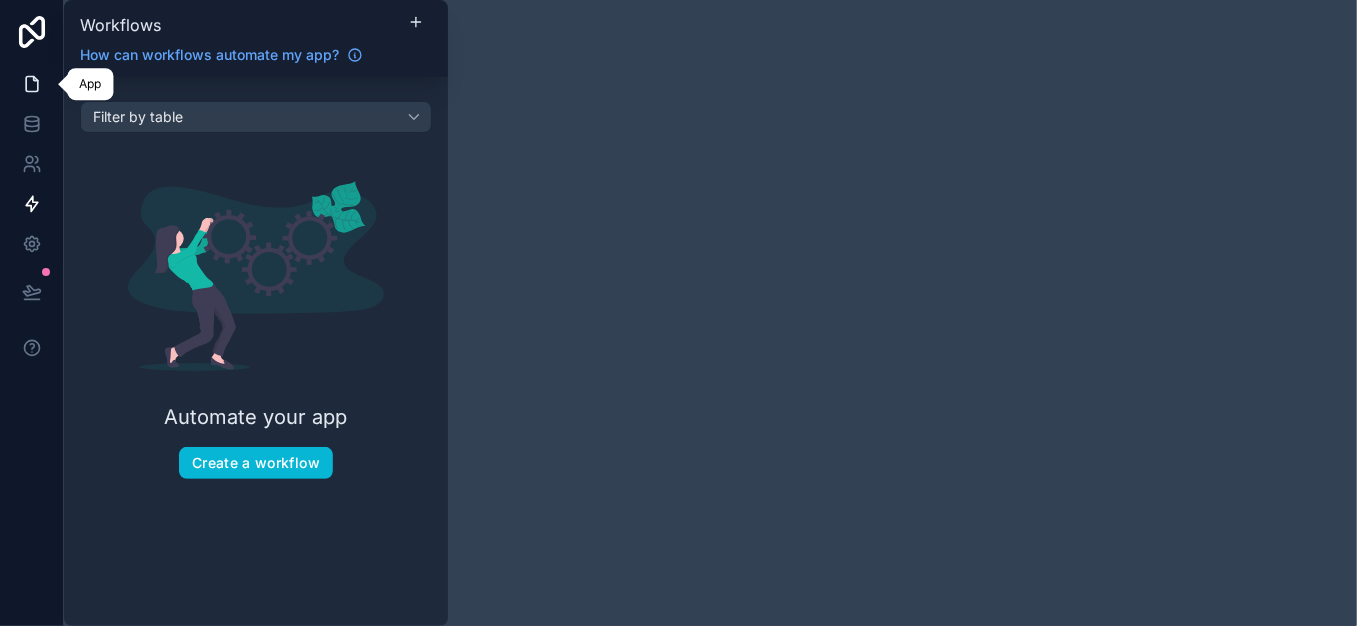 click at bounding box center (31, 84) 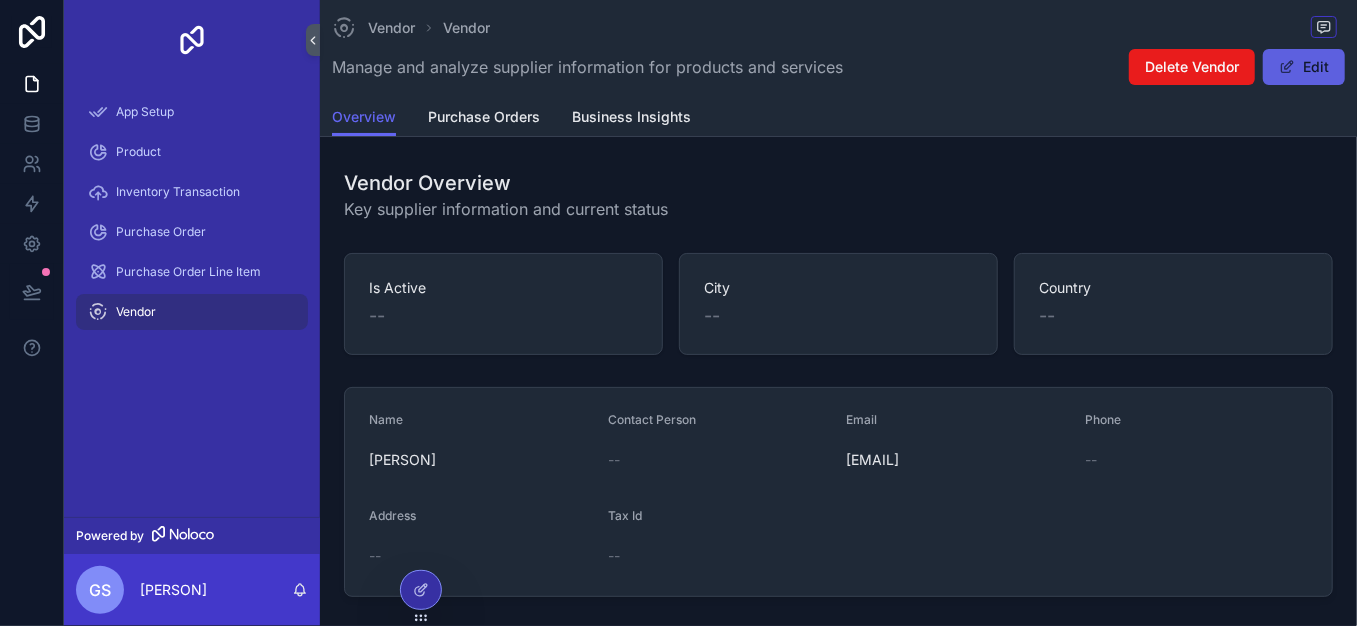 click on "Edit" at bounding box center [1304, 67] 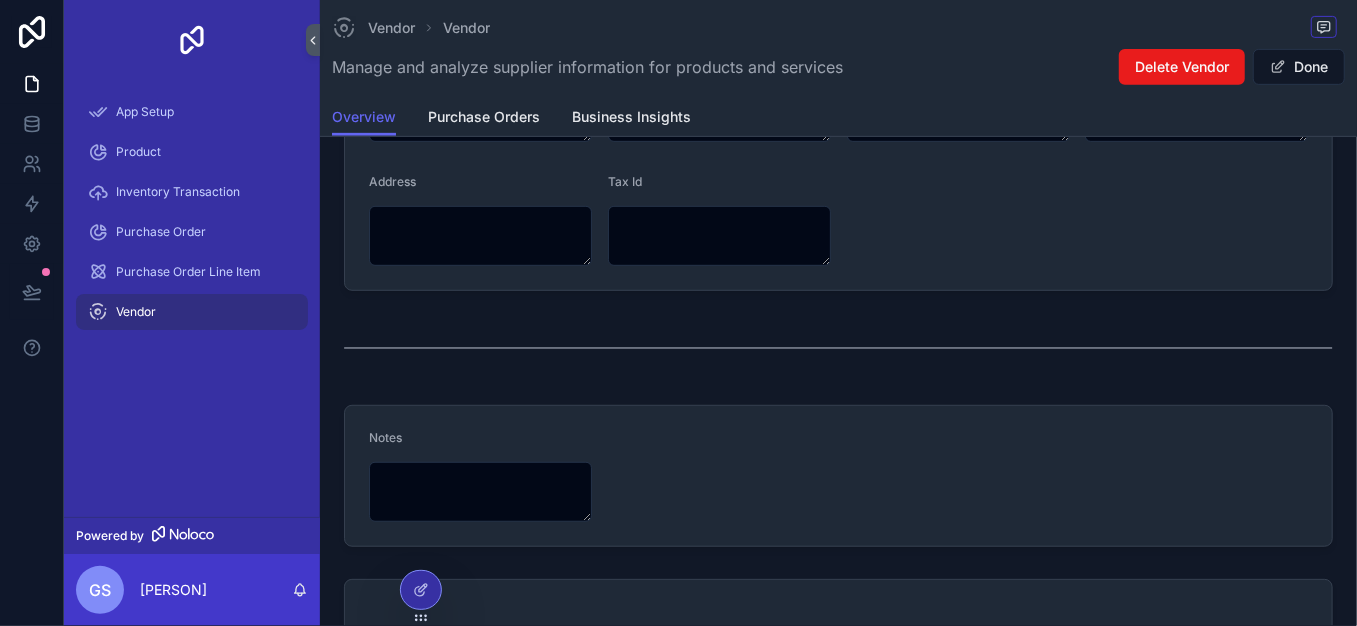 scroll, scrollTop: 0, scrollLeft: 0, axis: both 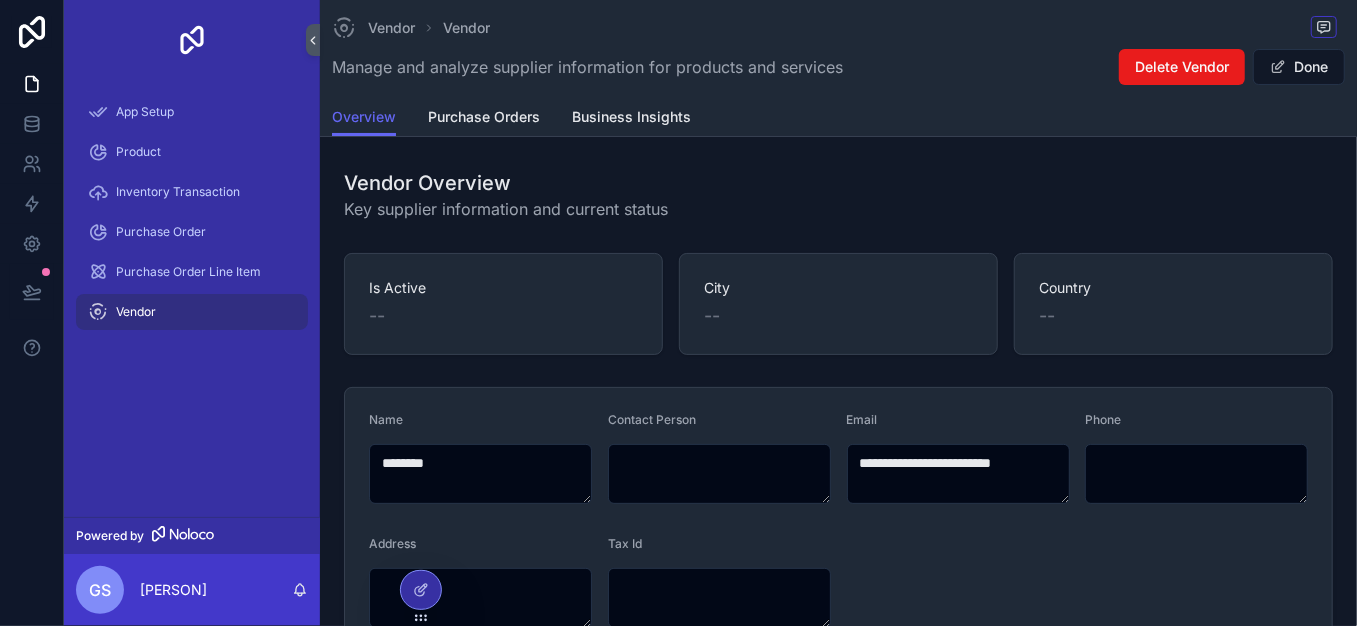 click on "Is Active --" at bounding box center (503, 304) 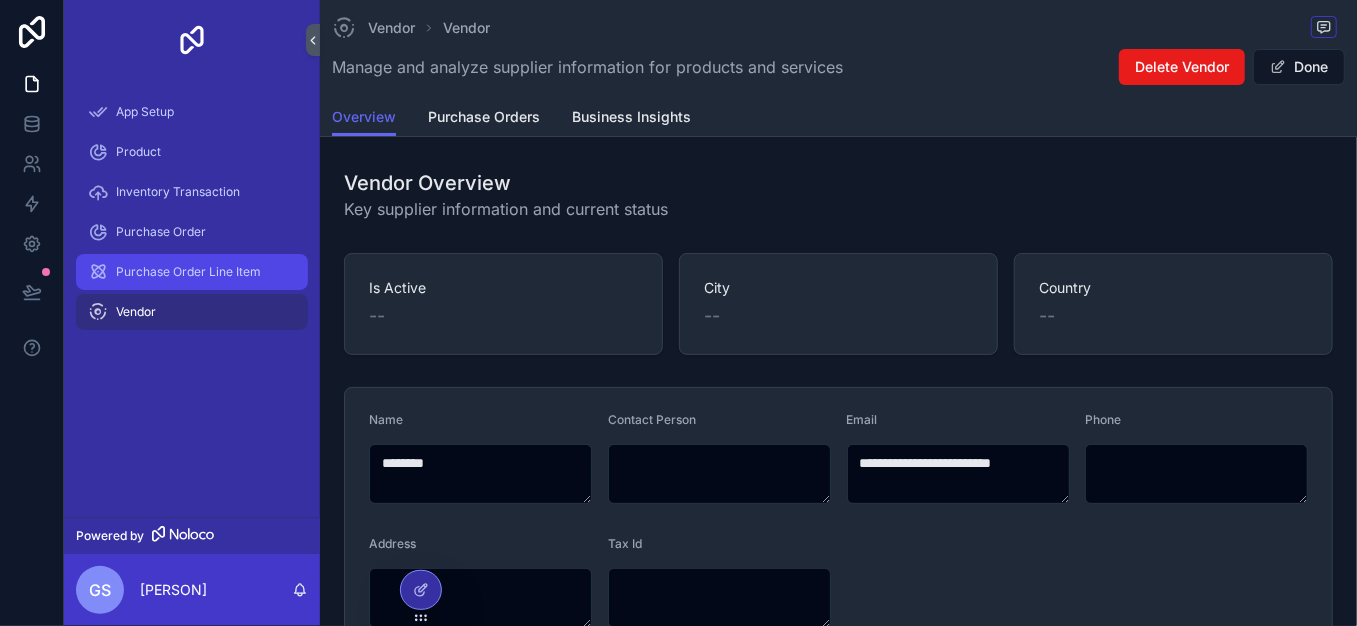 click on "Purchase Order Line Item" at bounding box center [188, 272] 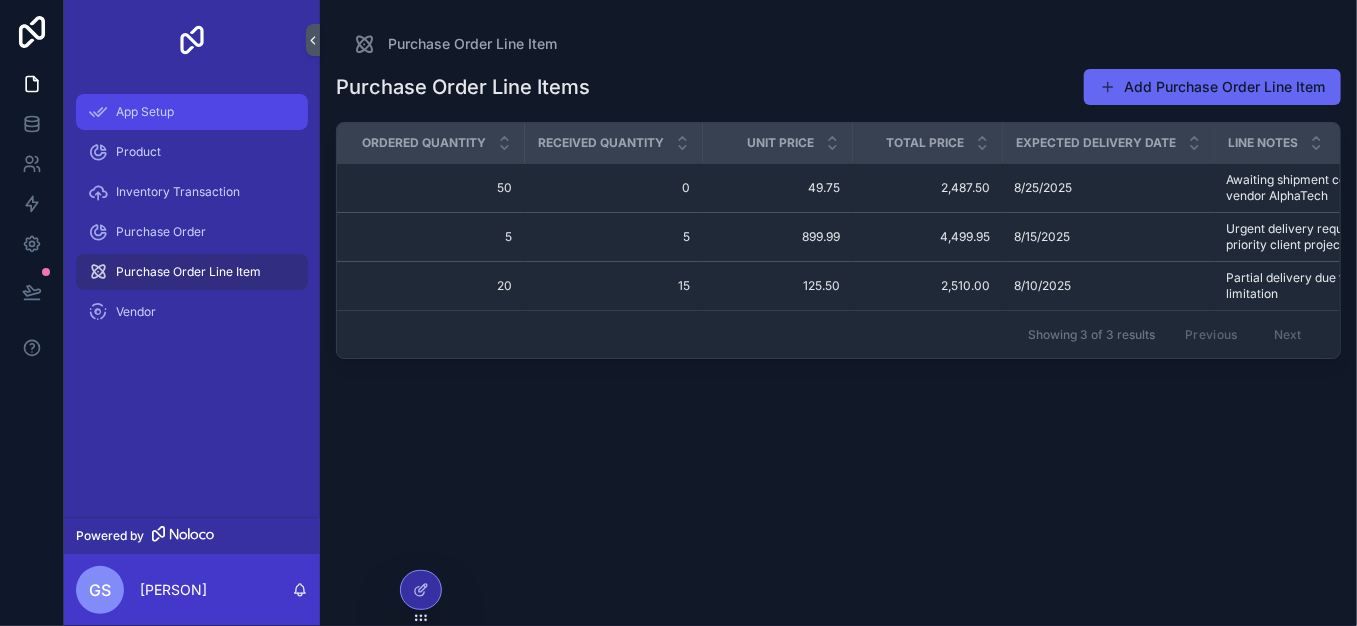 click on "App Setup" at bounding box center (192, 112) 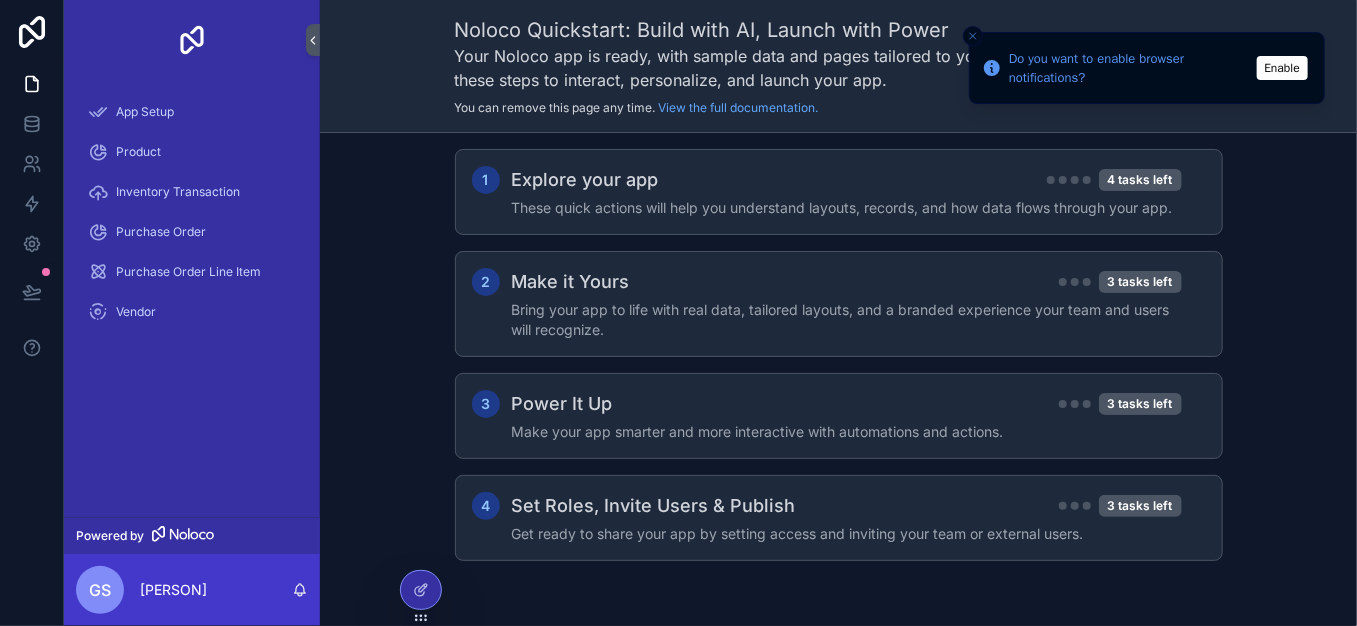 click 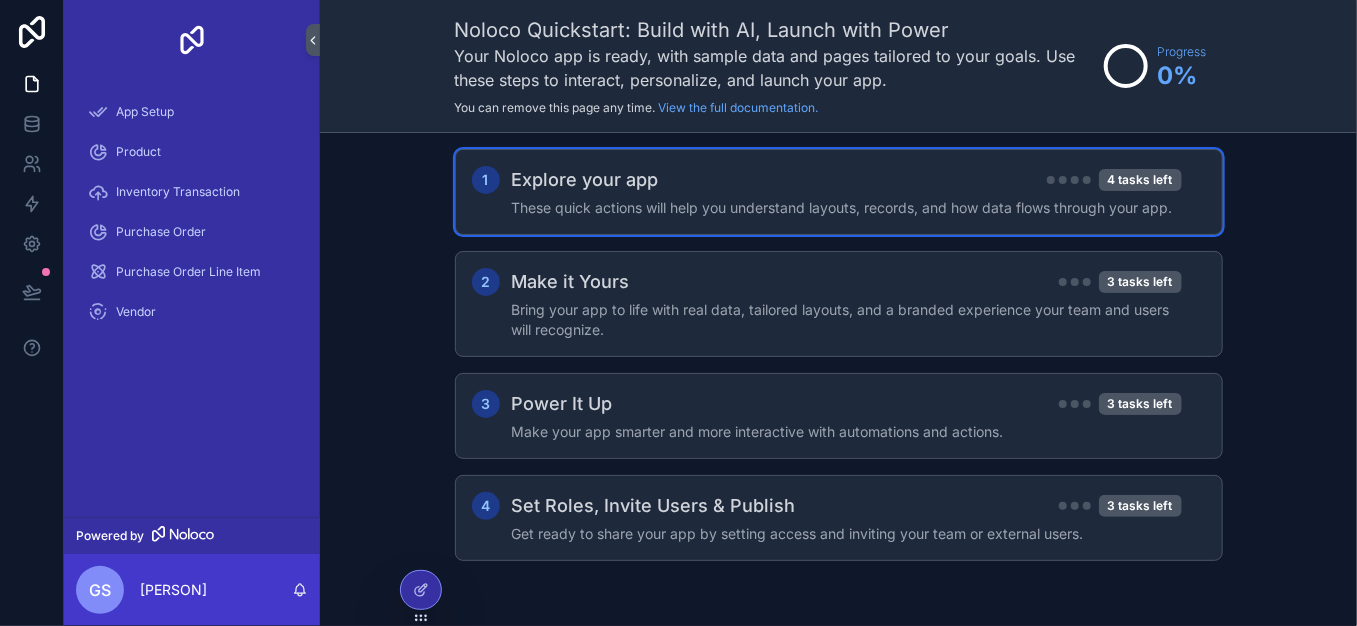 click on "Explore your app" at bounding box center [585, 180] 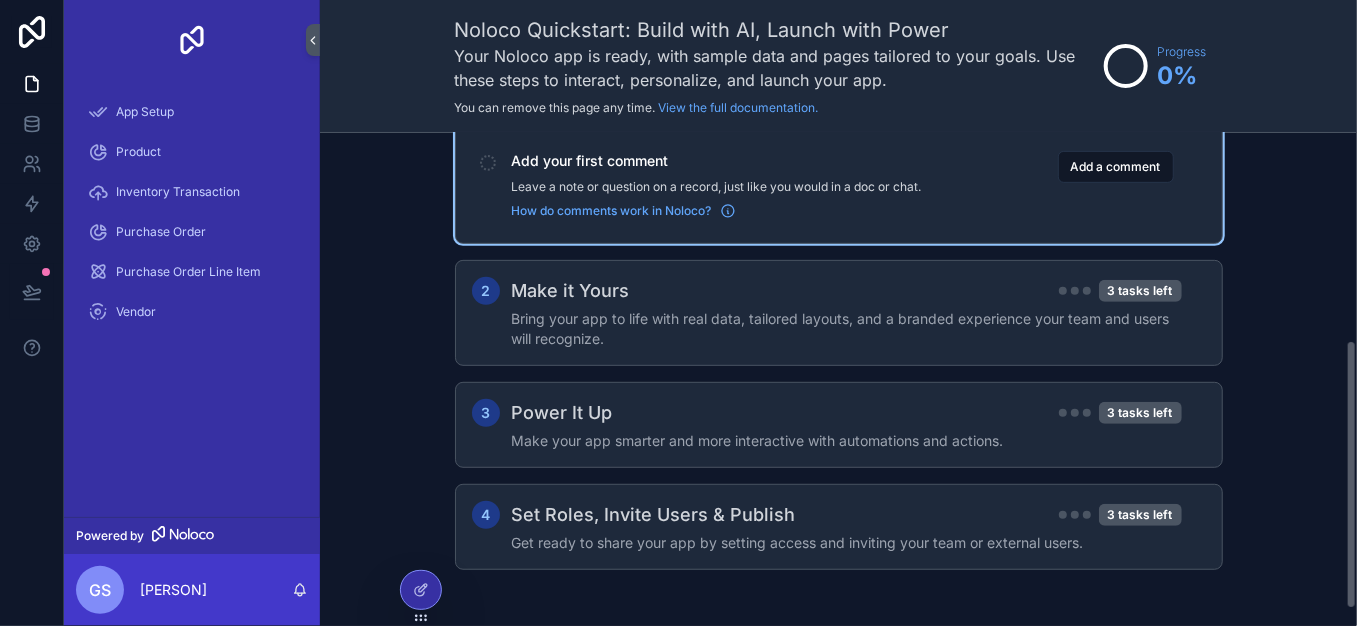 scroll, scrollTop: 412, scrollLeft: 0, axis: vertical 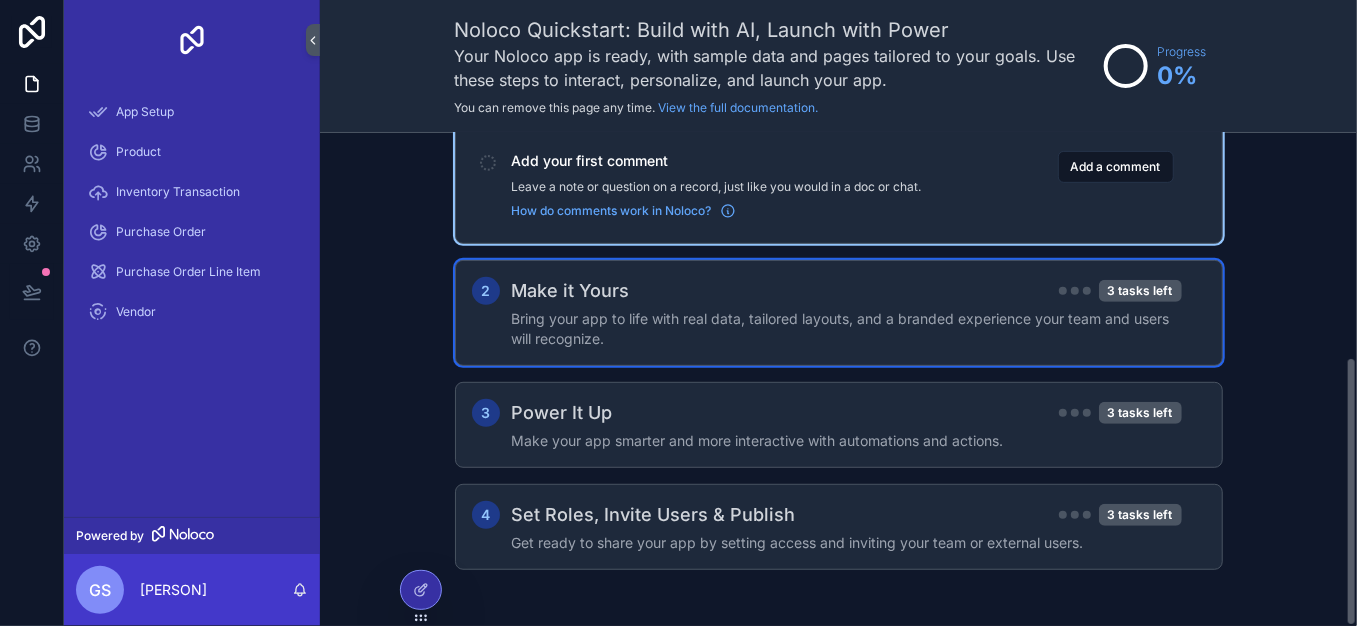 click on "Bring your app to life with real data, tailored layouts, and a branded experience your team and users will recognize." at bounding box center [847, 329] 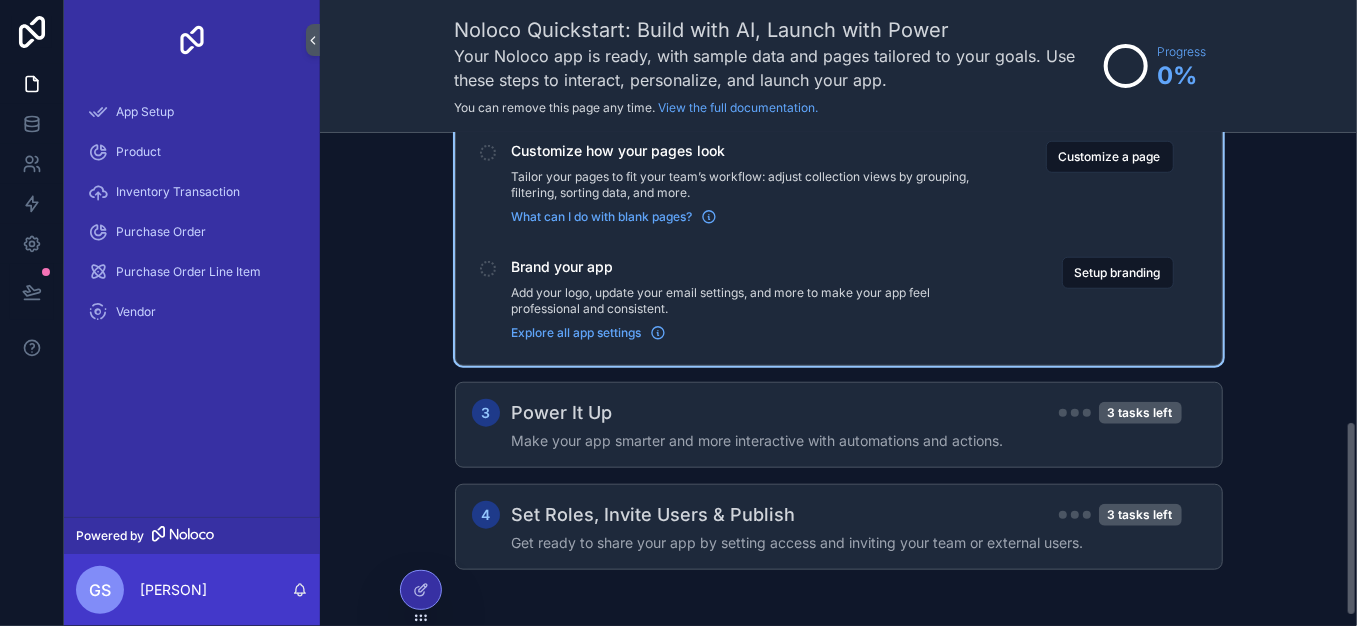 scroll, scrollTop: 752, scrollLeft: 0, axis: vertical 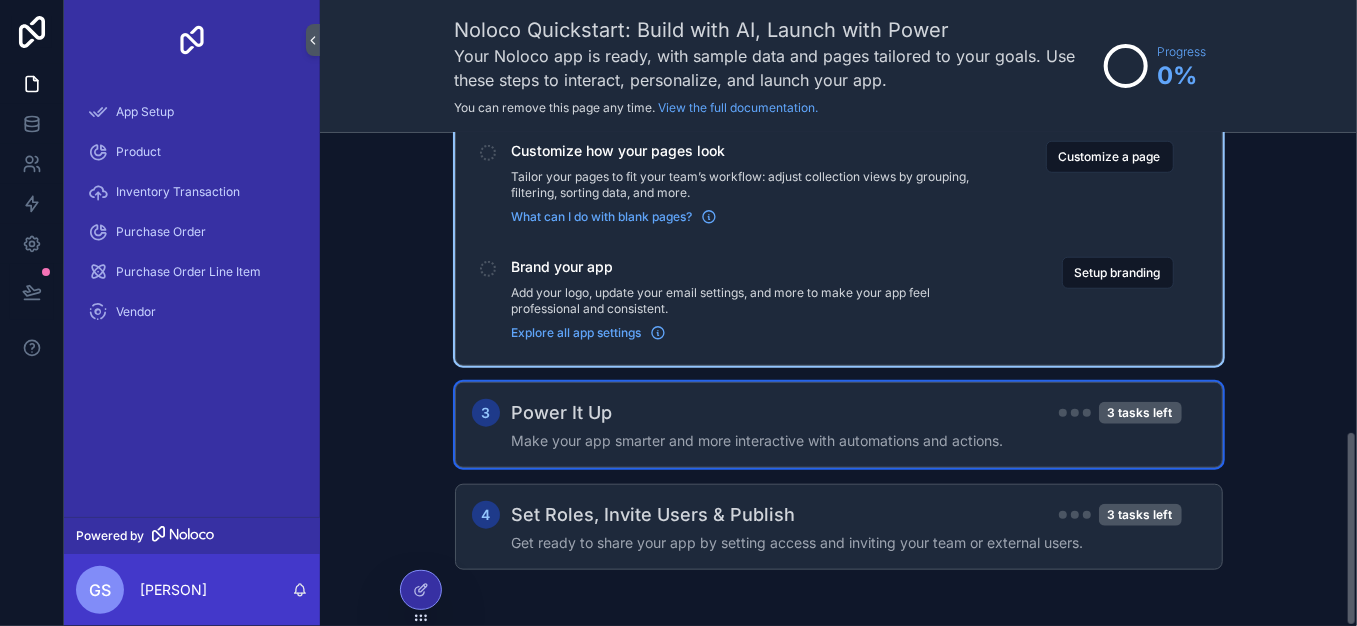 click on "Make your app smarter and more interactive with automations and actions." at bounding box center (847, 441) 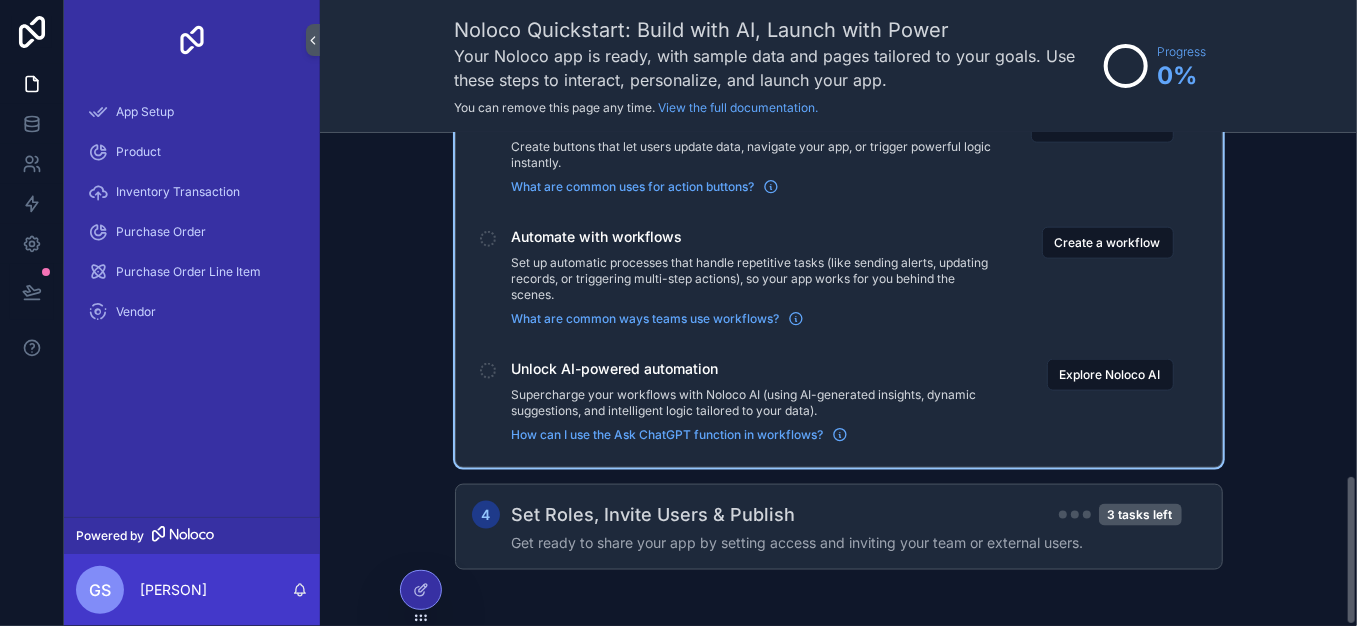 scroll, scrollTop: 1124, scrollLeft: 0, axis: vertical 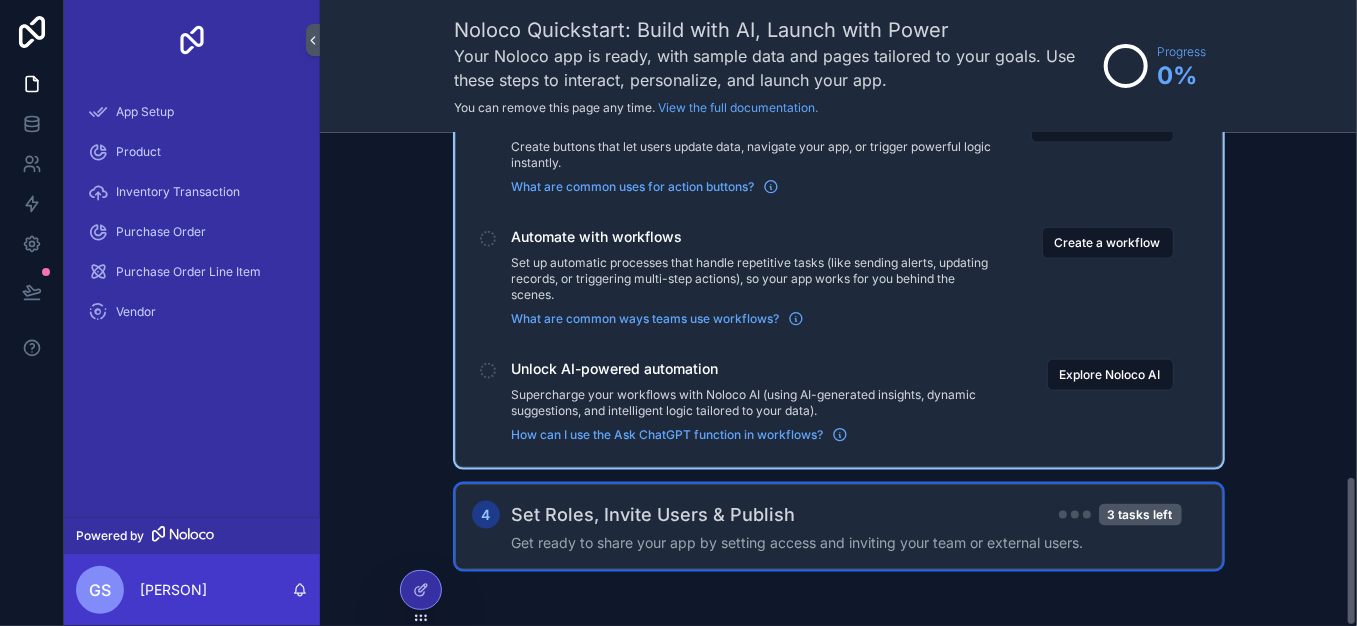 click on "Set Roles, Invite Users & Publish 3 tasks left" at bounding box center [847, 515] 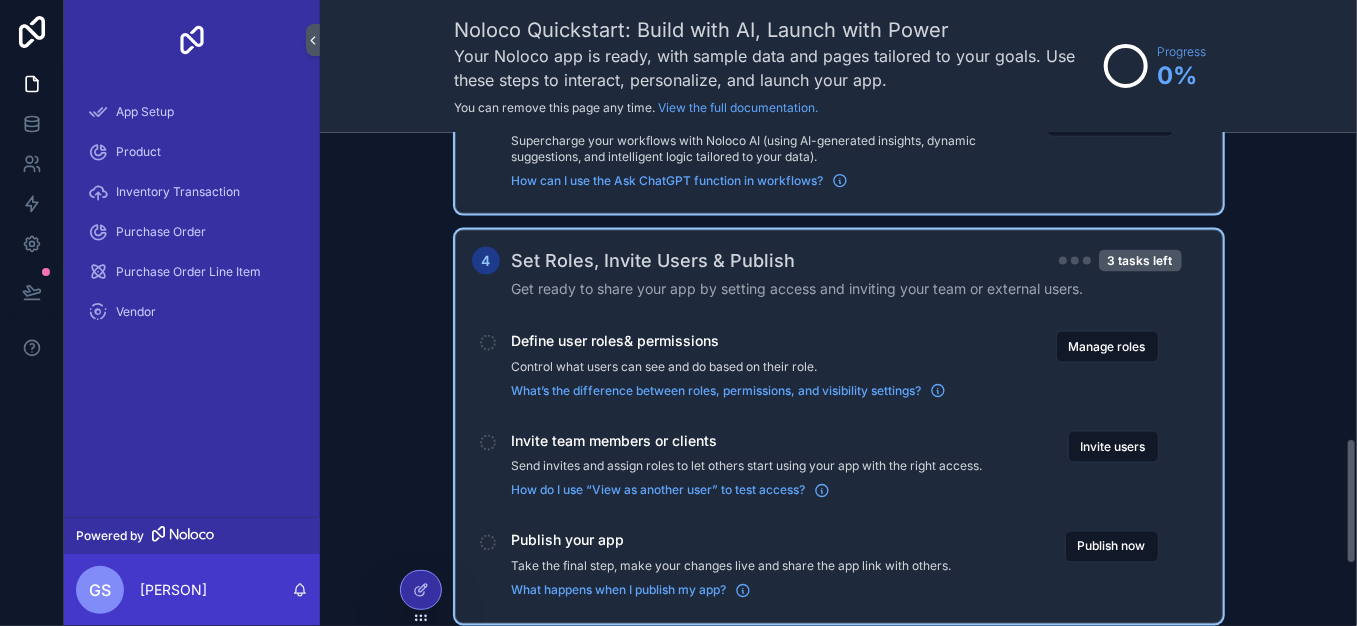 scroll, scrollTop: 1432, scrollLeft: 0, axis: vertical 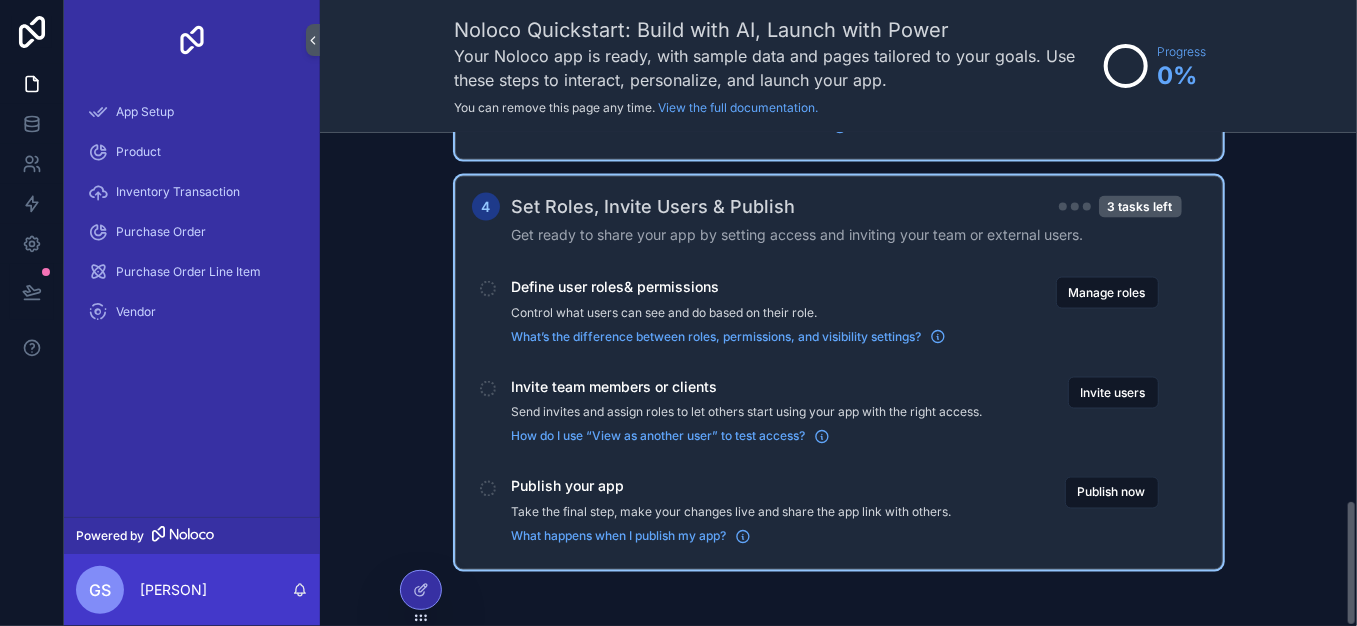 click at bounding box center (488, 489) 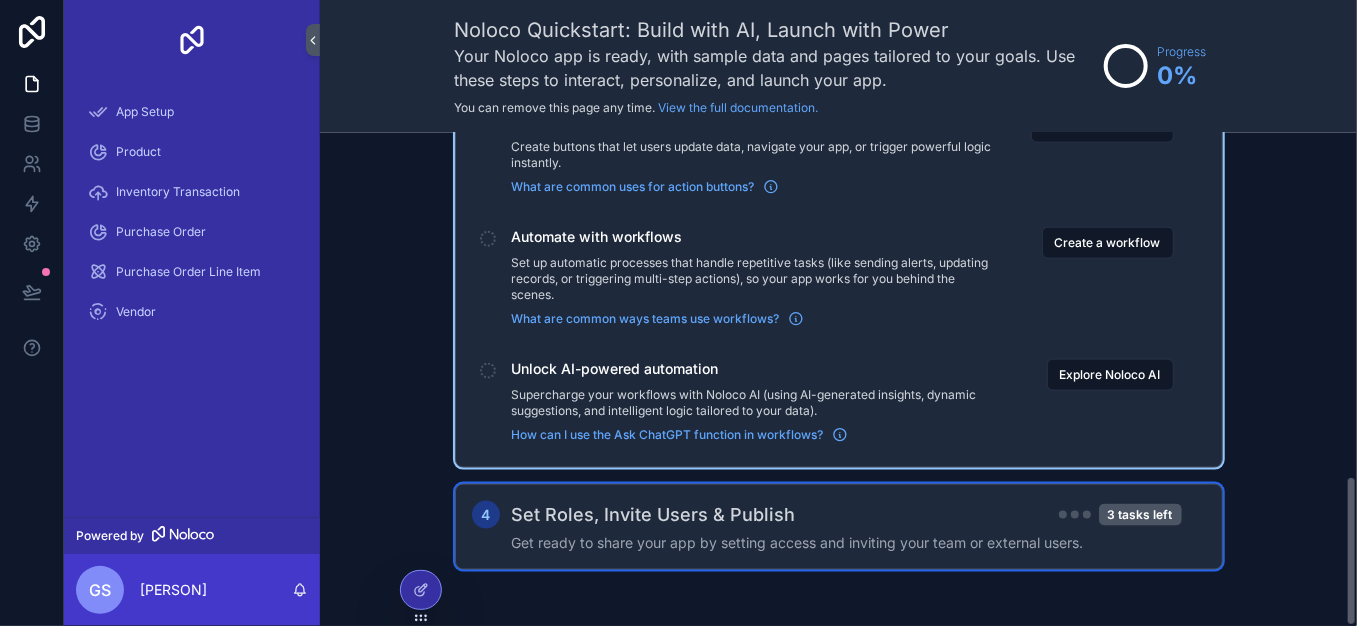 click at bounding box center (488, 371) 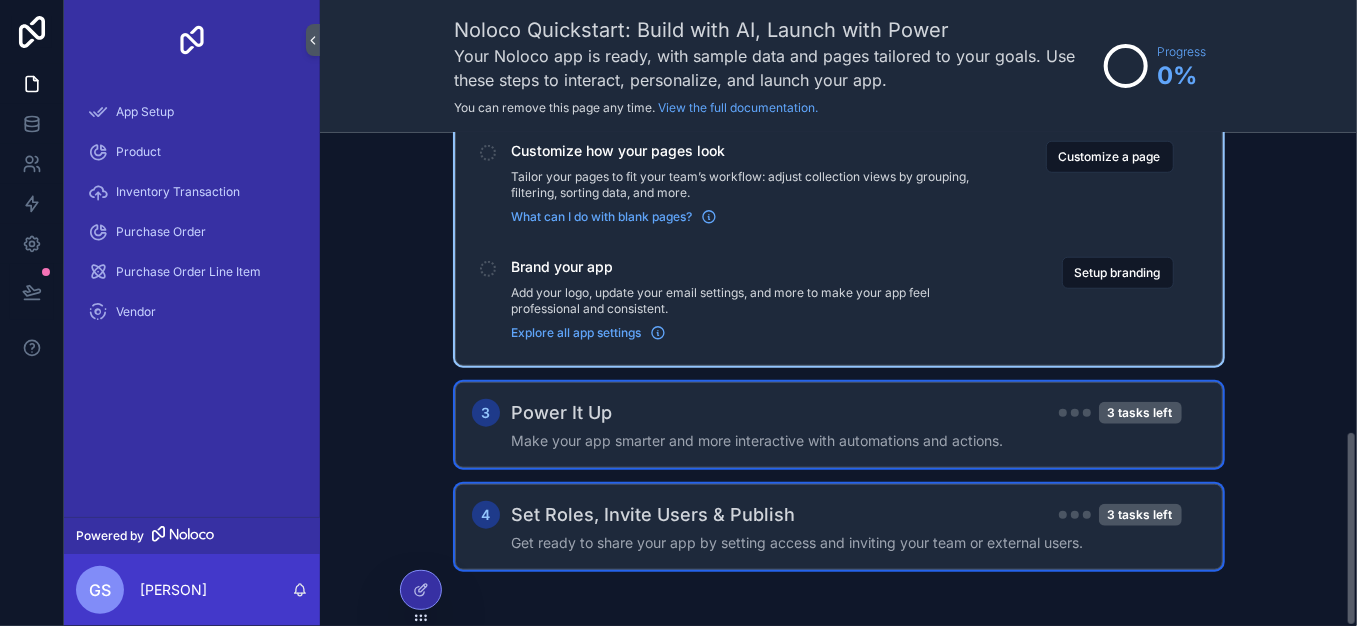 click at bounding box center (488, 269) 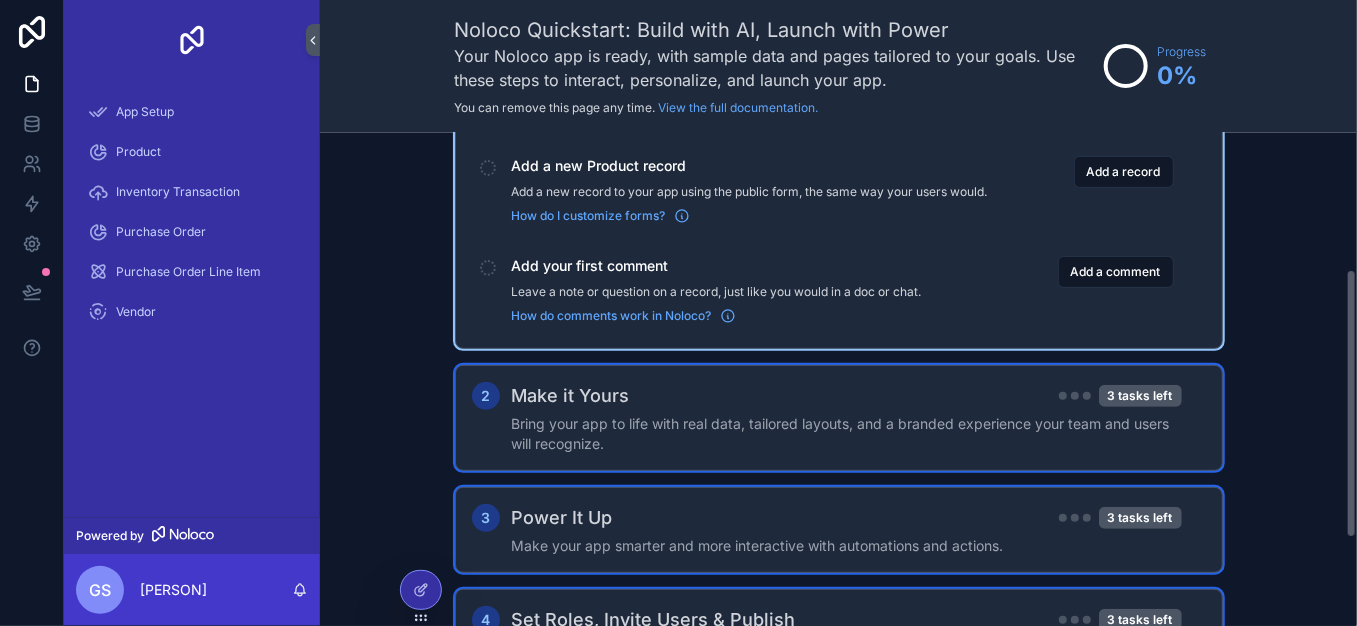 scroll, scrollTop: 0, scrollLeft: 0, axis: both 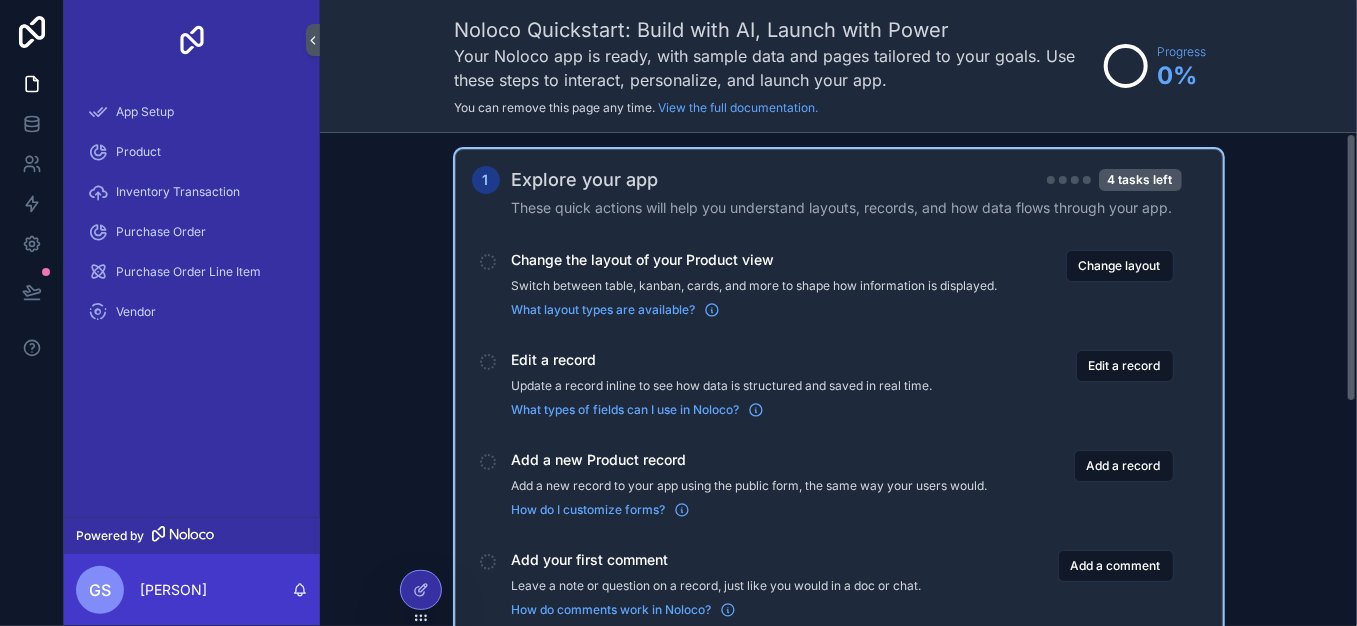 click at bounding box center [488, 262] 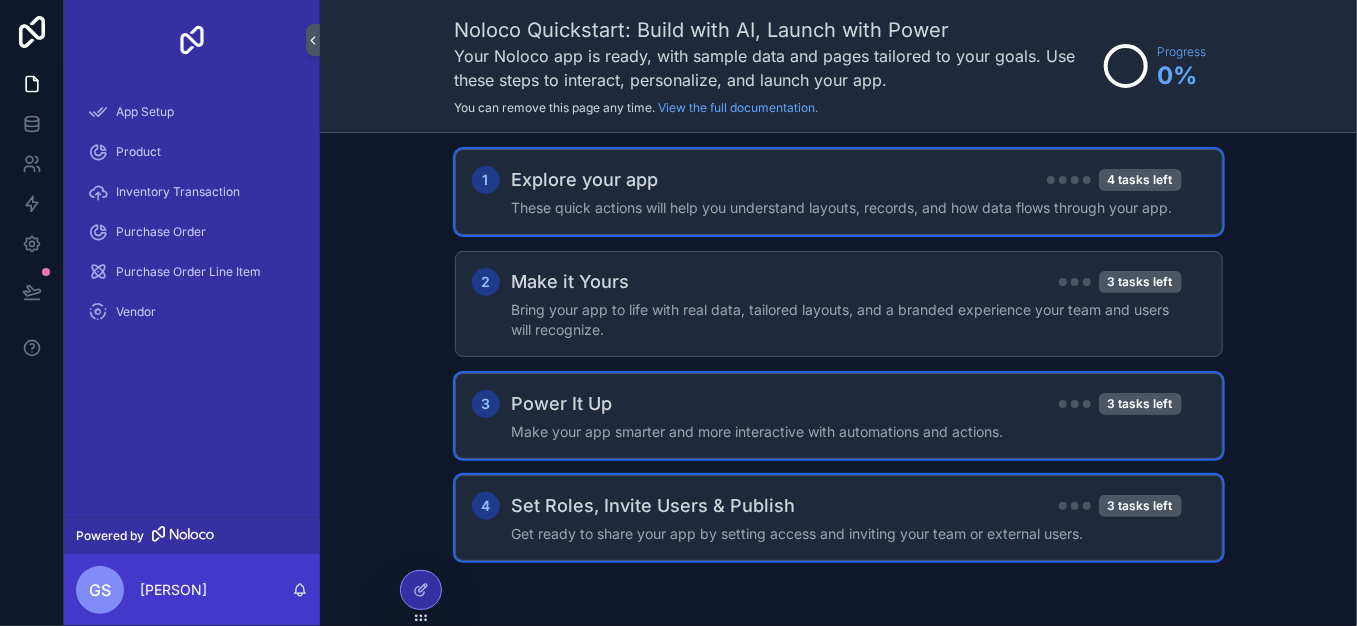 click on "Explore your app 4 tasks left" at bounding box center [847, 180] 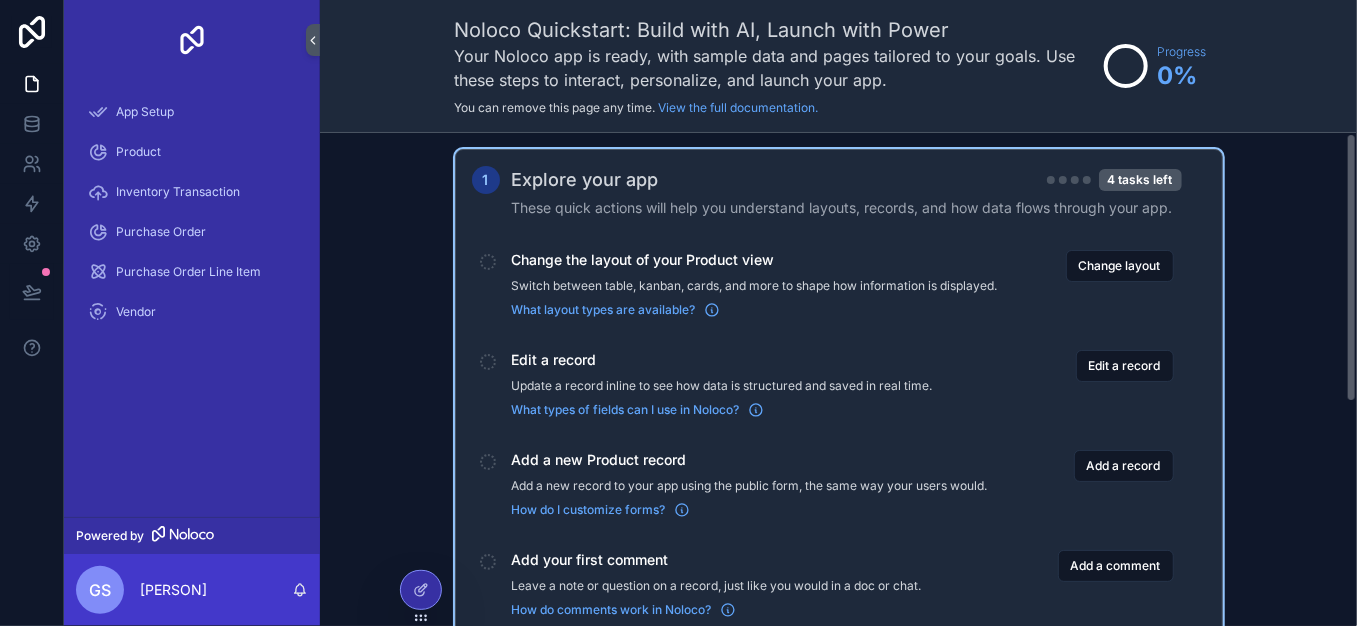 click at bounding box center [488, 262] 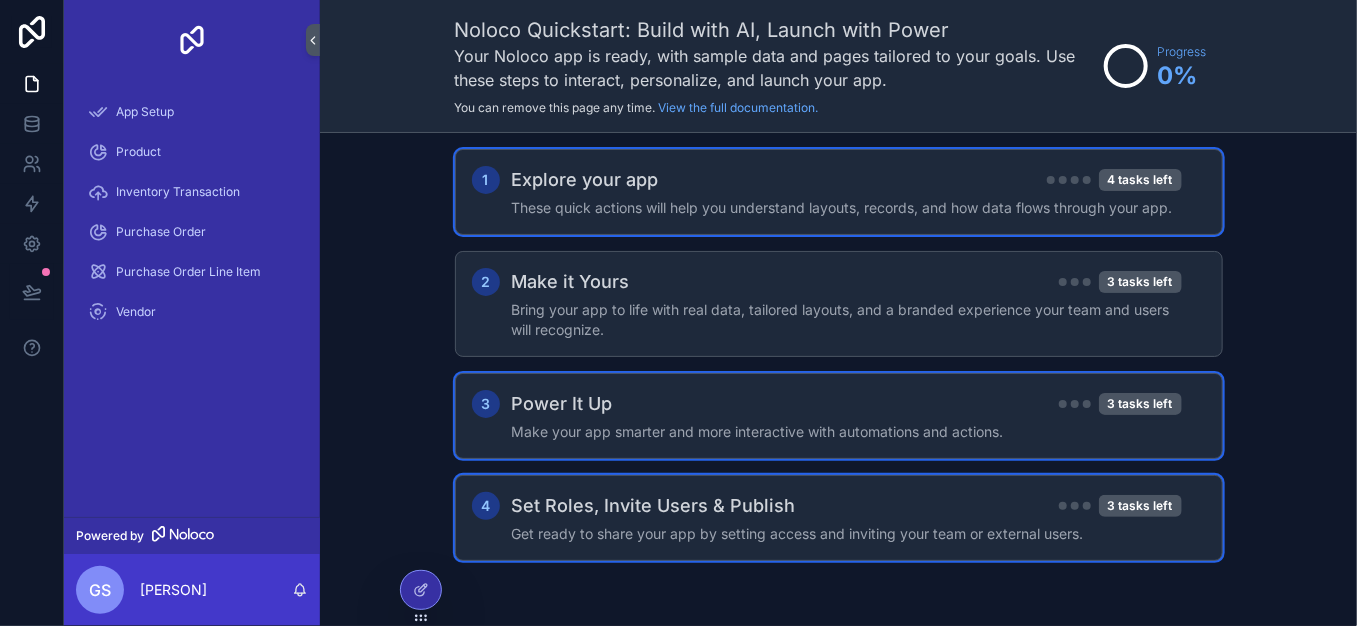 click on "These quick actions will help you understand layouts, records, and how data flows through your app." at bounding box center (847, 208) 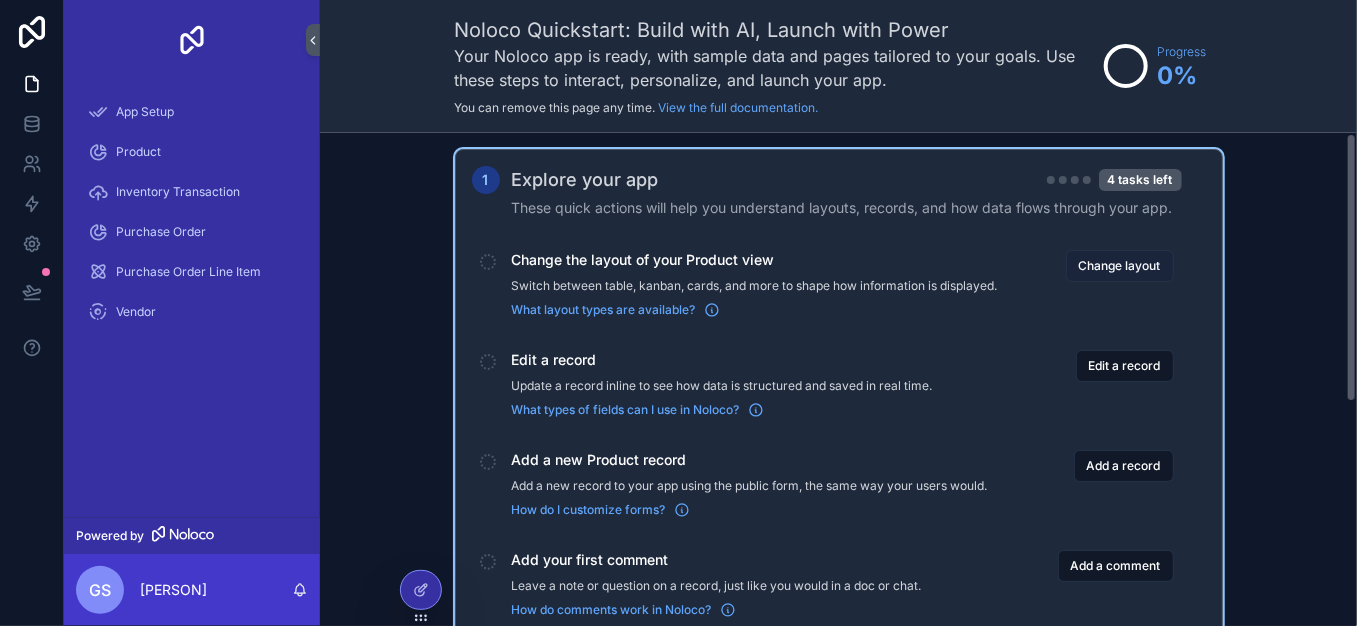 click on "Change layout" at bounding box center (1120, 266) 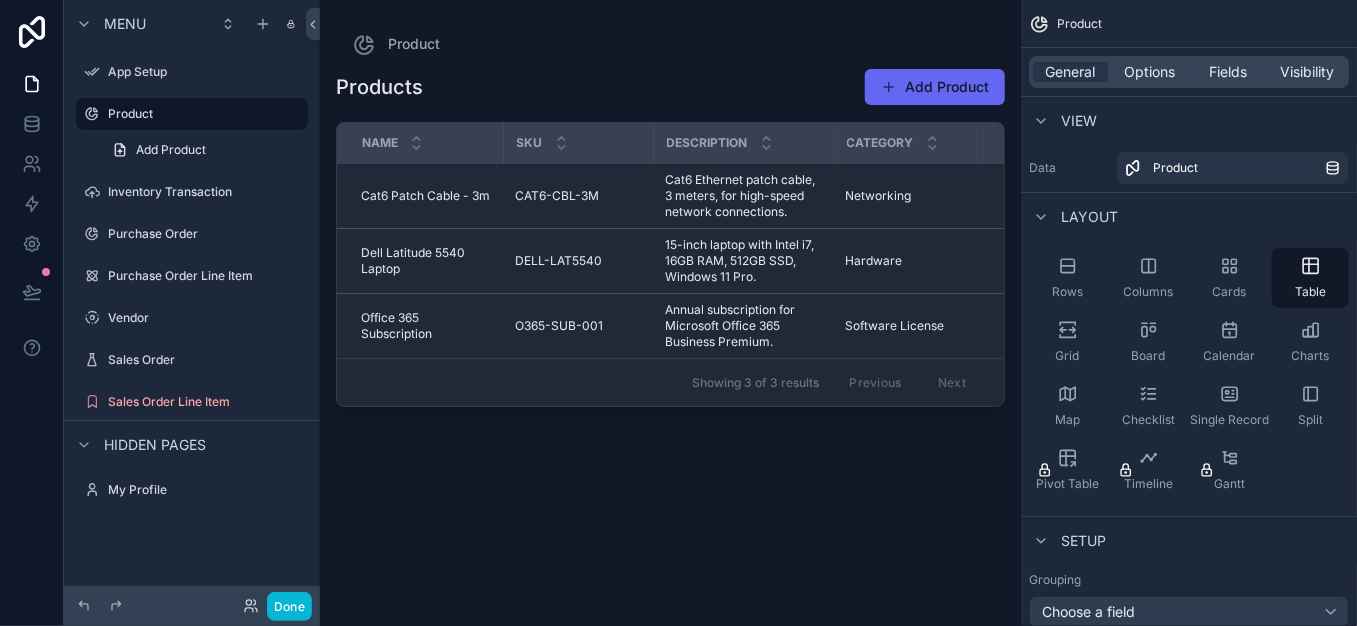 click on "Hidden pages" at bounding box center [155, 445] 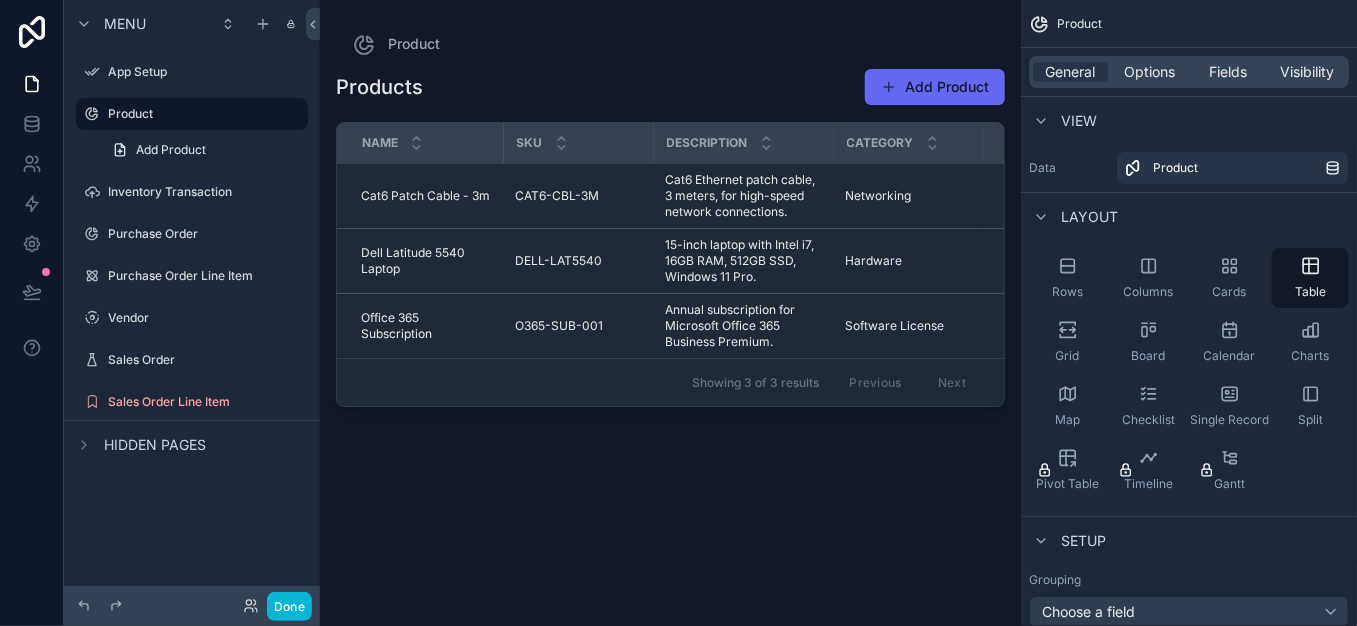 click on "Hidden pages" at bounding box center [155, 445] 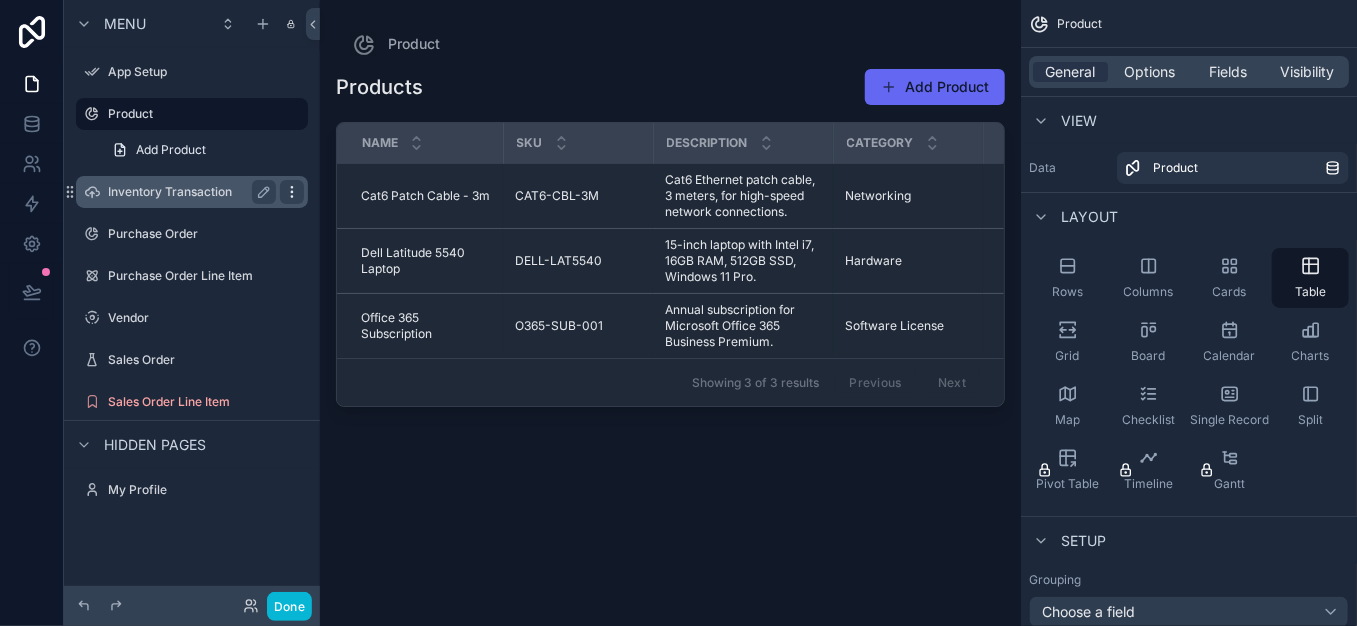 click 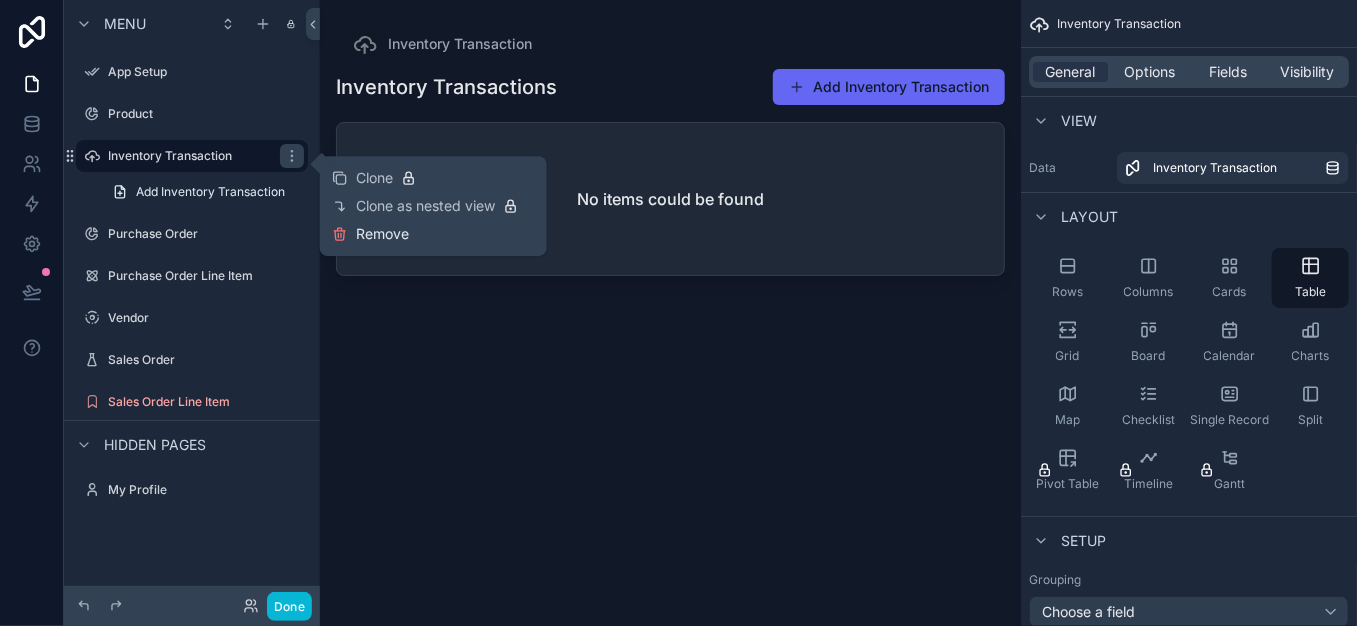 click on "Remove" at bounding box center [382, 234] 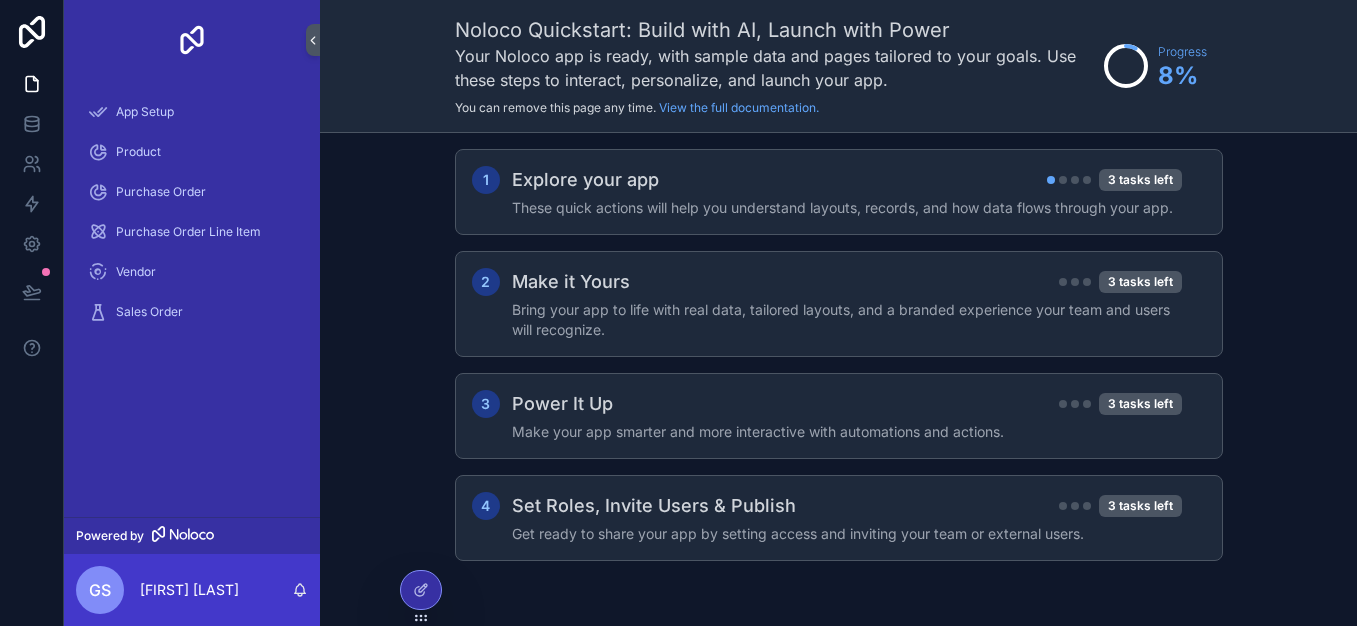 scroll, scrollTop: 0, scrollLeft: 0, axis: both 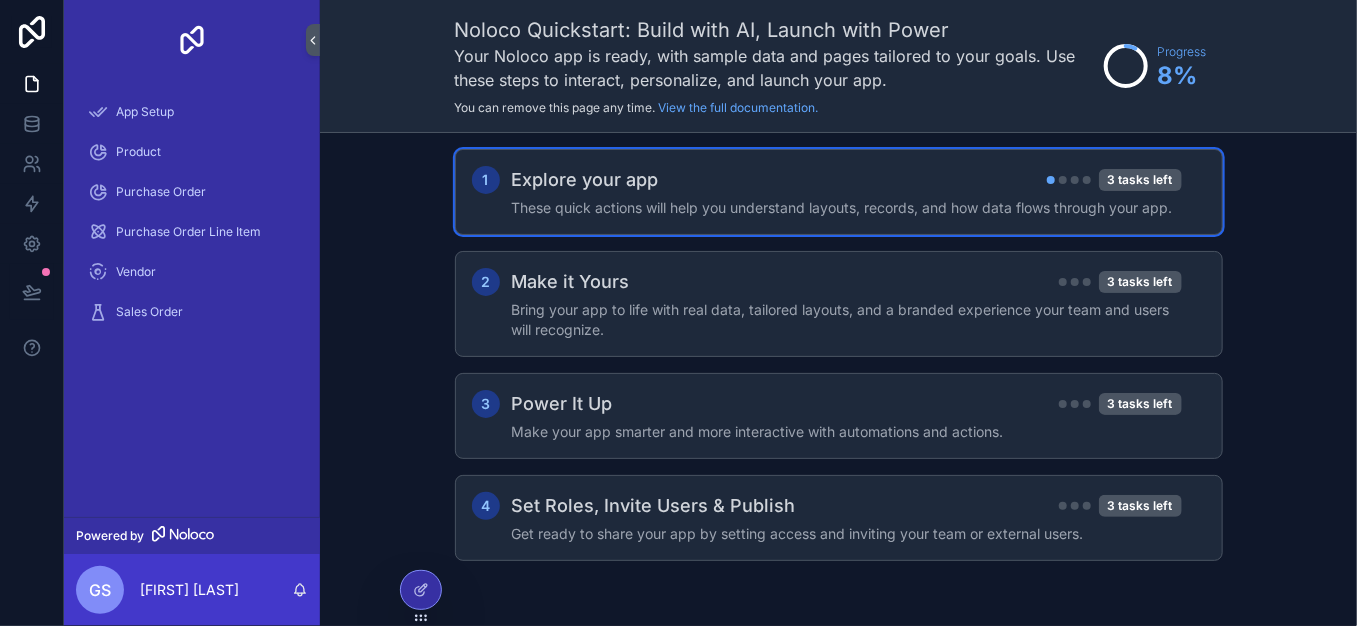 click on "These quick actions will help you understand layouts, records, and how data flows through your app." at bounding box center [847, 208] 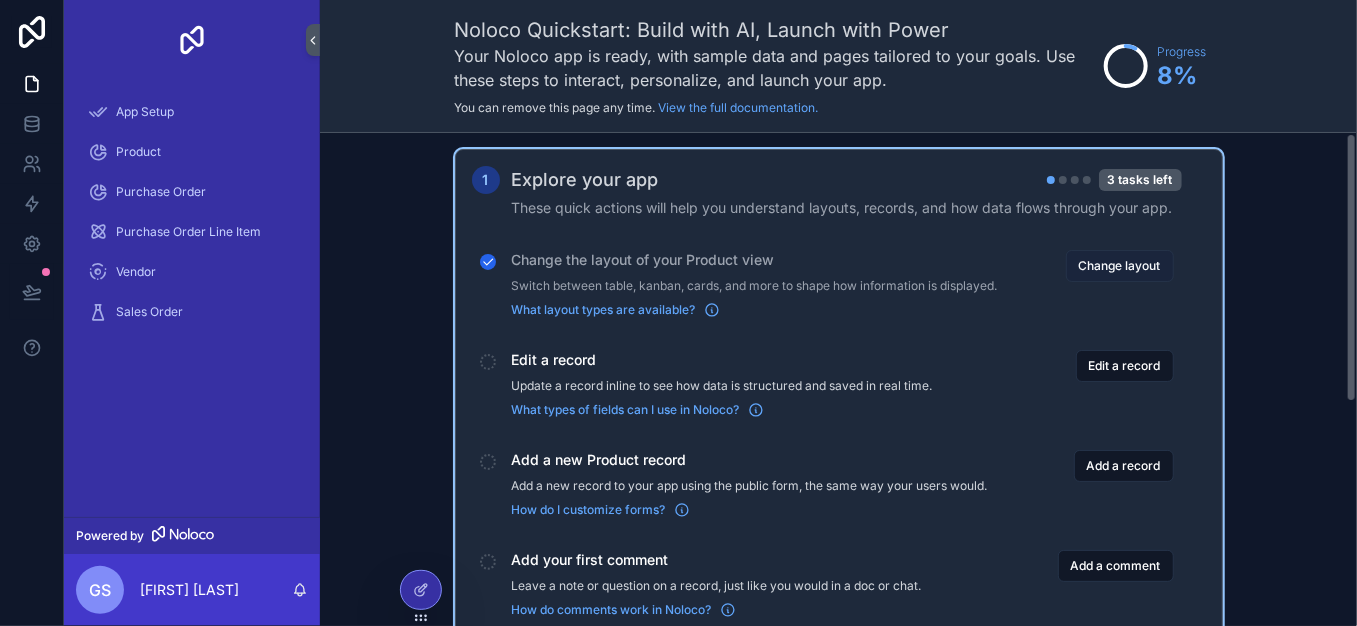 click on "Change layout" at bounding box center (1120, 266) 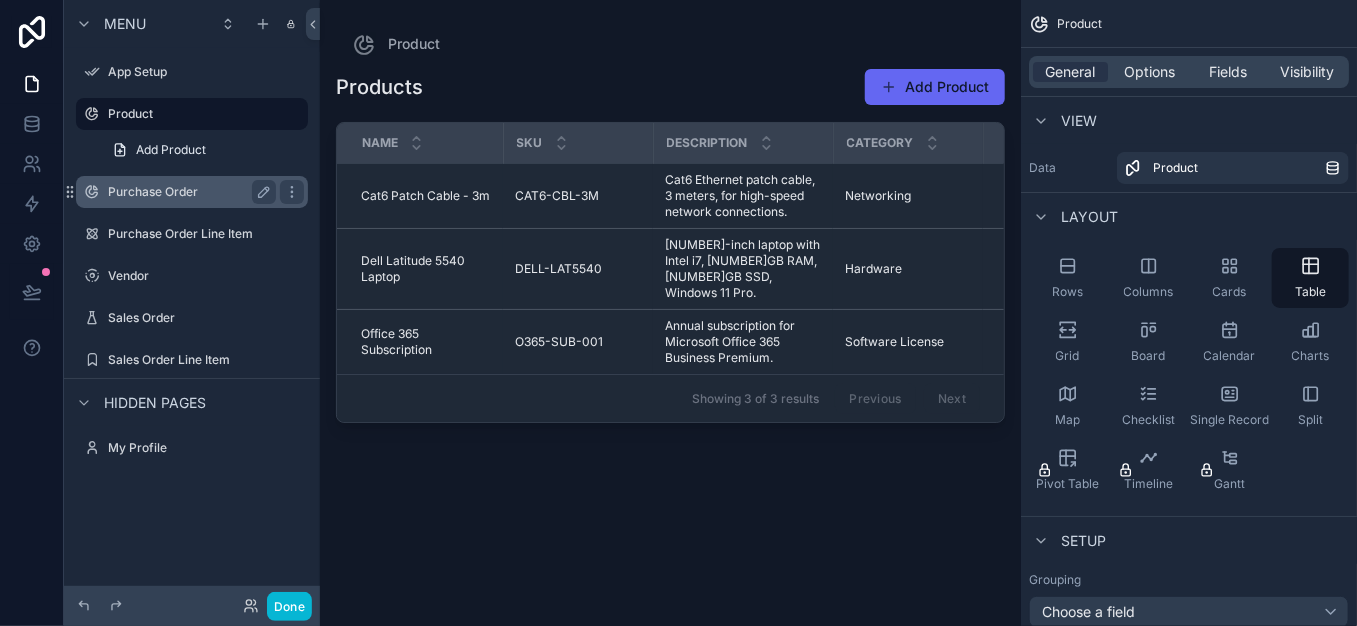 click on "Purchase Order" at bounding box center [192, 192] 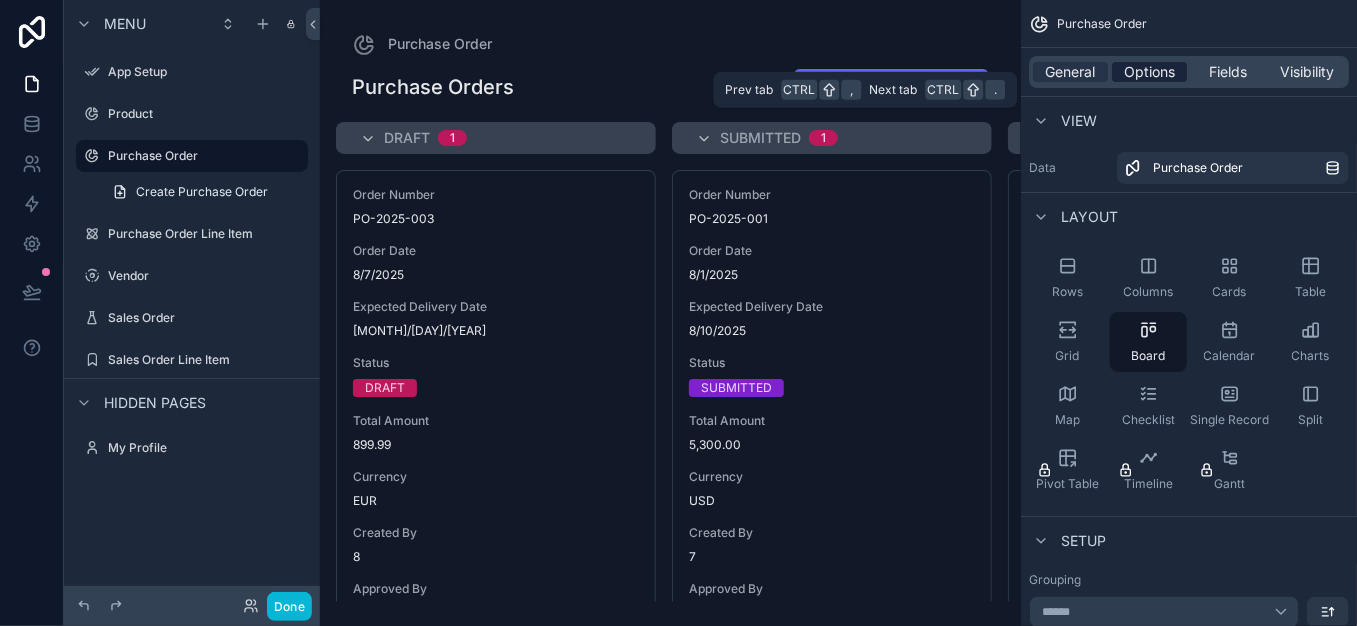 click on "Options" at bounding box center (1149, 72) 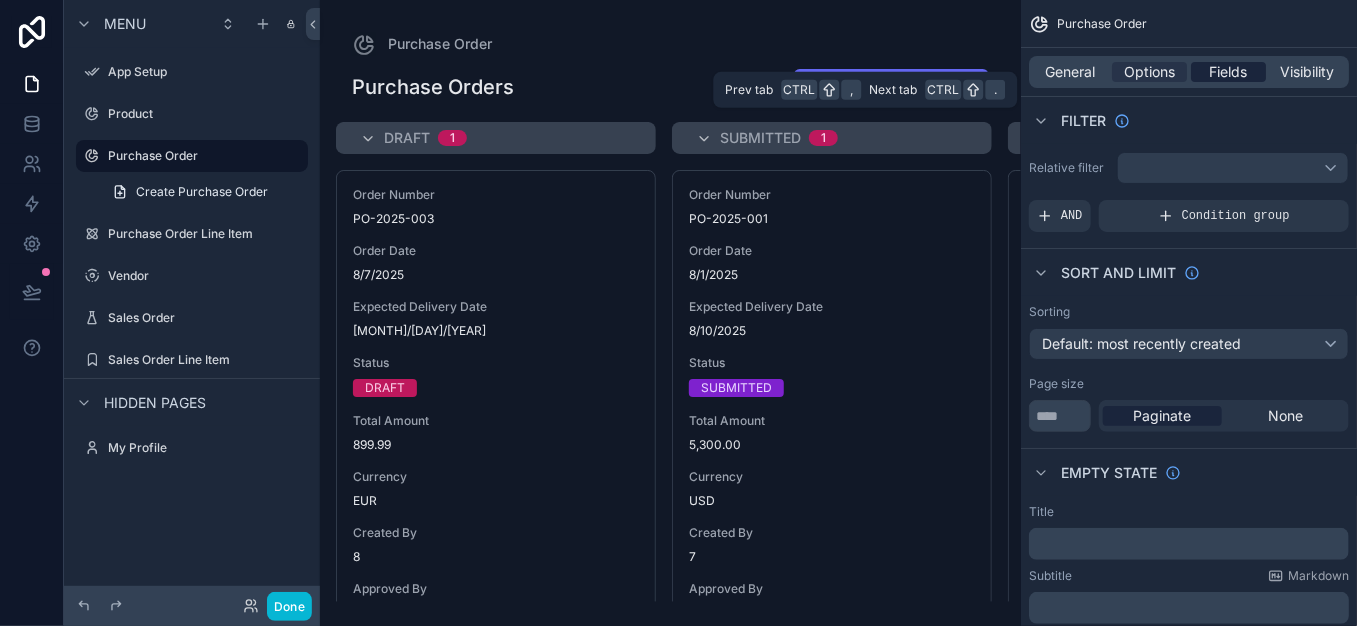 click on "Fields" at bounding box center [1229, 72] 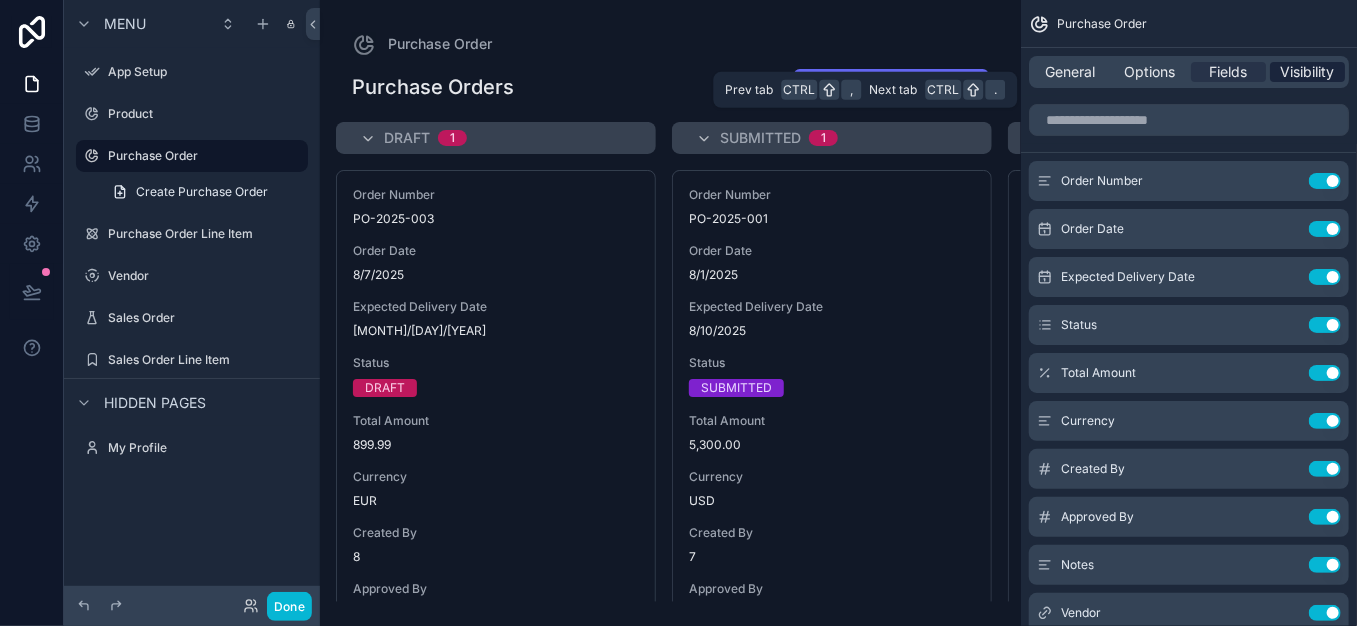 click on "Visibility" at bounding box center (1308, 72) 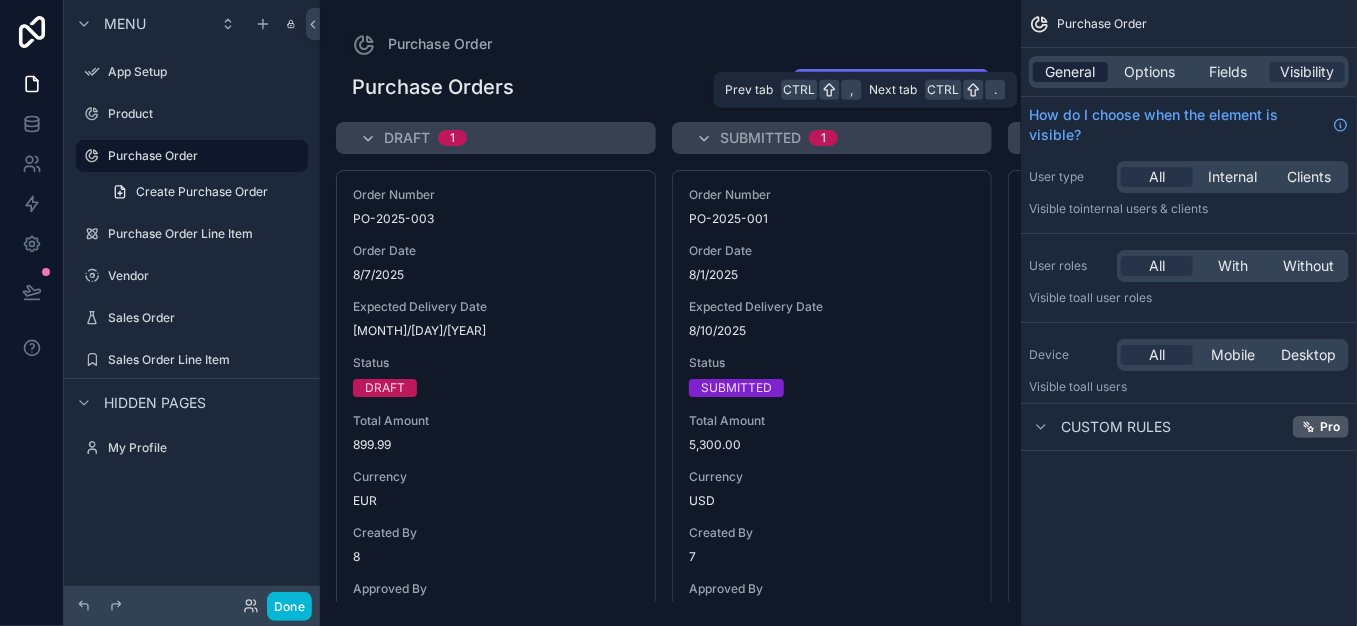 click on "General" at bounding box center [1071, 72] 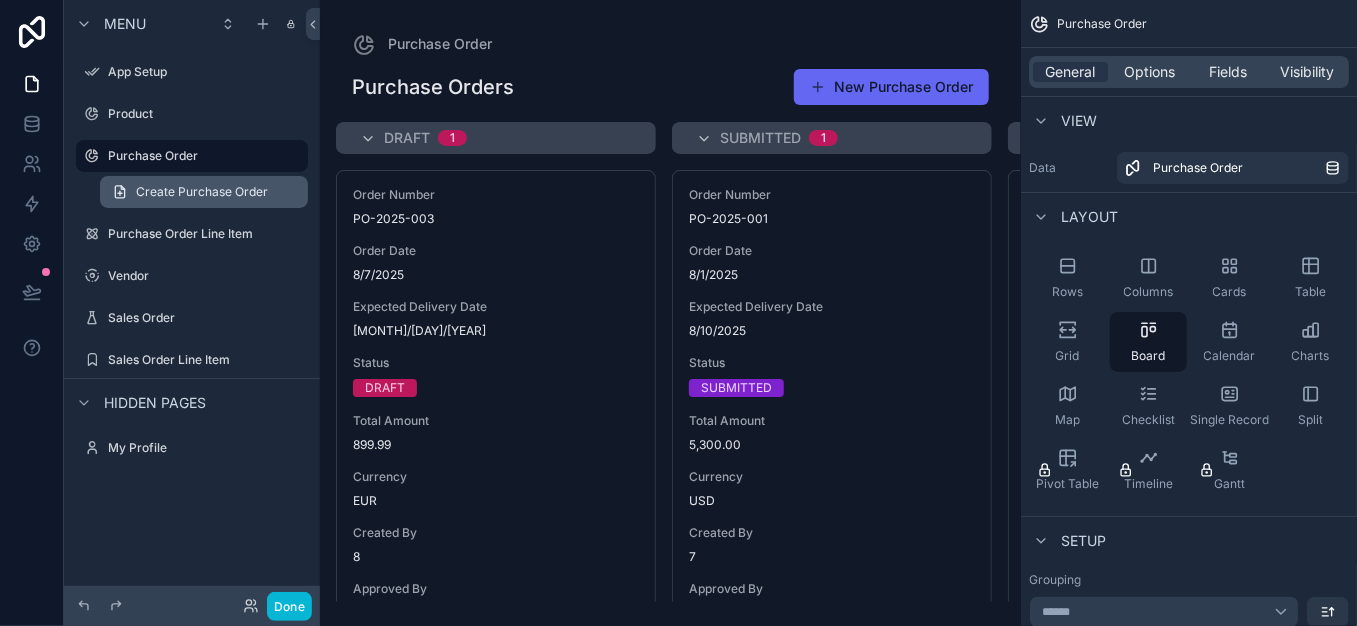 click on "Create Purchase Order" at bounding box center [202, 192] 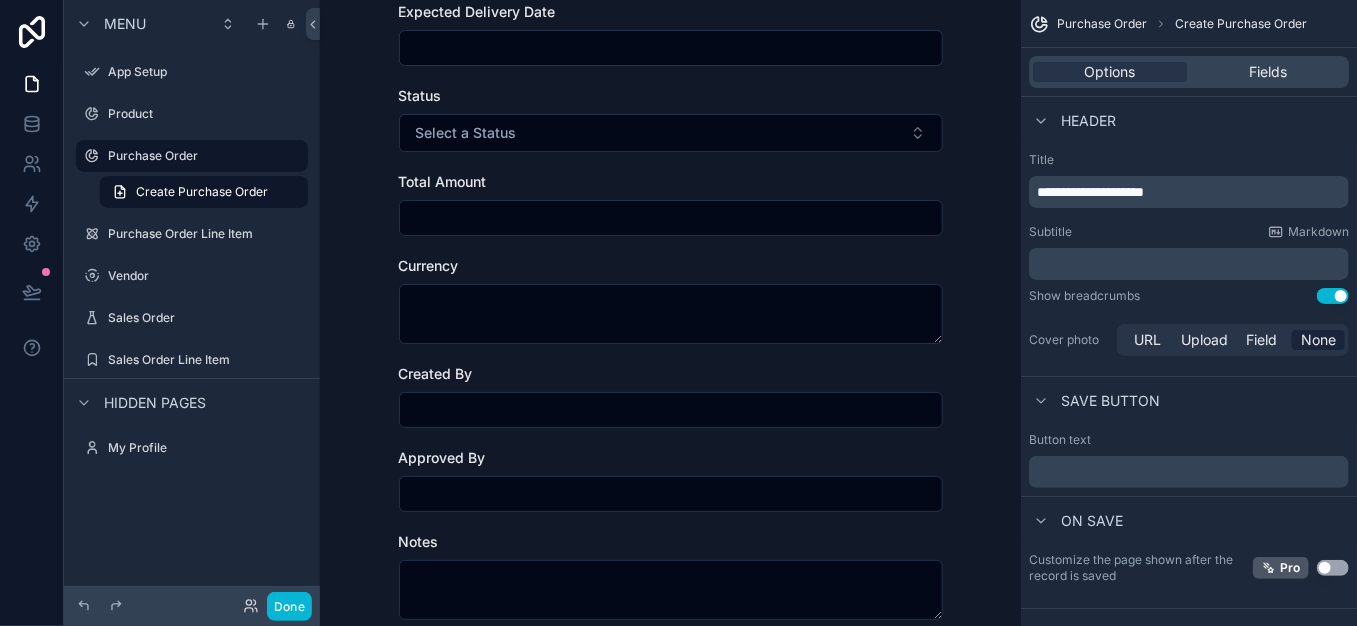 scroll, scrollTop: 0, scrollLeft: 0, axis: both 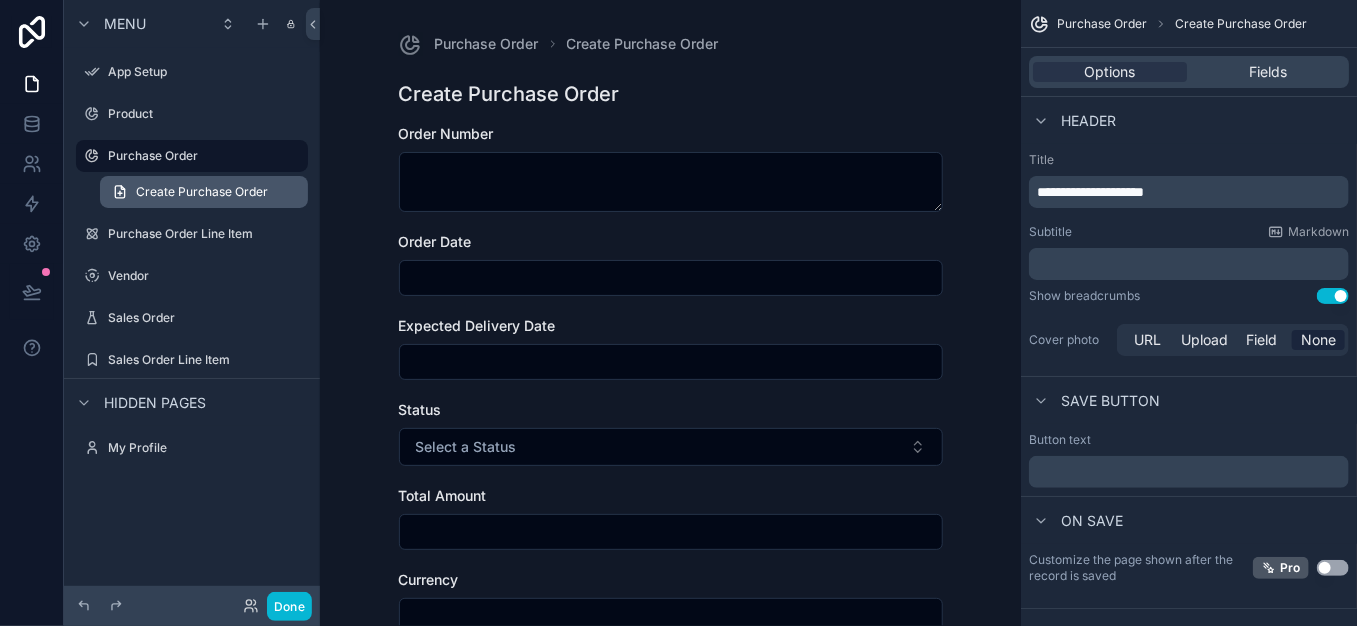 click on "Create Purchase Order" at bounding box center [202, 192] 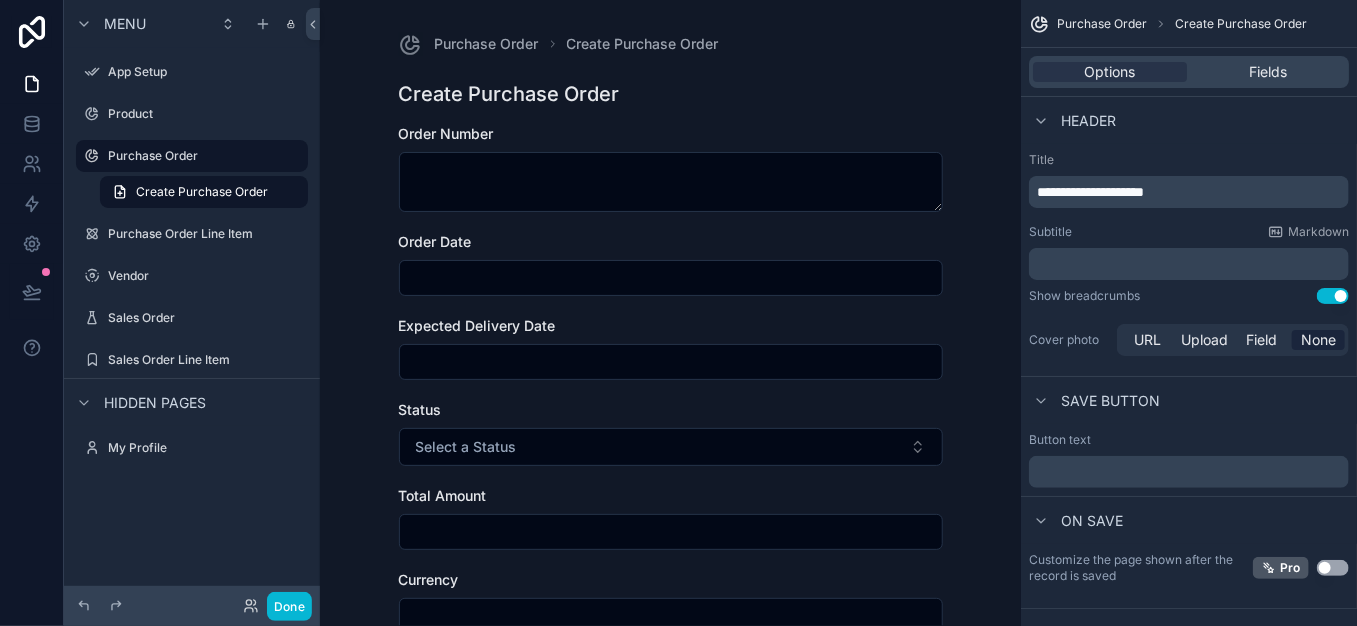 click on "Purchase Order Create Purchase Order Create Purchase Order Order Number Order Date Expected Delivery Date Status Select a Status Total Amount Currency Created By Approved By Notes Vendor Save" at bounding box center [671, 606] 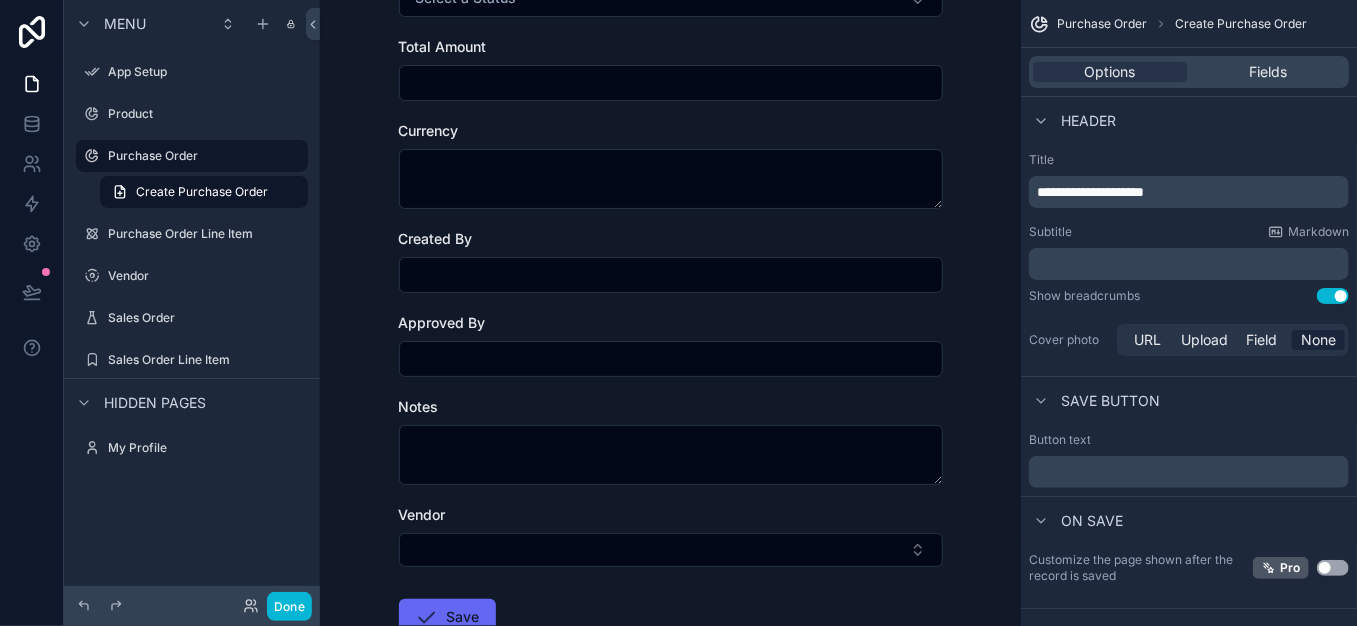 scroll, scrollTop: 584, scrollLeft: 0, axis: vertical 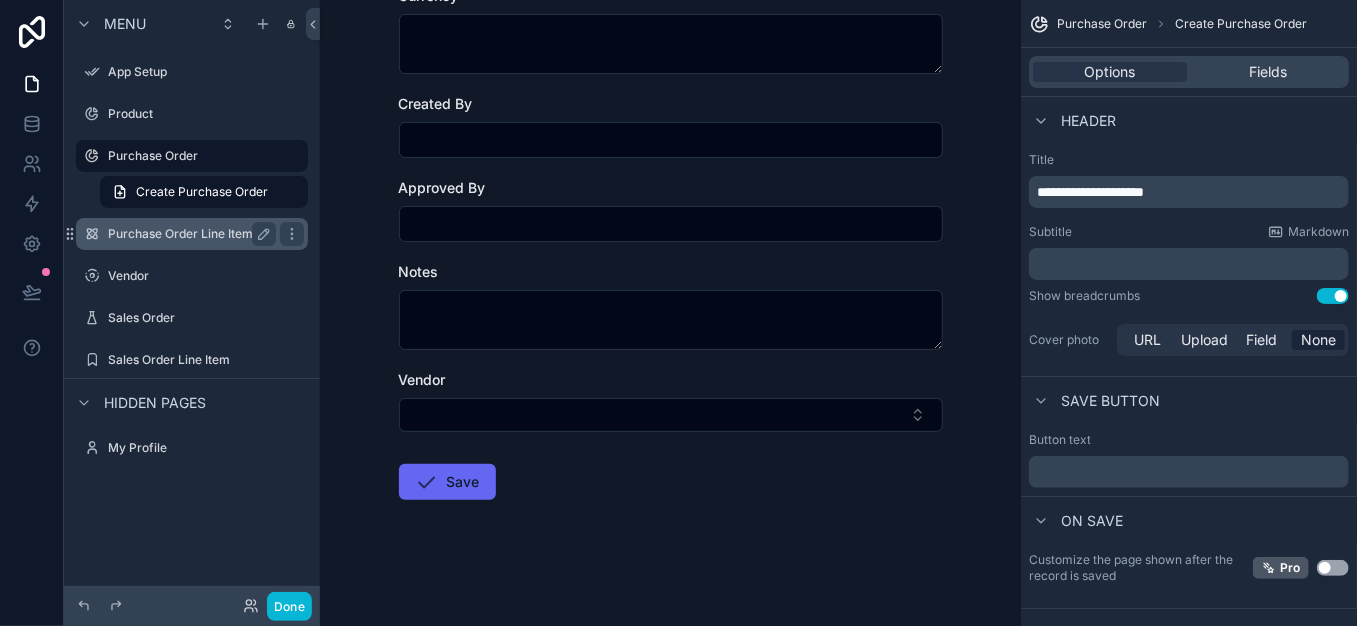 click on "Purchase Order Line Item" at bounding box center [188, 234] 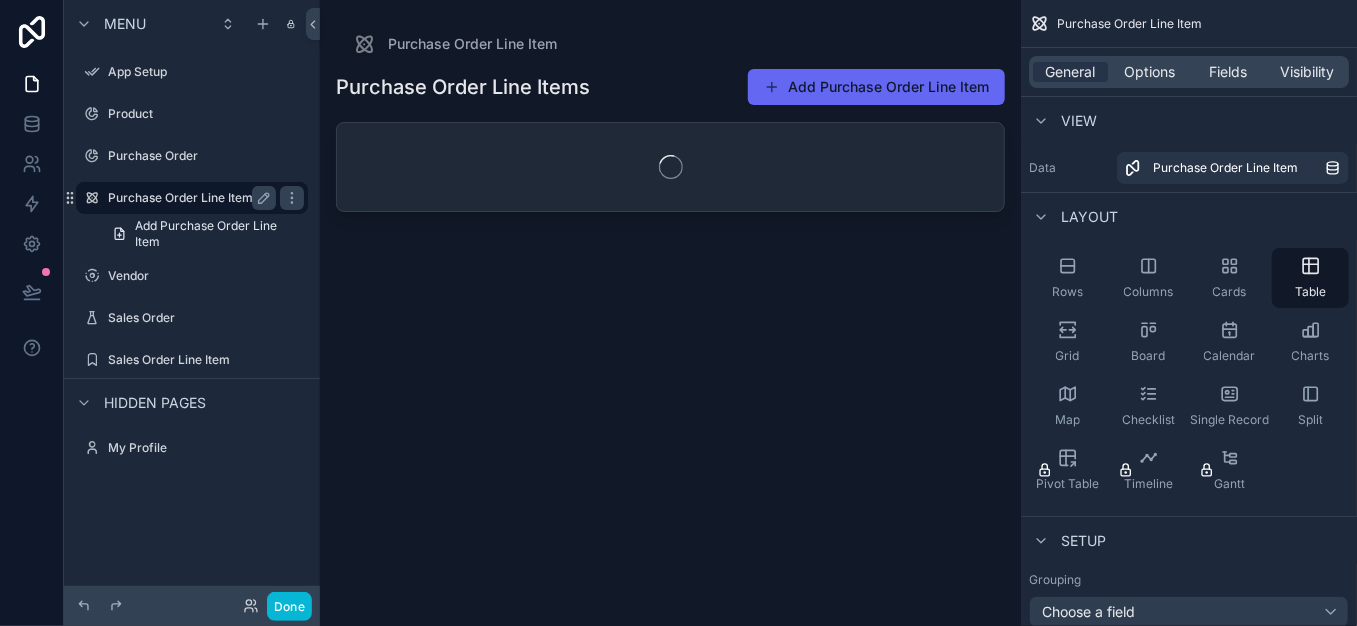 scroll, scrollTop: 0, scrollLeft: 0, axis: both 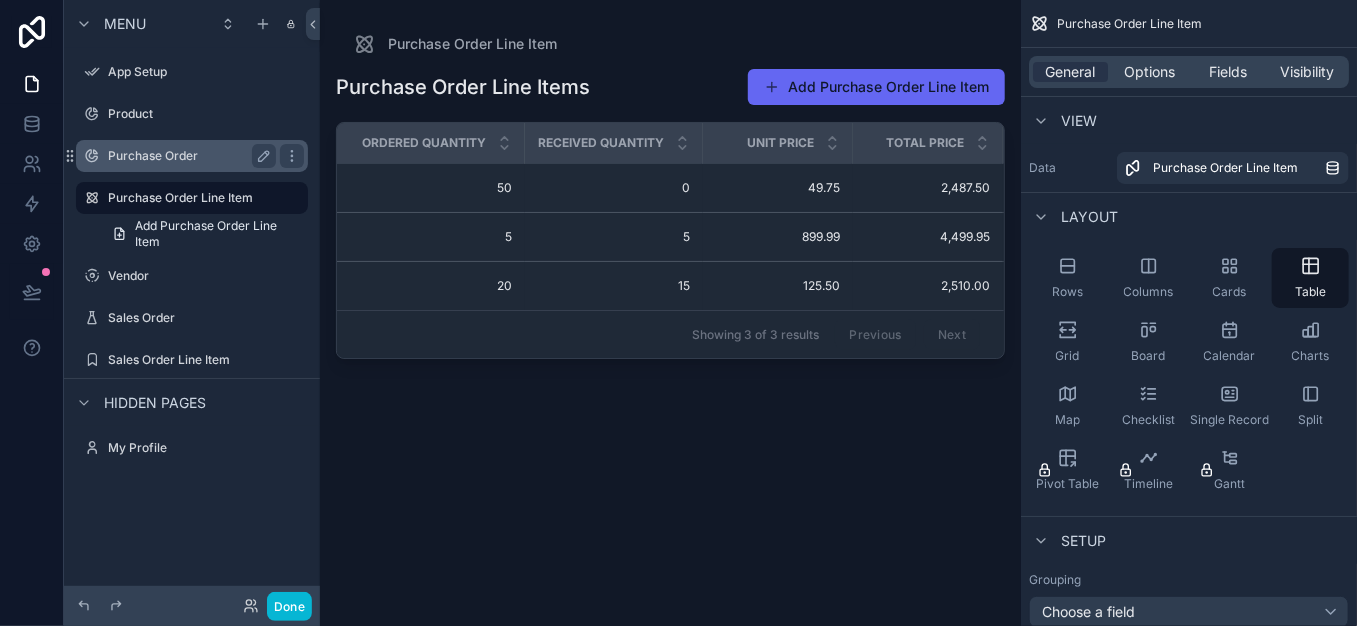 click on "Purchase Order" at bounding box center [192, 156] 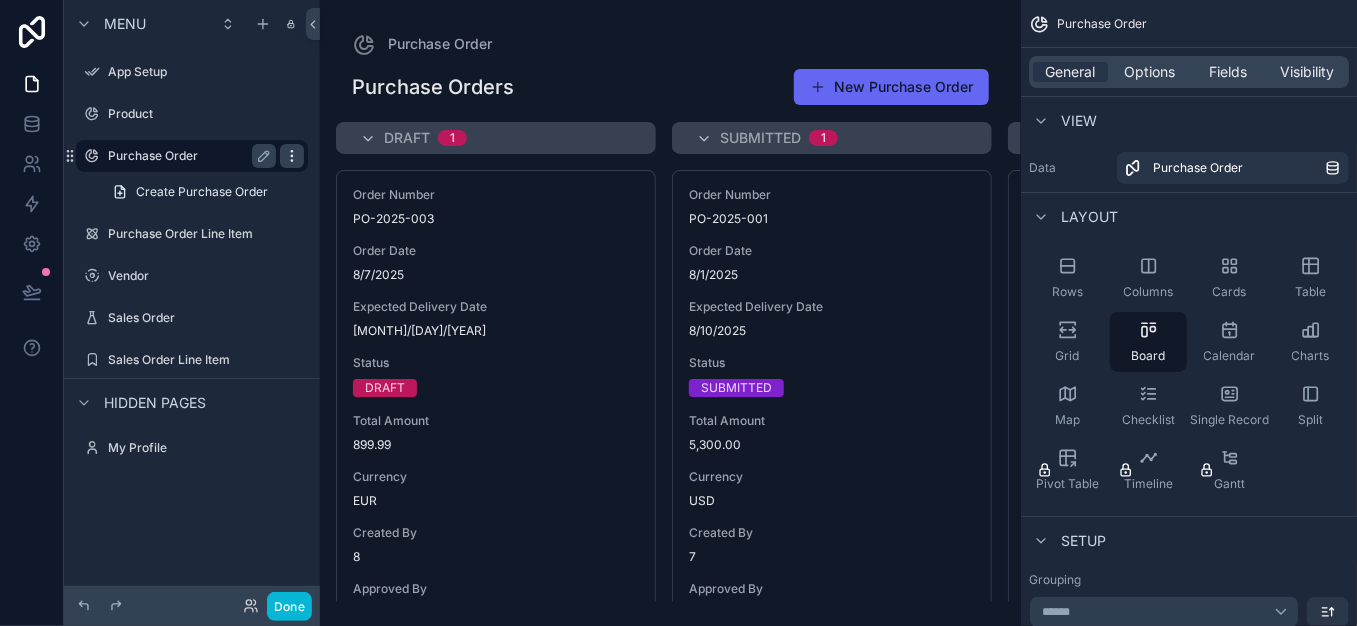 click 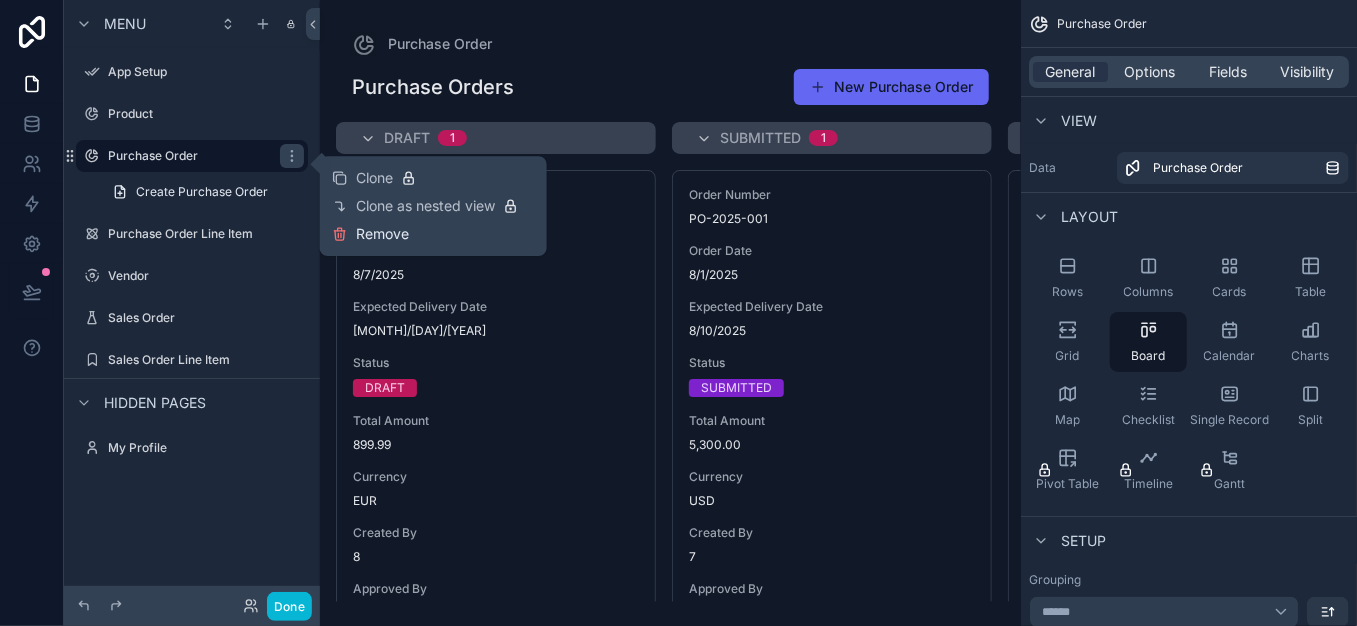 click on "Remove" at bounding box center (382, 234) 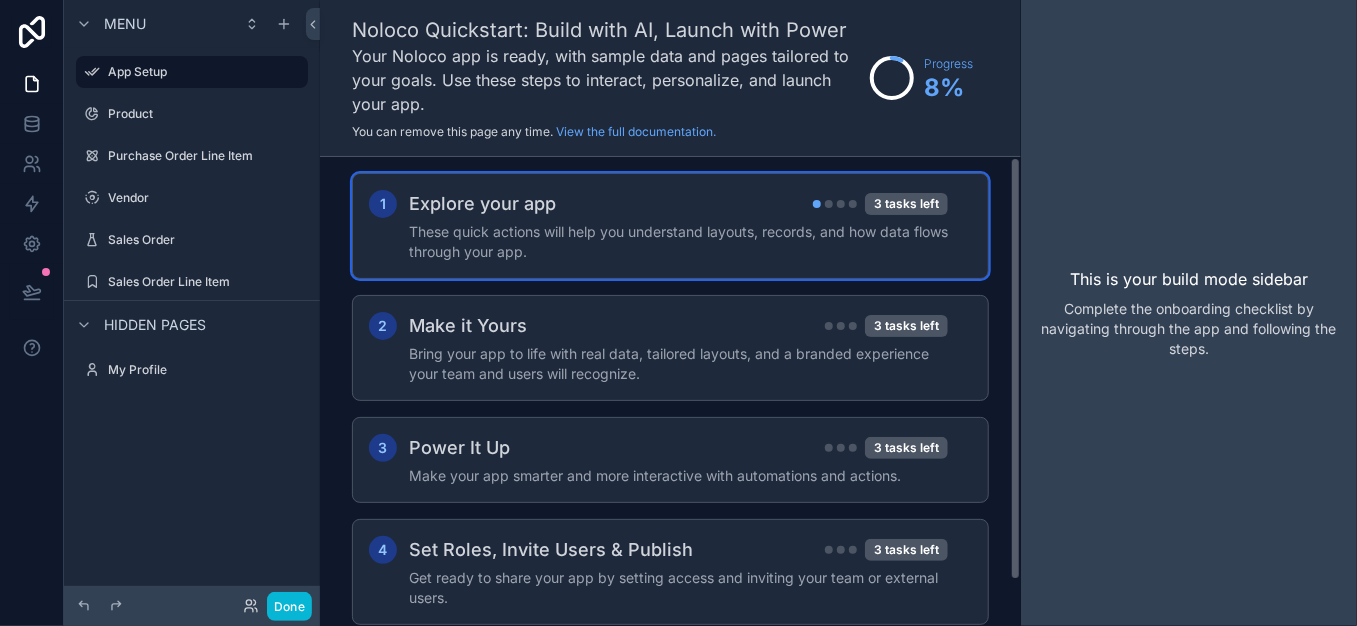 click on "These quick actions will help you understand layouts, records, and how data flows through your app." at bounding box center (678, 242) 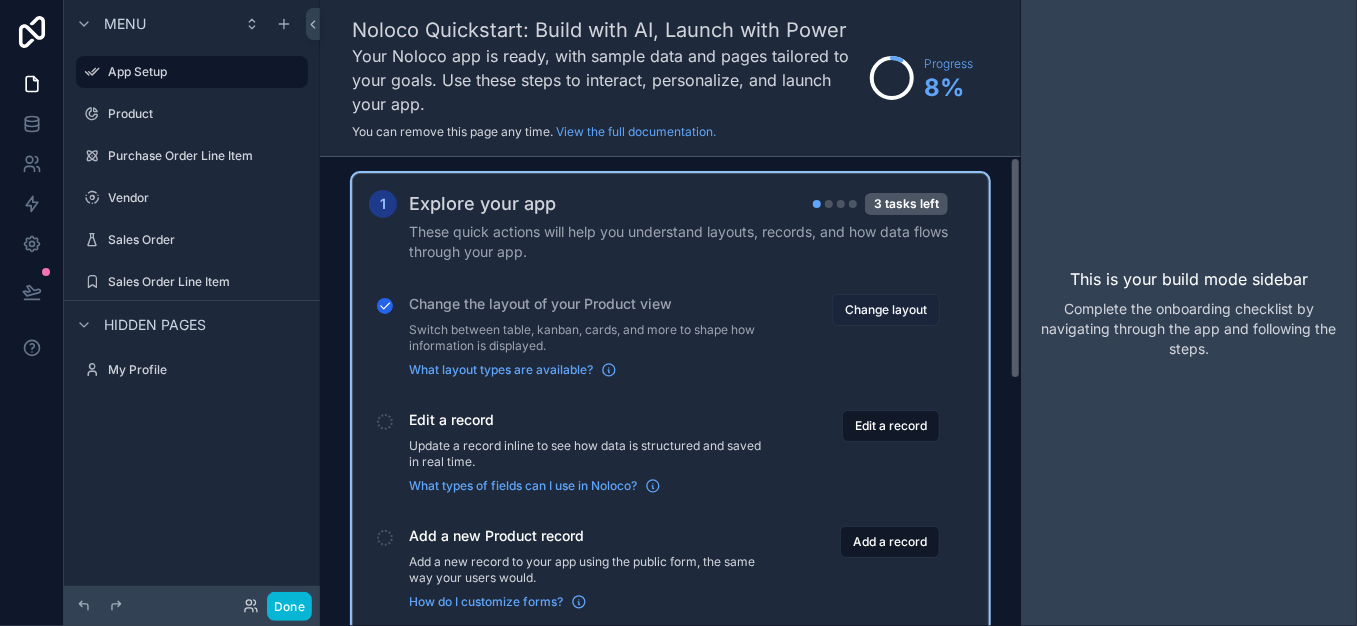 click on "Change layout" at bounding box center (886, 310) 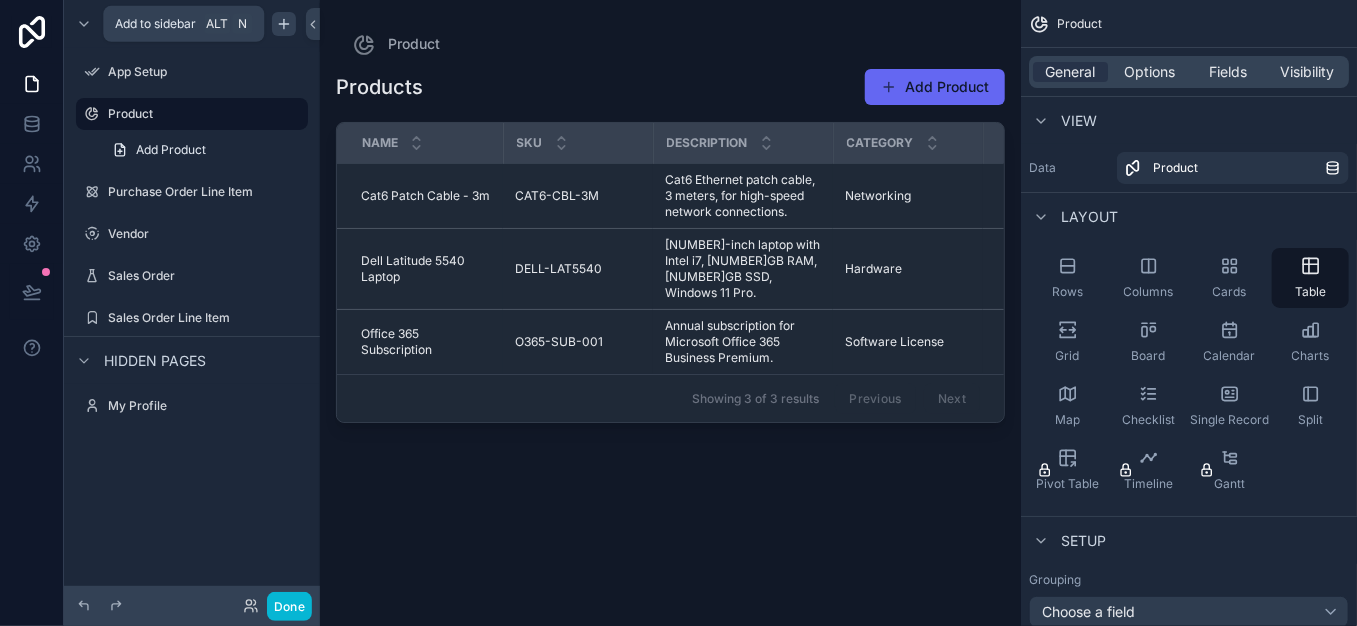 click 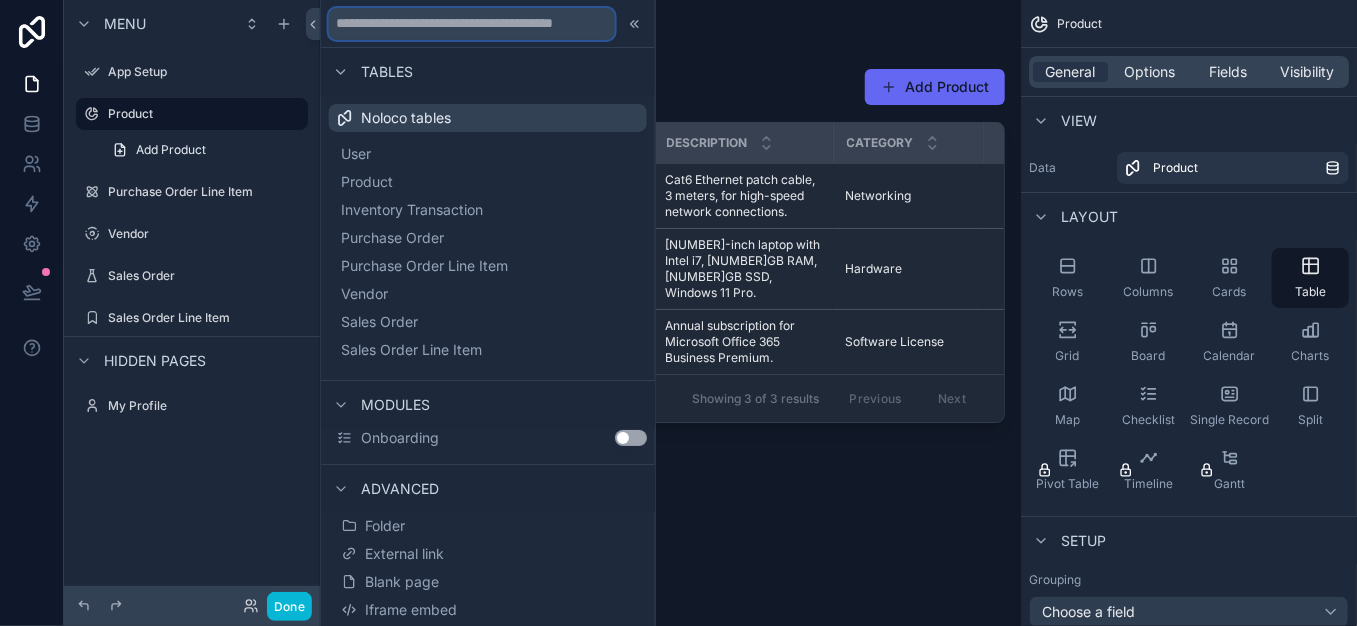 click at bounding box center [472, 24] 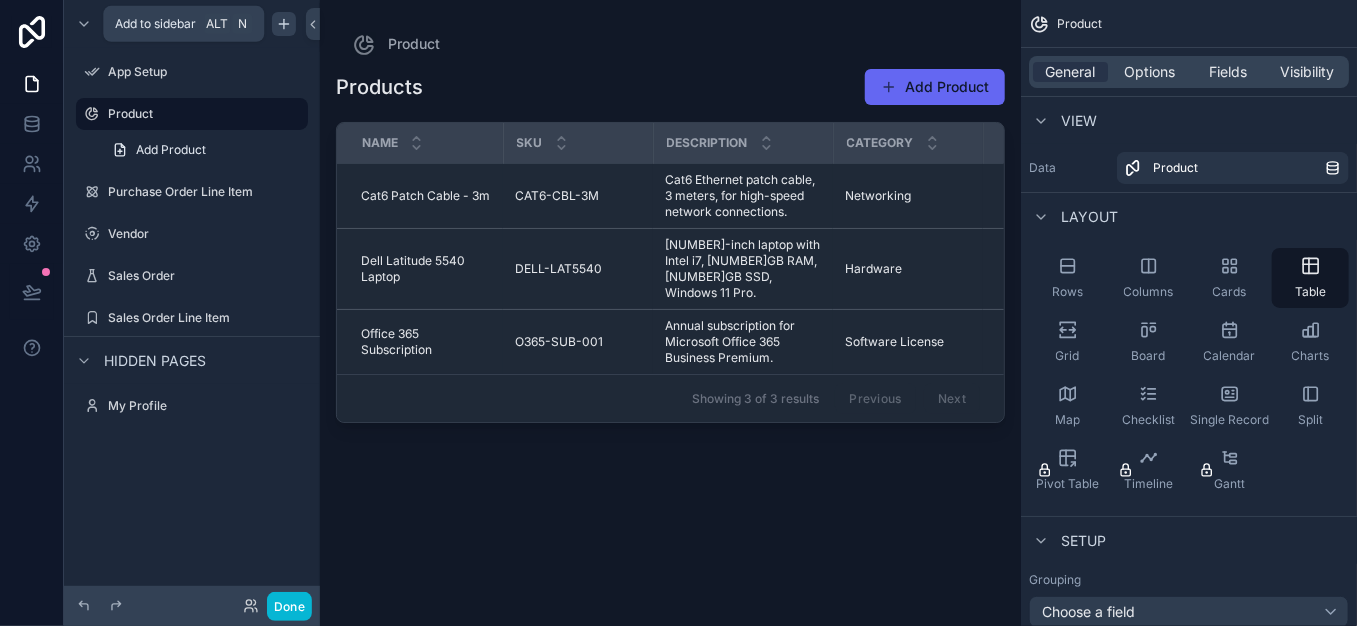 click 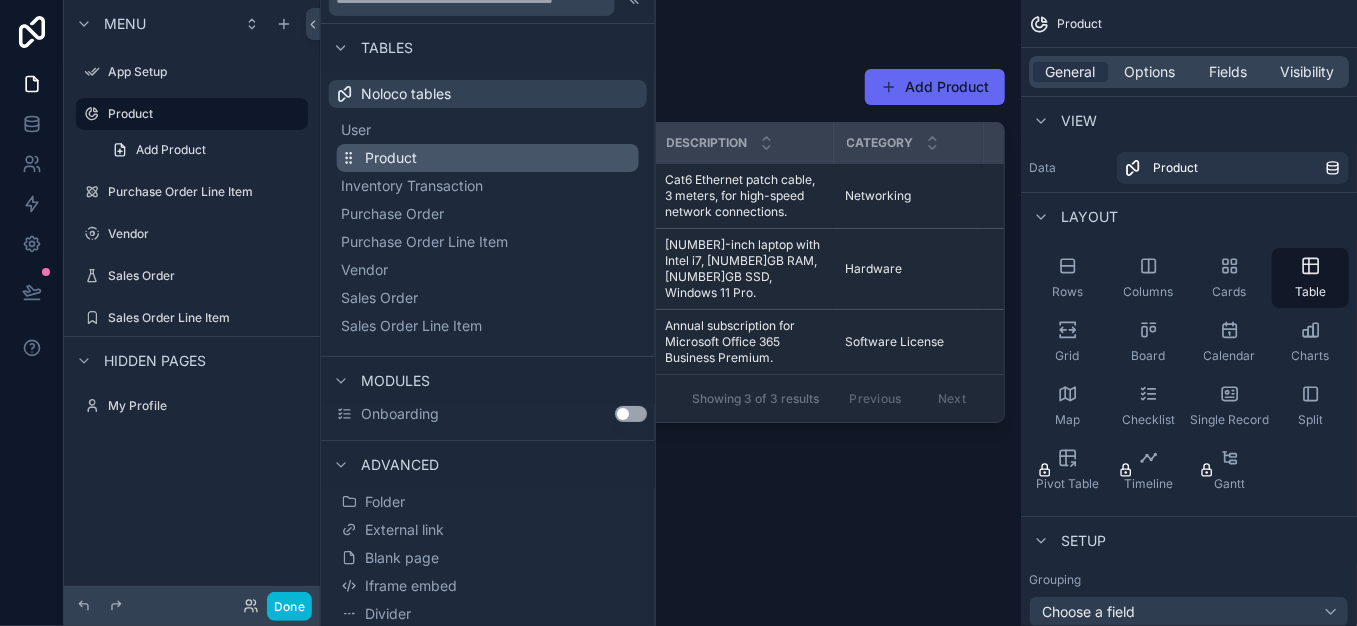 scroll, scrollTop: 25, scrollLeft: 0, axis: vertical 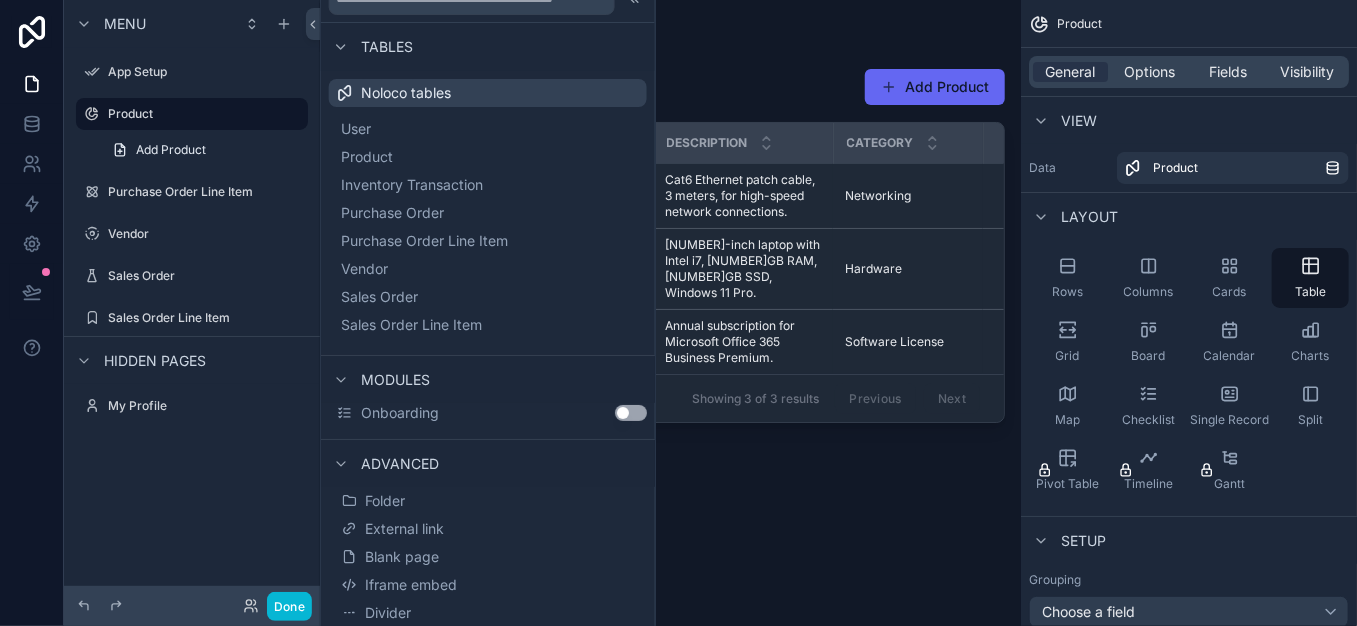 click at bounding box center (670, 301) 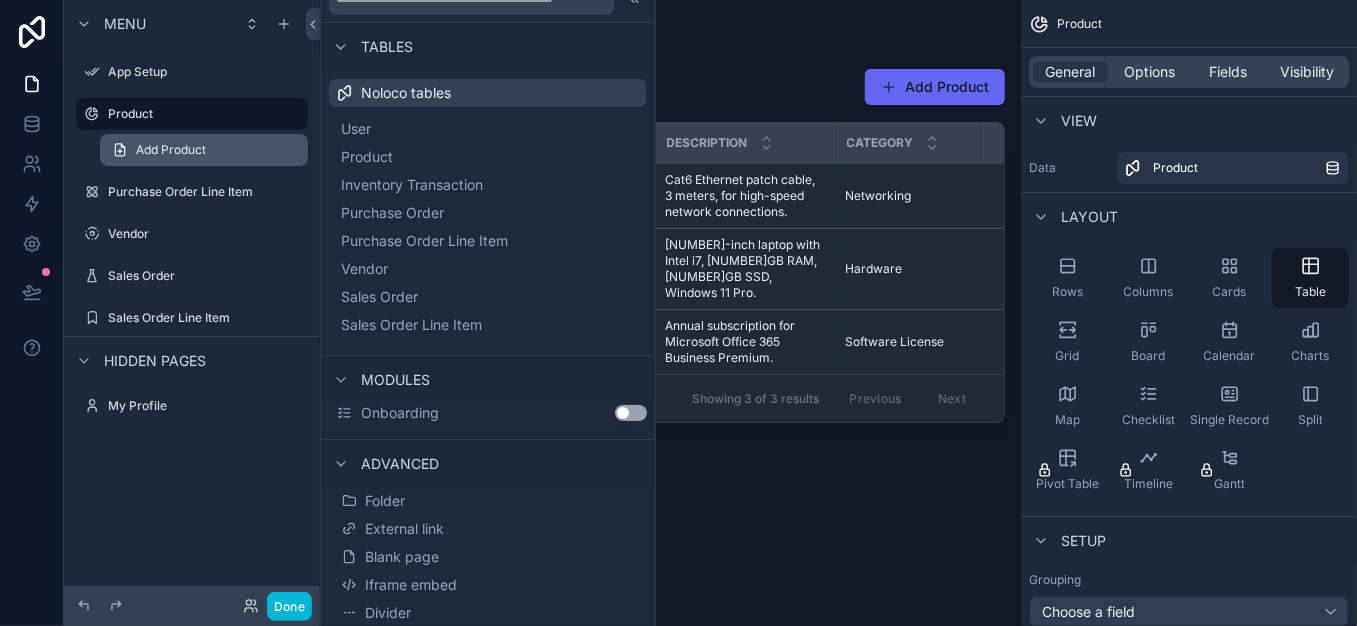 click on "Add Product" at bounding box center [171, 150] 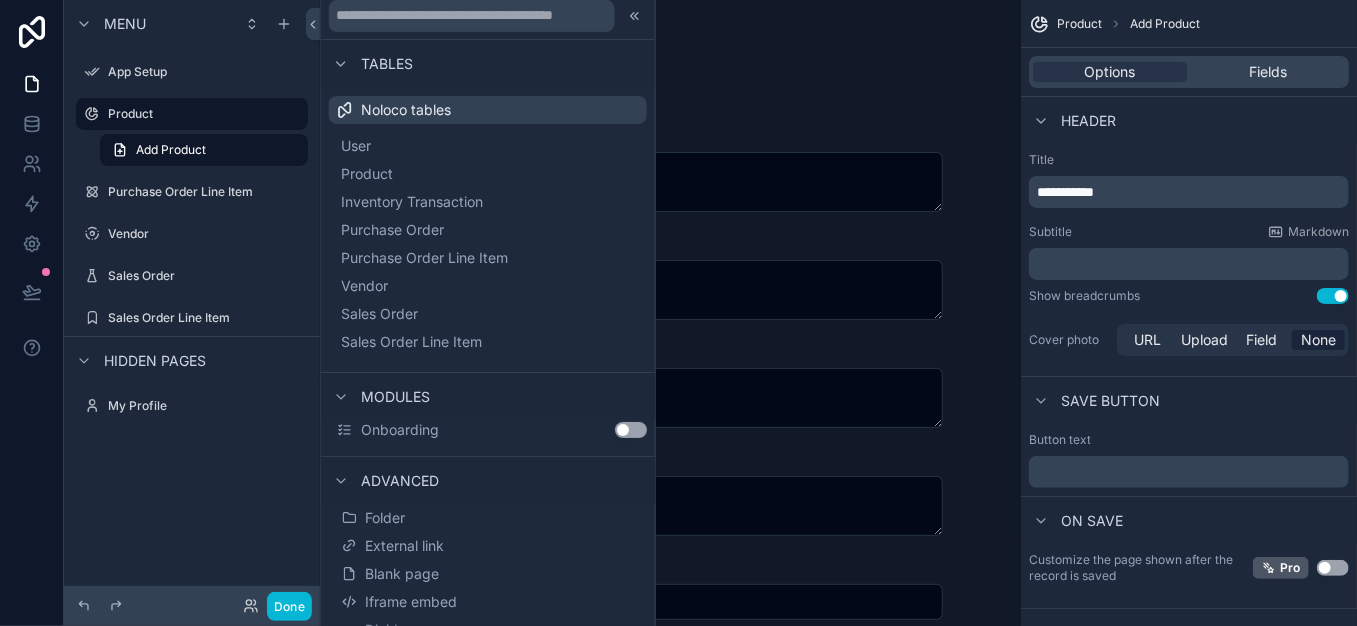 scroll, scrollTop: 0, scrollLeft: 0, axis: both 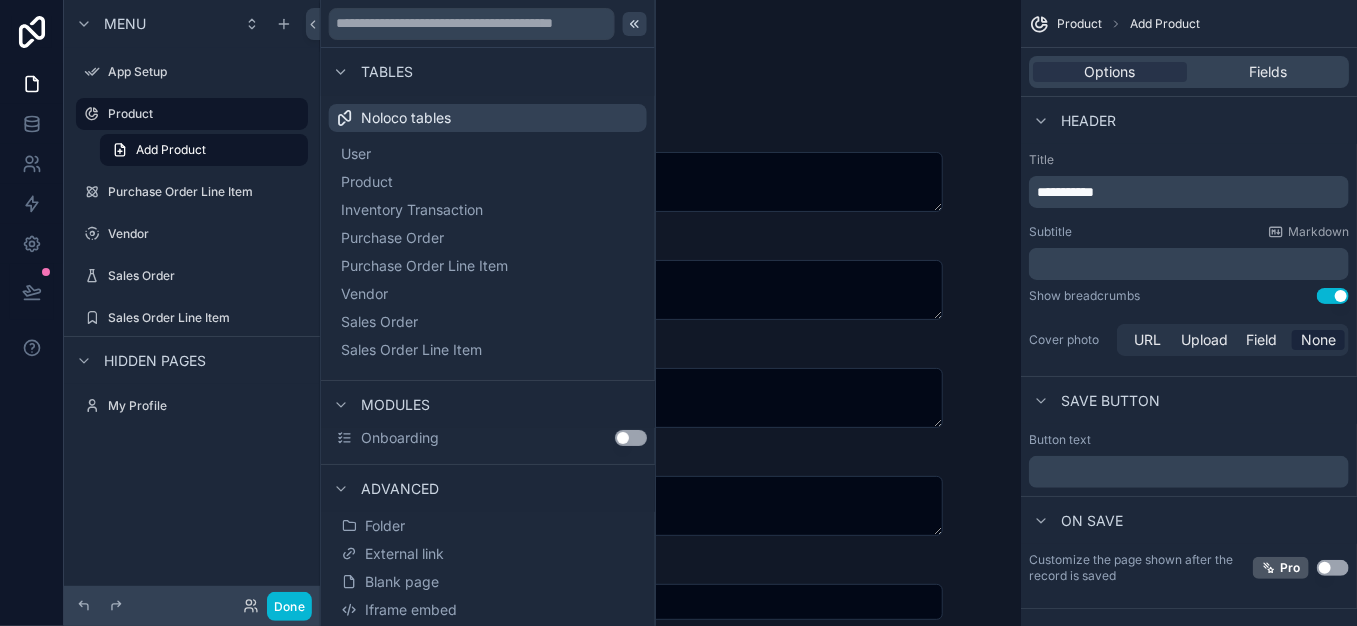 click 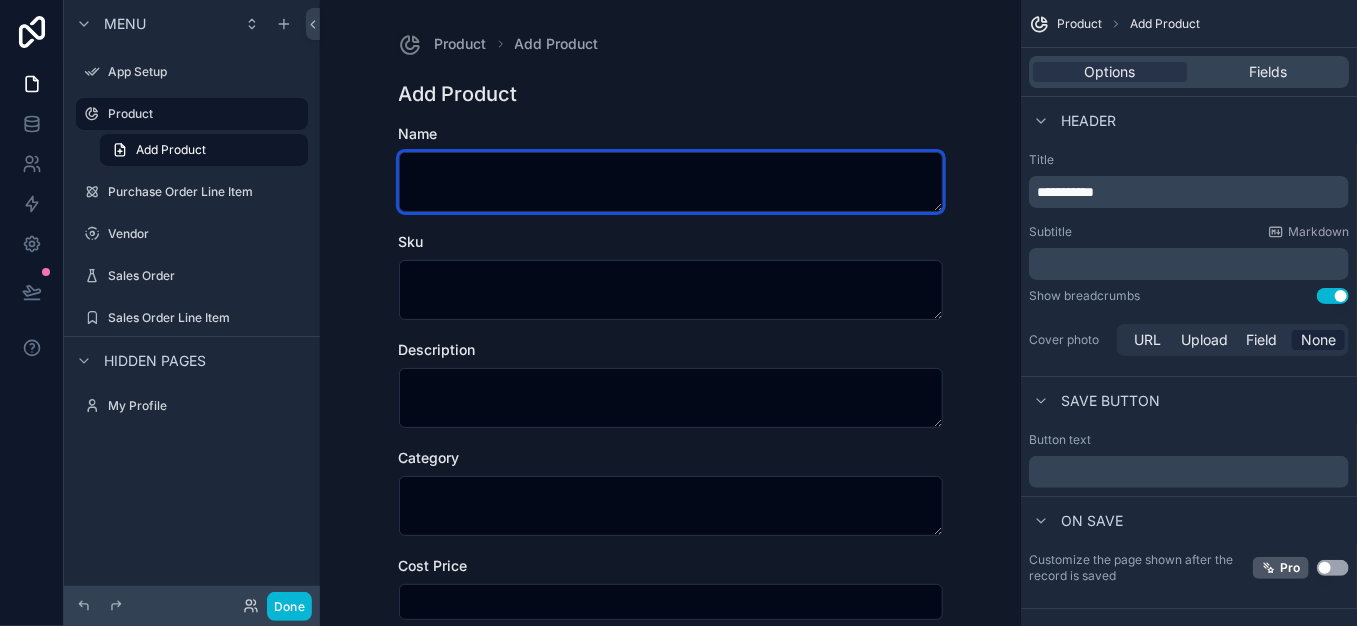 click at bounding box center (671, 182) 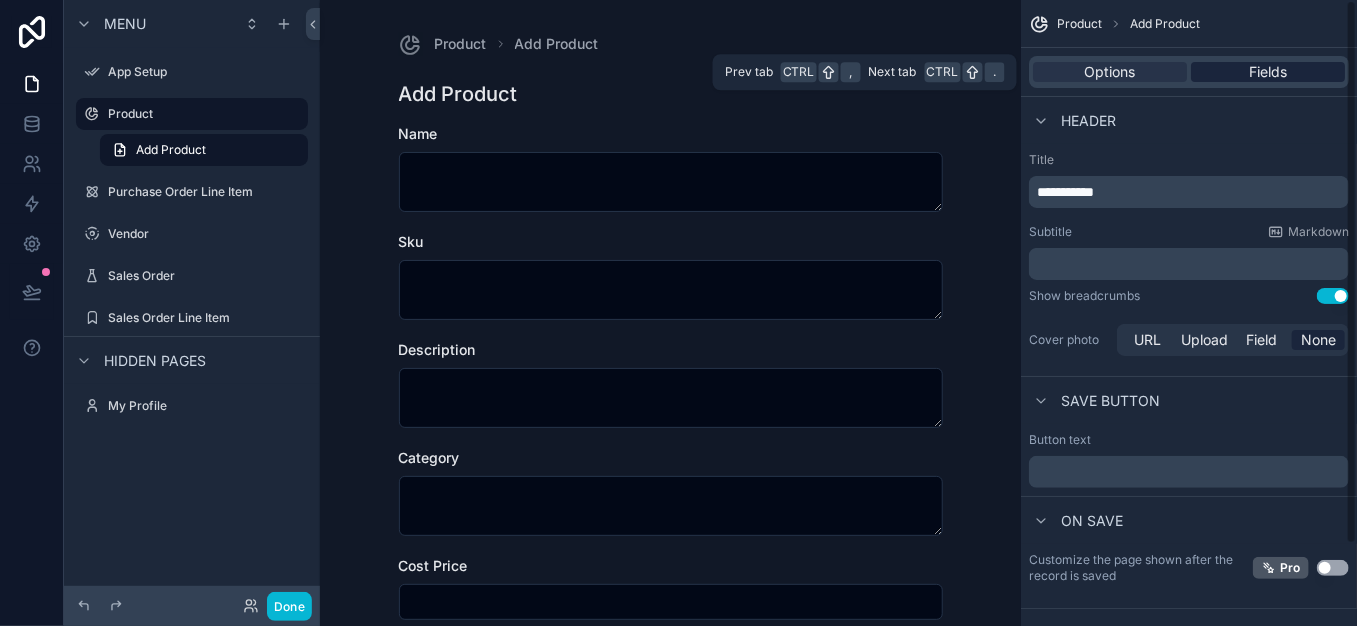 click on "Fields" at bounding box center (1268, 72) 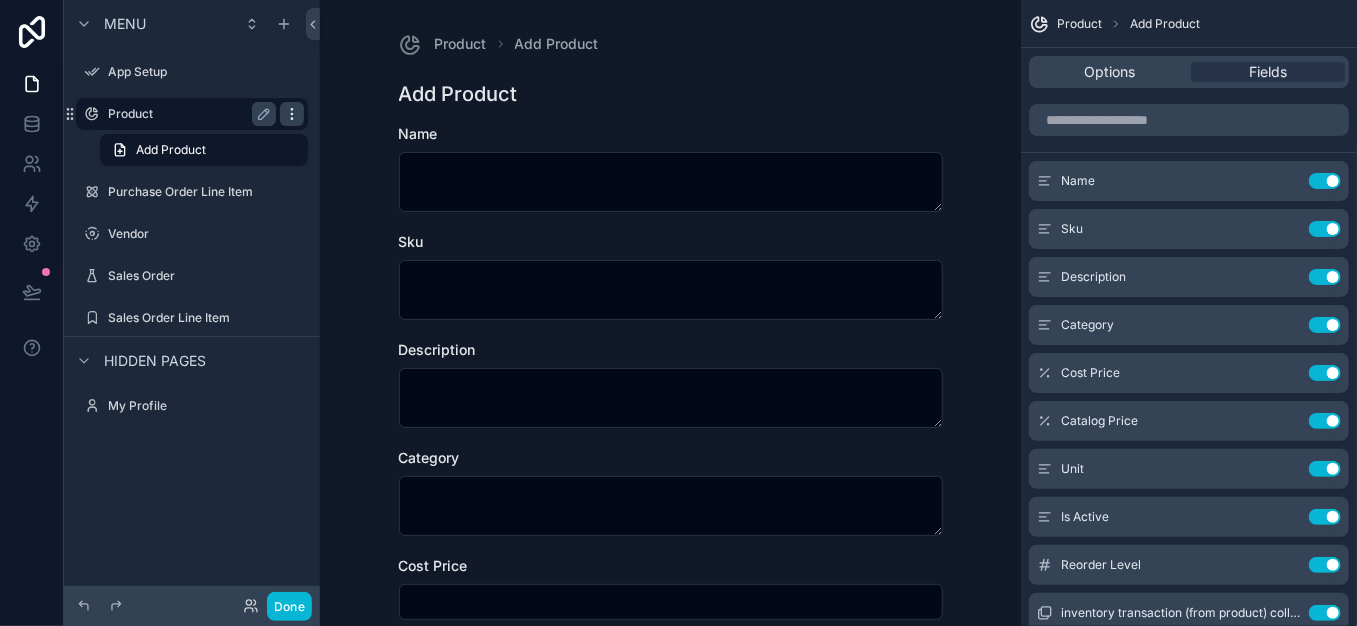 click 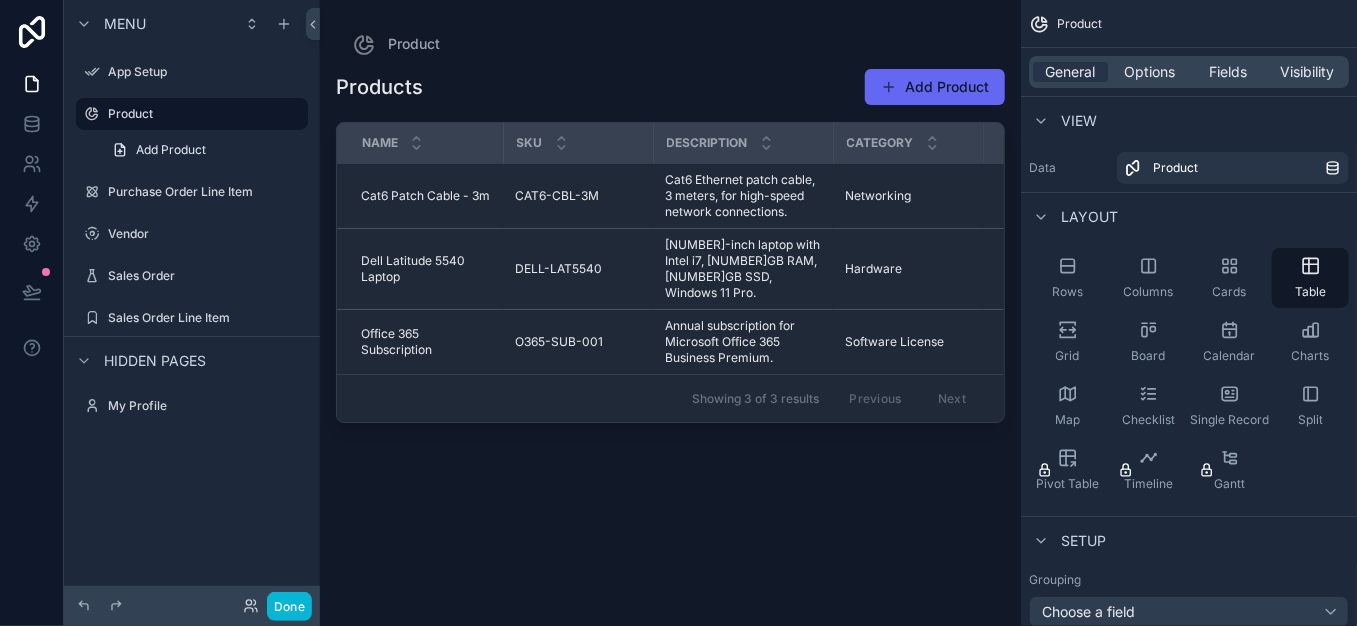 click on "Products Add Product Name Sku Description Category Cost Price Catalog Price Unit Is Active Reorder Level Inventory Transaction (from Product) Cat6 Patch Cable - 3m Cat6 Patch Cable - 3m CAT6-CBL-3M CAT6-CBL-3M Cat6 Ethernet patch cable, 3 meters, for high-speed network connections. Cat6 Ethernet patch cable, 3 meters, for high-speed network connections. Networking Networking [PRICE] [PRICE] [PRICE] [PRICE] piece piece Yes Yes [NUMBER] [NUMBER] -- Dell Latitude 5540 Laptop Dell Latitude 5540 Laptop DELL-LAT5540 DELL-LAT5540 [NUMBER]-inch laptop with Intel i7, [NUMBER]GB RAM, [NUMBER]GB SSD, Windows 11 Pro. [NUMBER]-inch laptop with Intel i7, [NUMBER]GB RAM, [NUMBER]GB SSD, Windows 11 Pro. Hardware Hardware [PRICE] [PRICE] [PRICE] [PRICE] unit unit Yes Yes [NUMBER] [NUMBER] -- Office 365 Subscription Office 365 Subscription O365-SUB-001 O365-SUB-001 Annual subscription for Microsoft Office 365 Business Premium. Annual subscription for Microsoft Office 365 Business Premium. Software License Software License [PRICE] [PRICE] [PRICE] [PRICE] license license Yes Yes [NUMBER] [NUMBER] -- Previous Next" at bounding box center [670, 329] 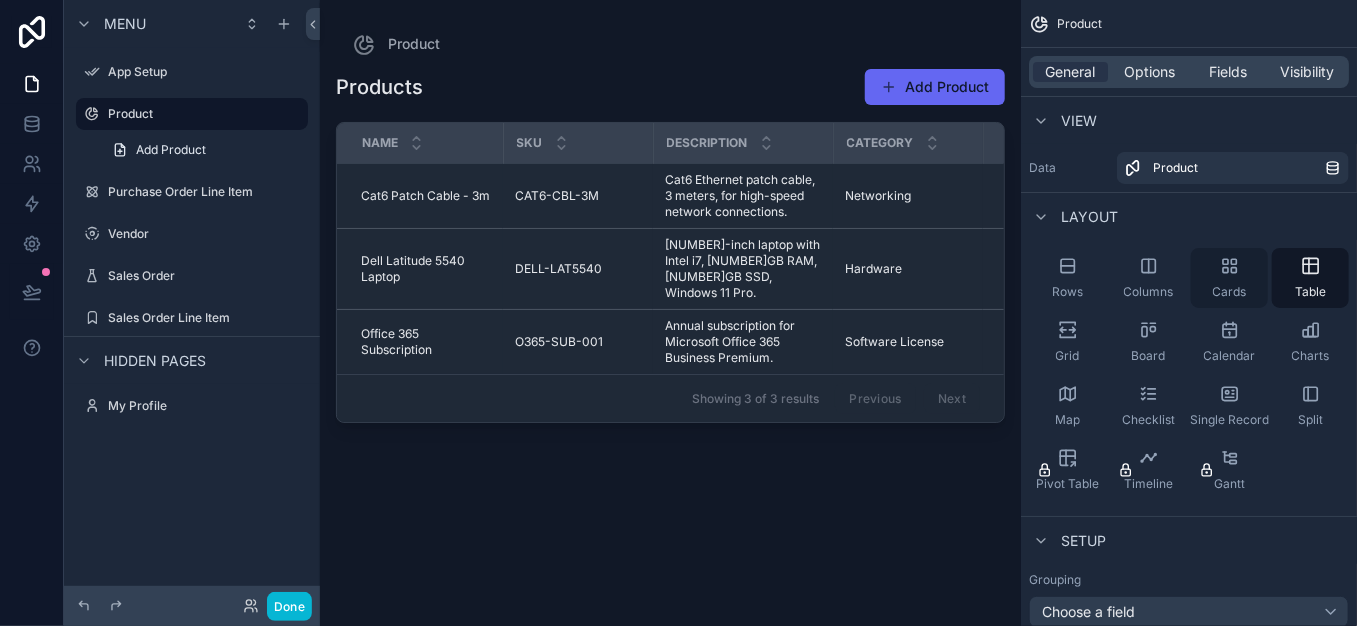 click 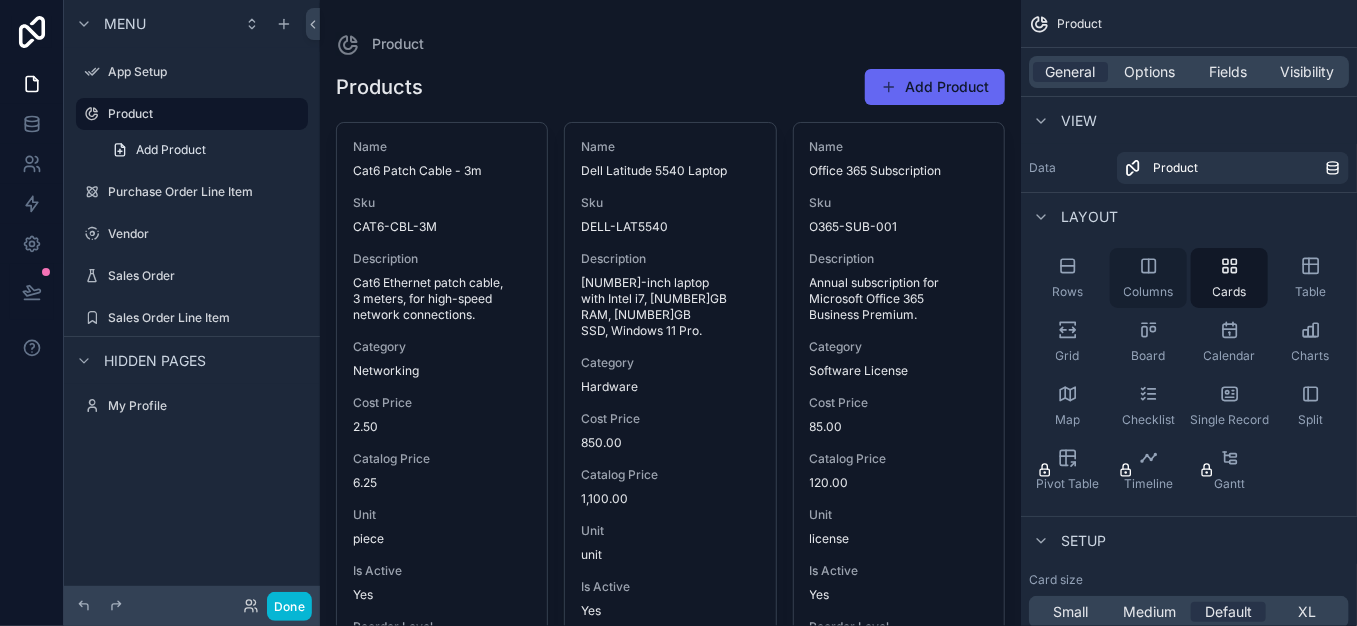 click 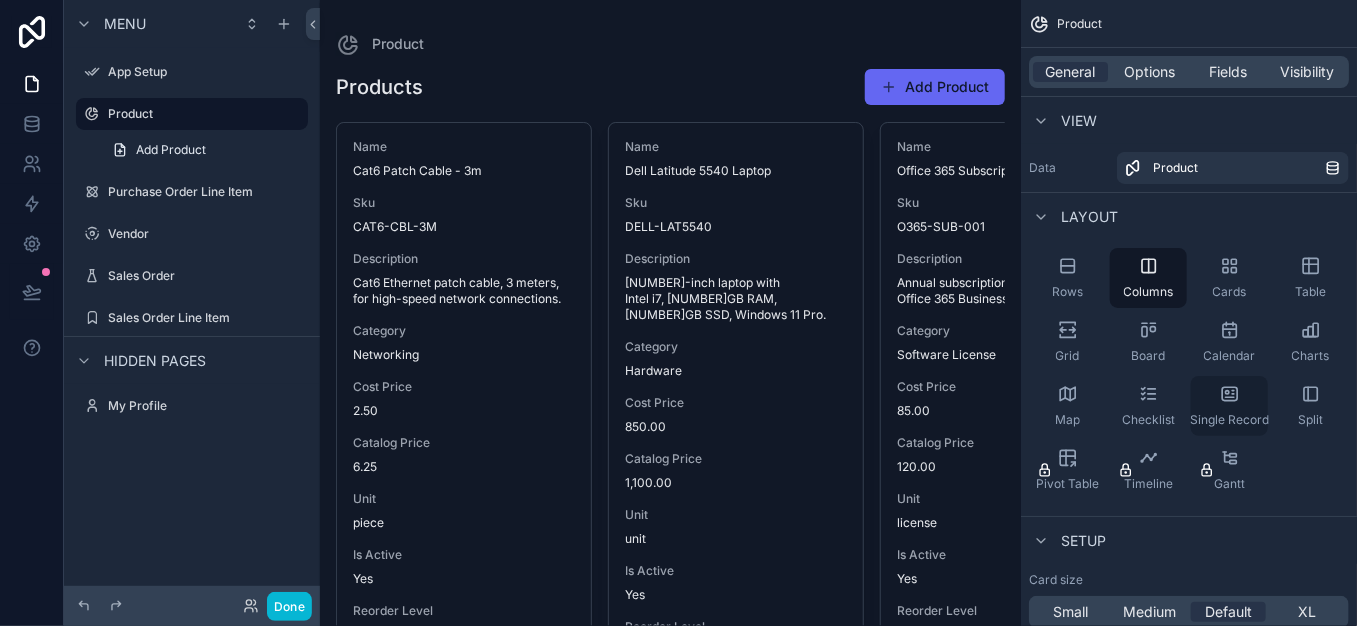 click on "Single Record" at bounding box center (1229, 406) 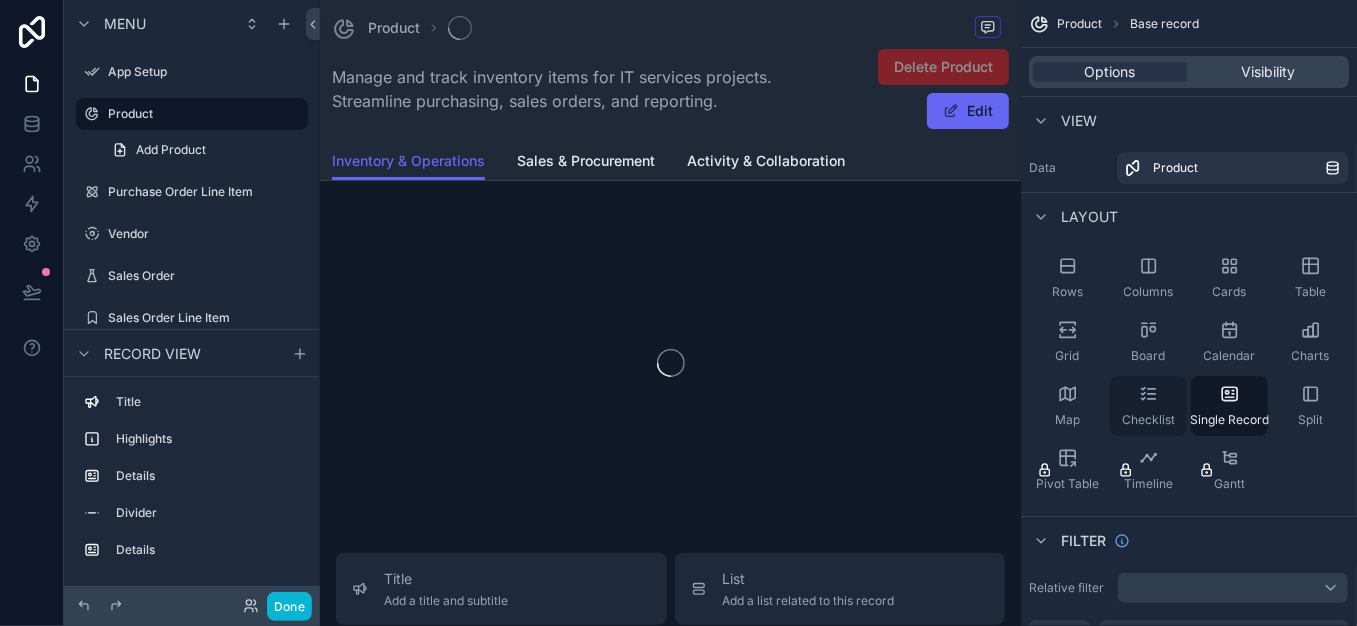 click on "Checklist" at bounding box center (1148, 420) 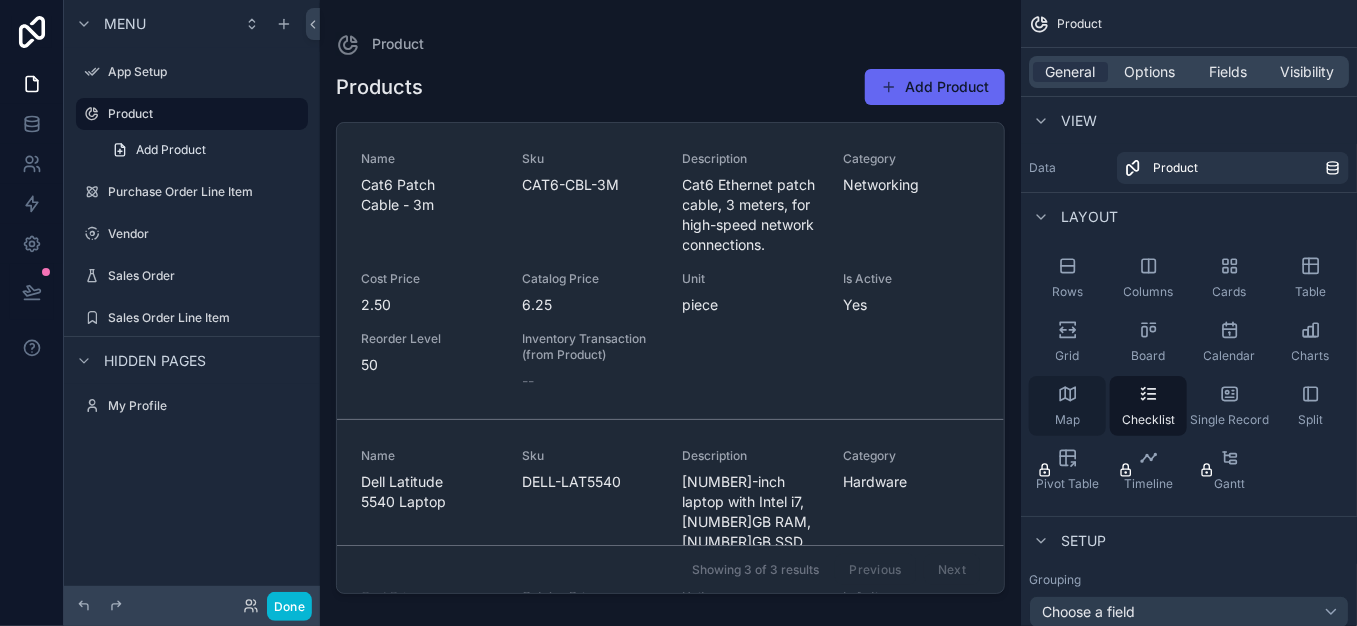 click 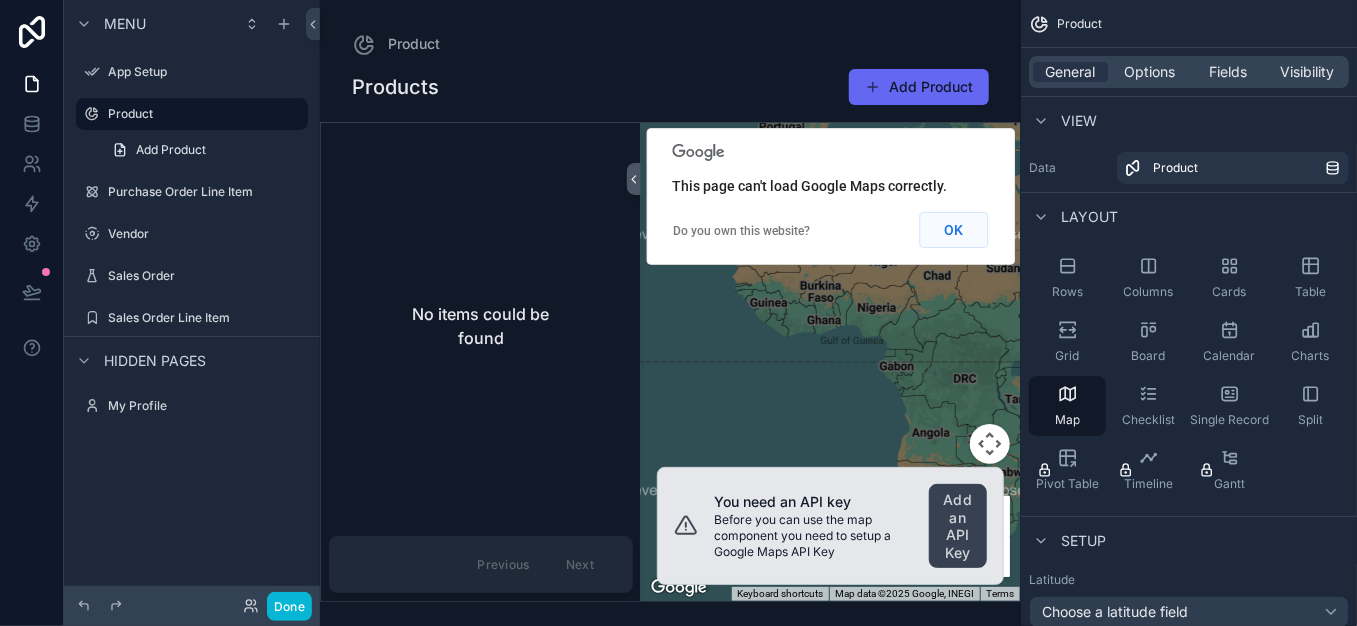 click on "OK" at bounding box center [953, 230] 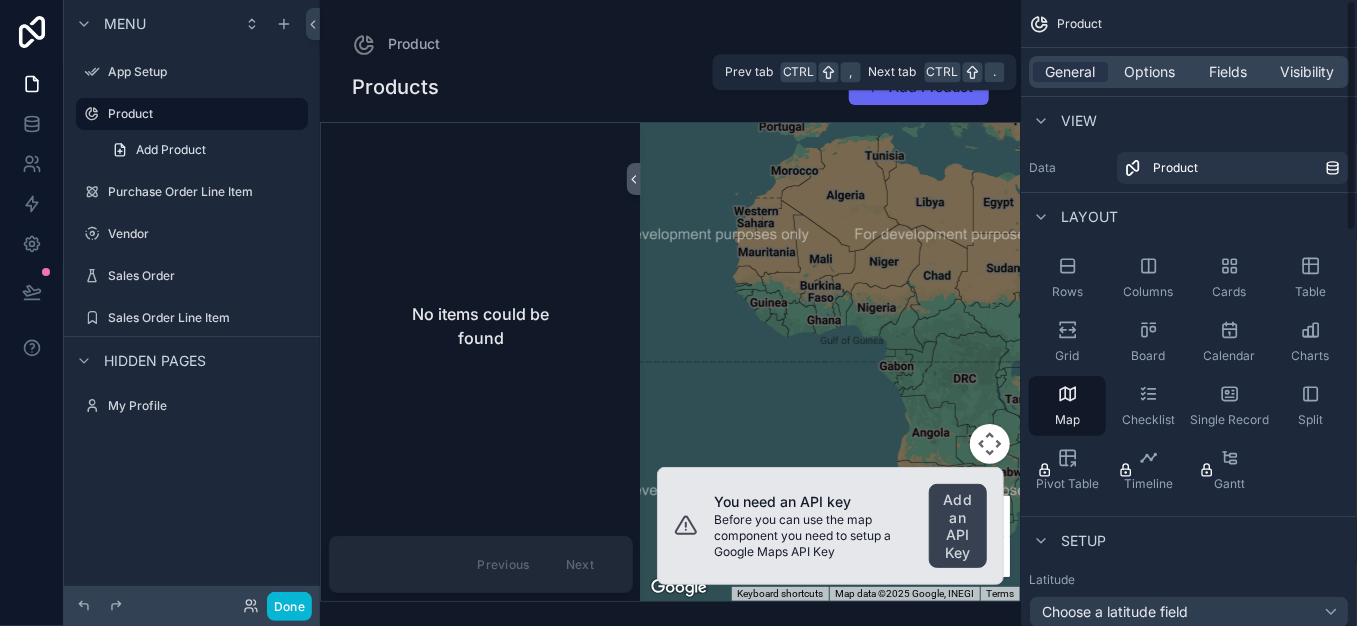 click on "General Options Fields Visibility" at bounding box center (1189, 72) 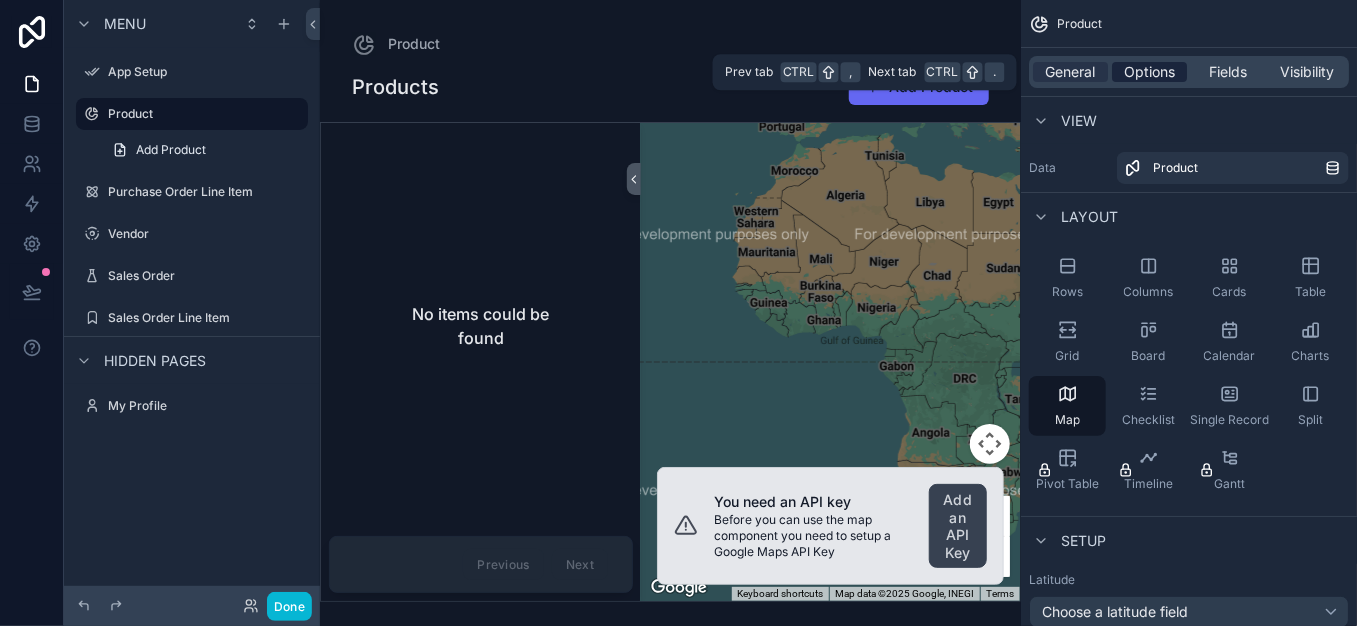 click on "Options" at bounding box center (1149, 72) 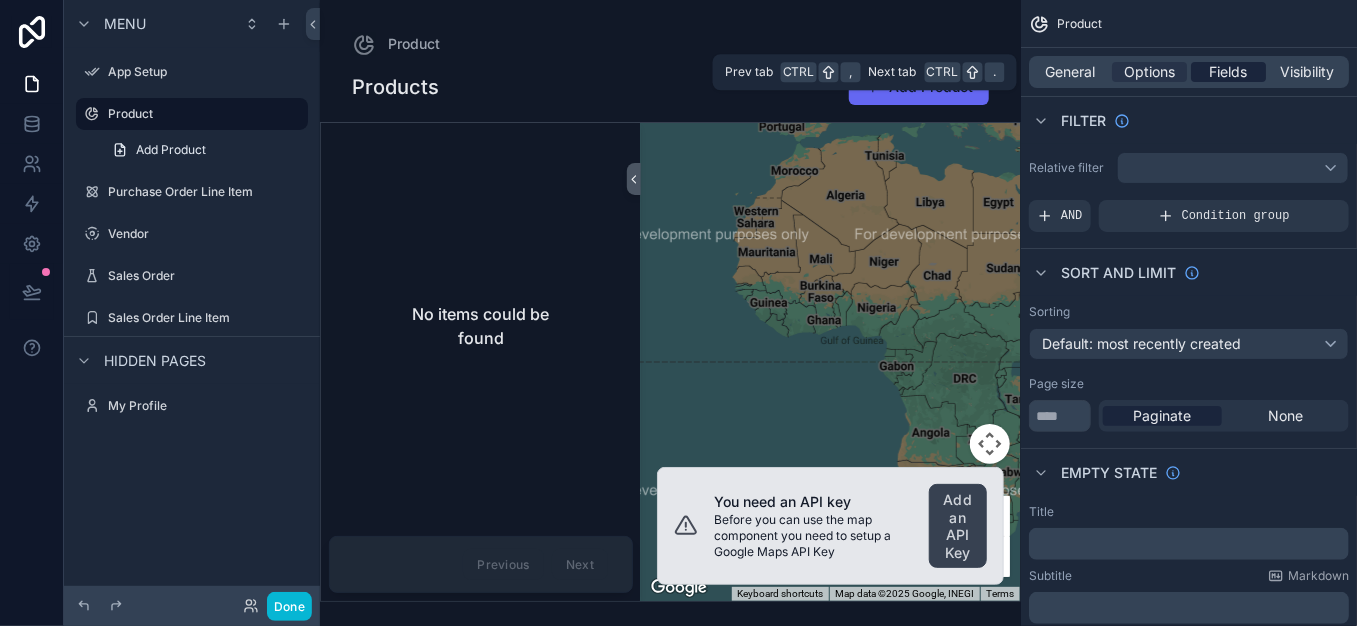 click on "Fields" at bounding box center (1229, 72) 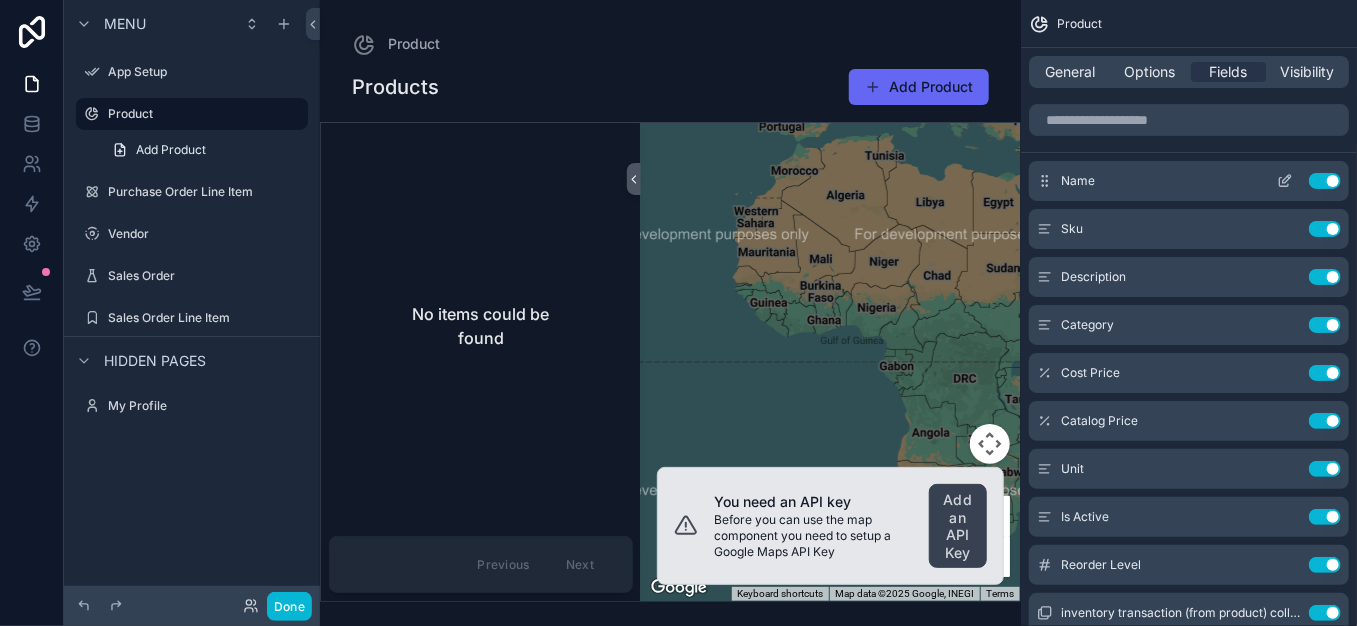 click on "Use setting" at bounding box center [1325, 181] 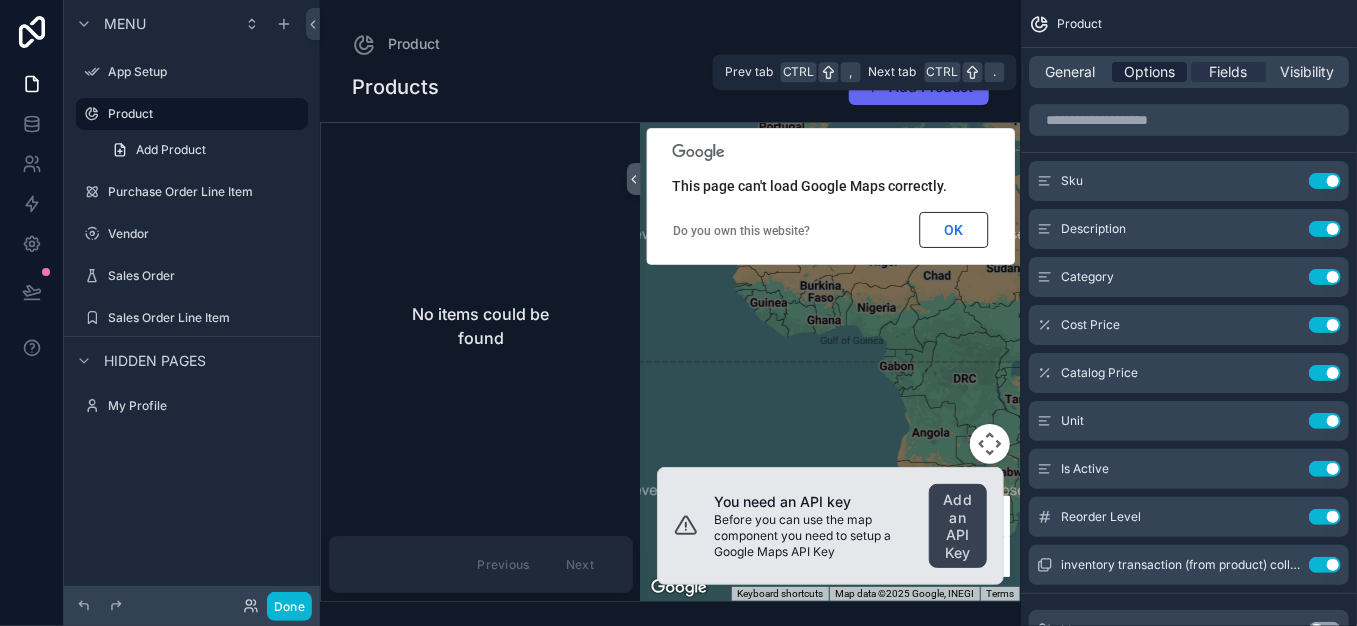 click on "Options" at bounding box center [1149, 72] 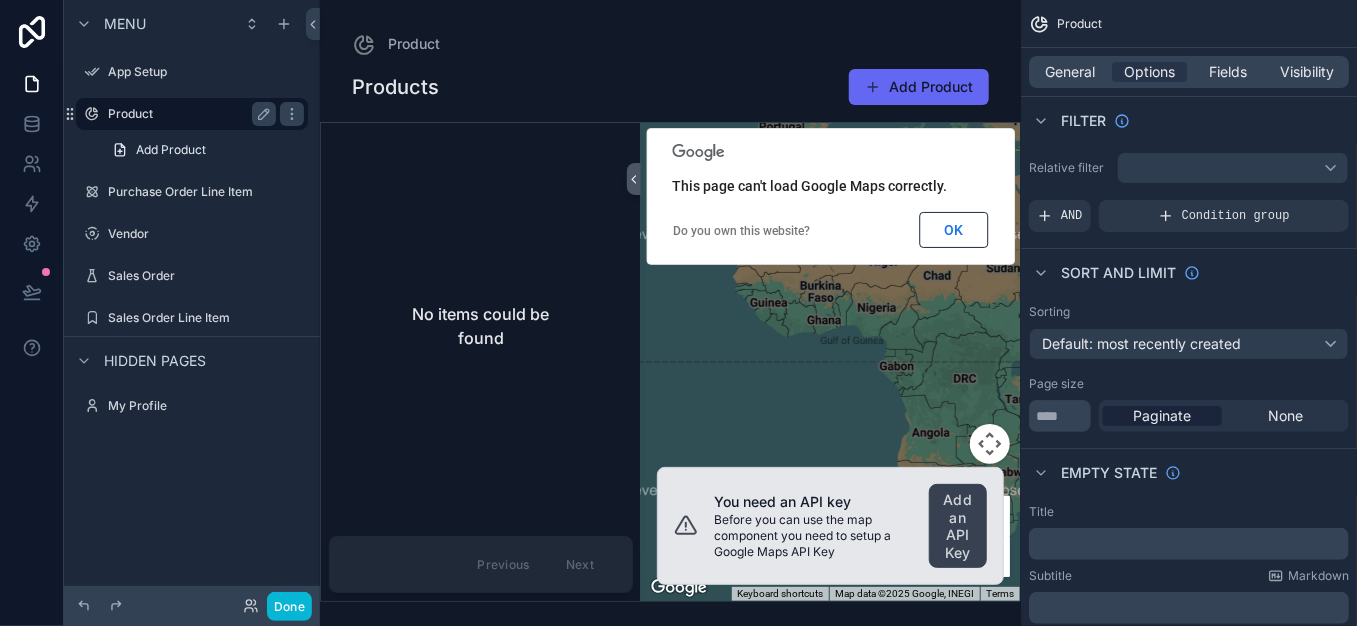 click on "Product" at bounding box center (188, 114) 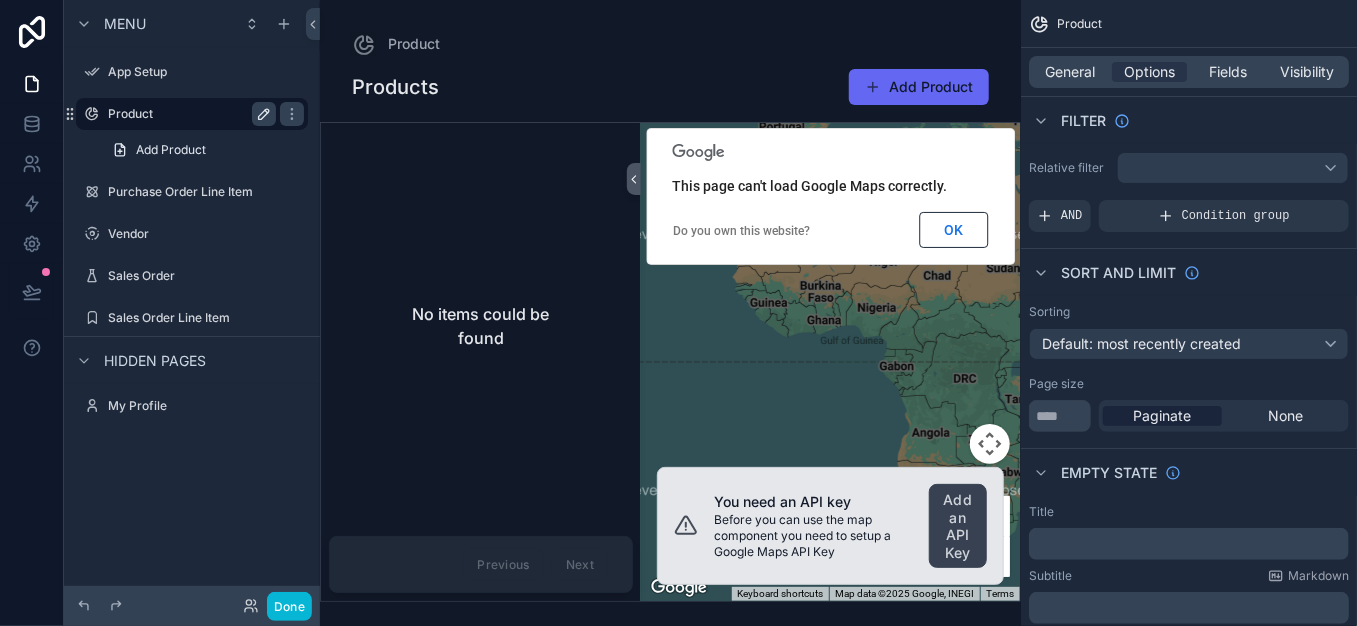 click 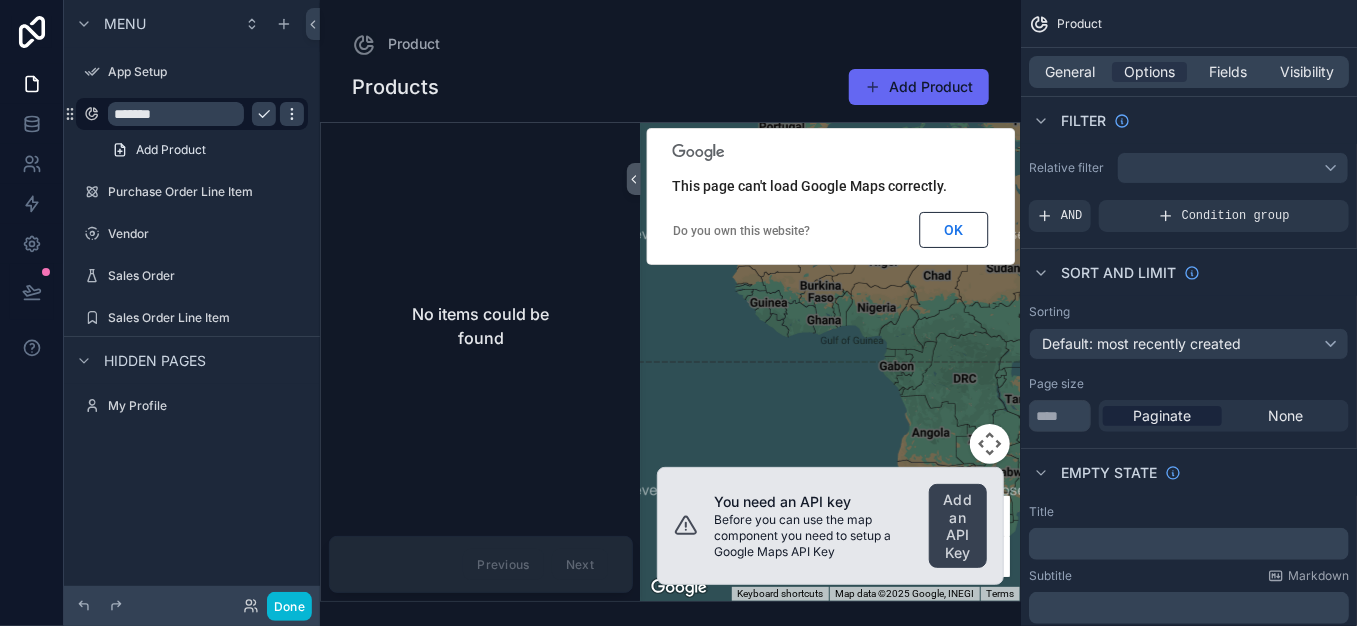 click 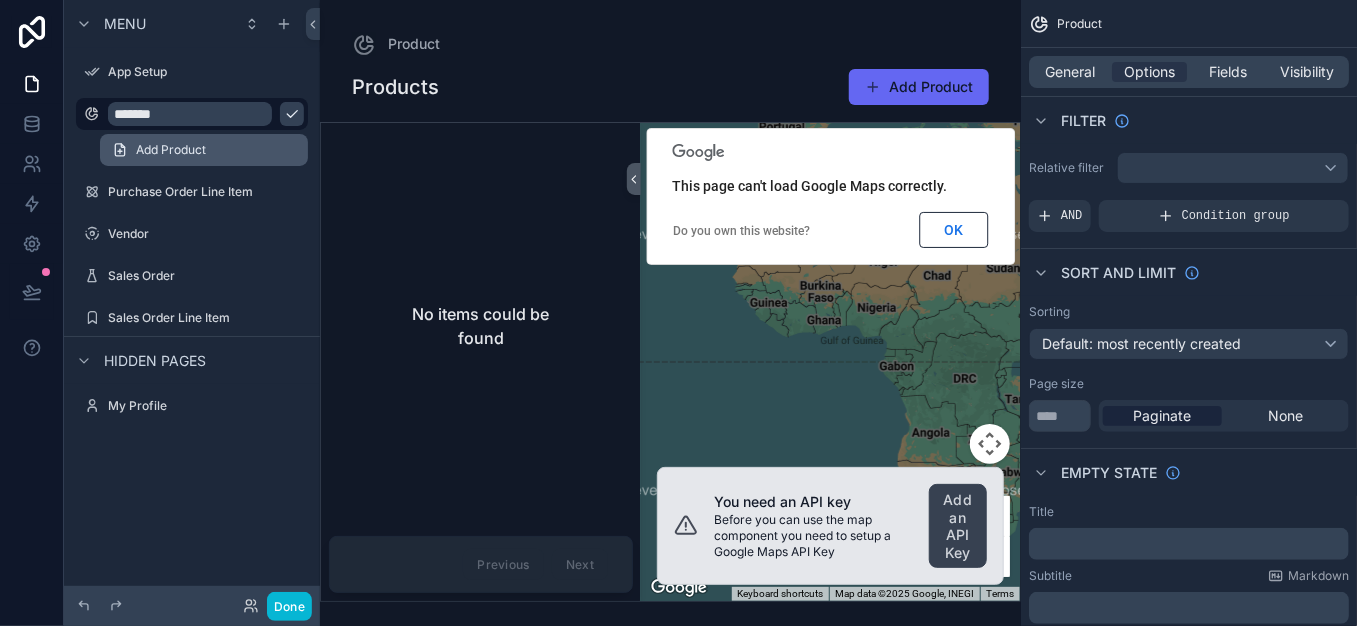 click on "Add Product" at bounding box center [171, 150] 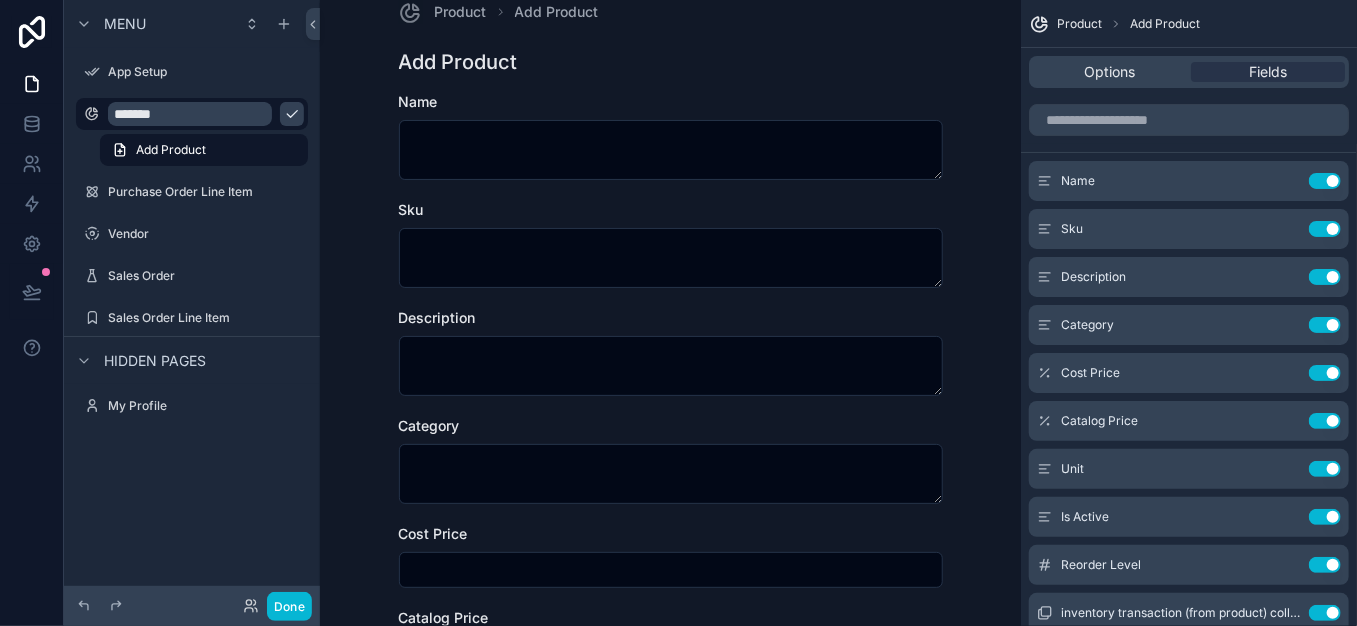 scroll, scrollTop: 0, scrollLeft: 0, axis: both 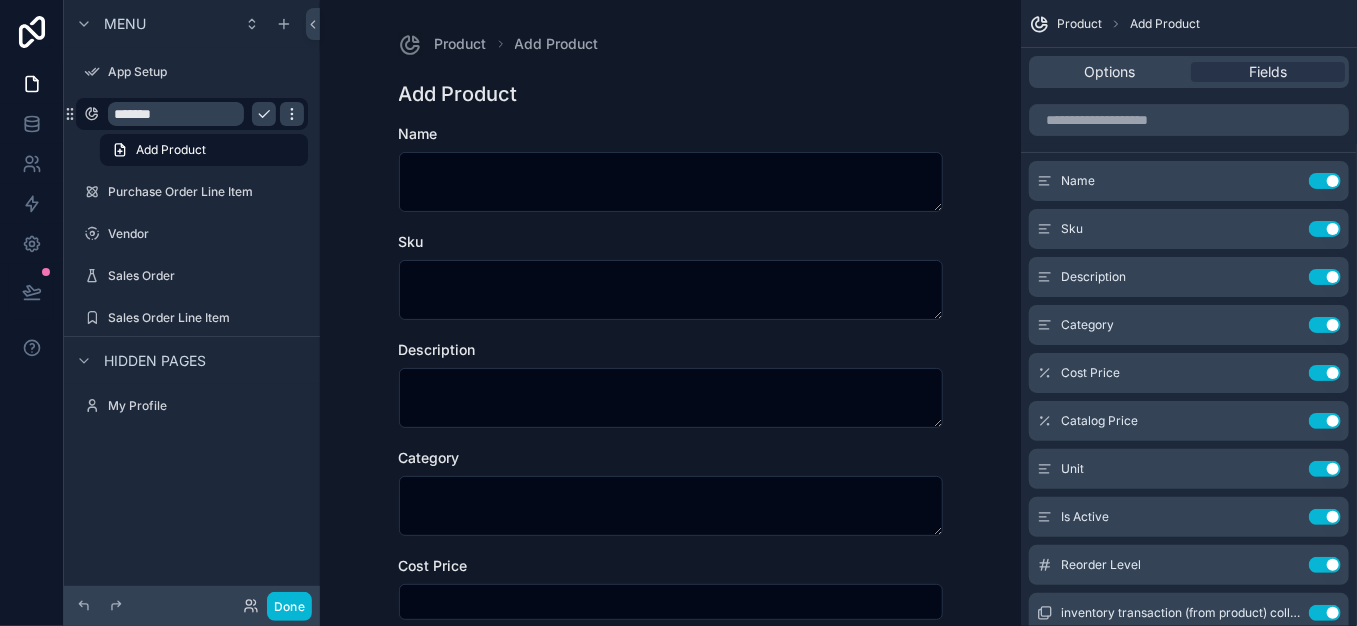 click 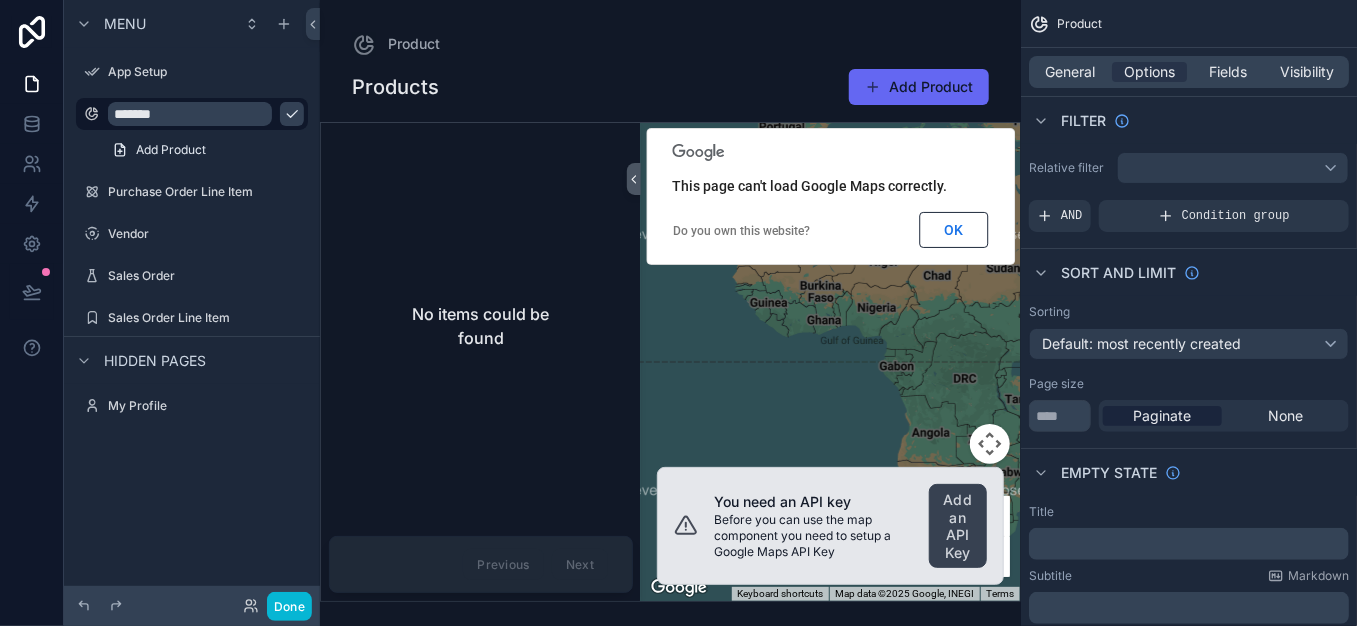 click on "Map data ©[YEAR] Google, INEGI Map data ©[YEAR] Google, INEGI [NUMBER] km Click to toggle between metric and imperial units Terms Report a map error This page can't load Google Maps correctly. Do you own this website? OK You need an API key Before you can use the map component you need to setup a Google Maps API Key Add an API Key" at bounding box center [670, 329] 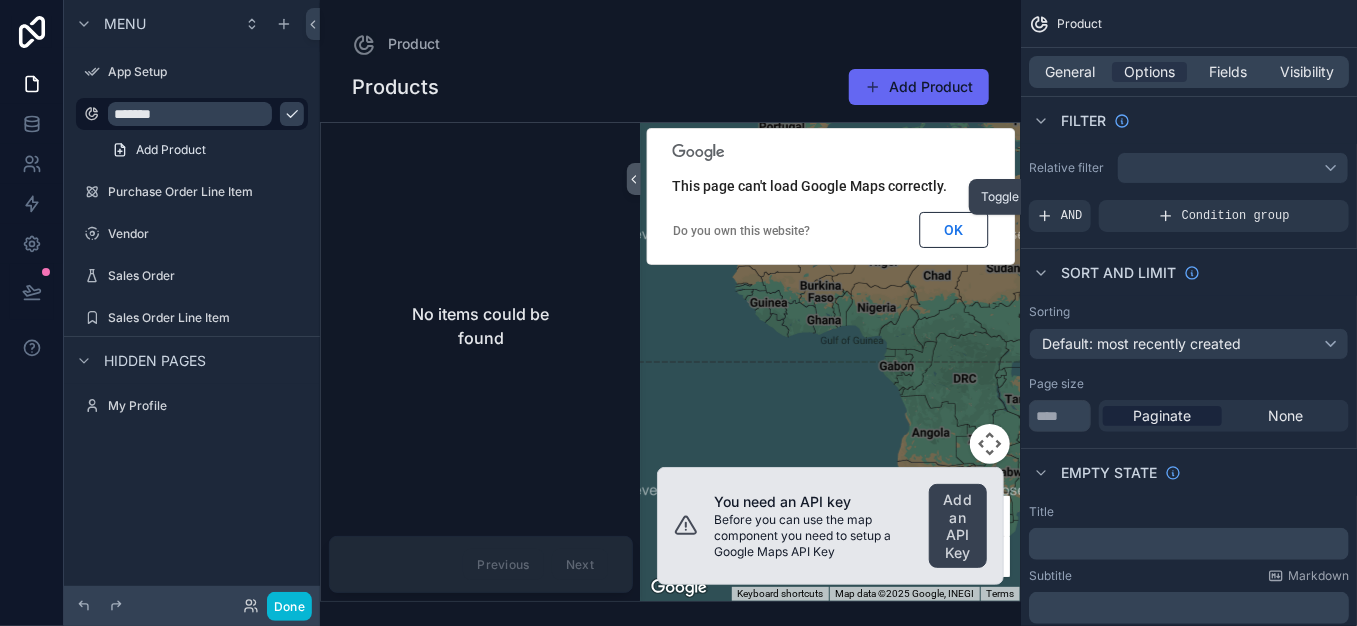 click 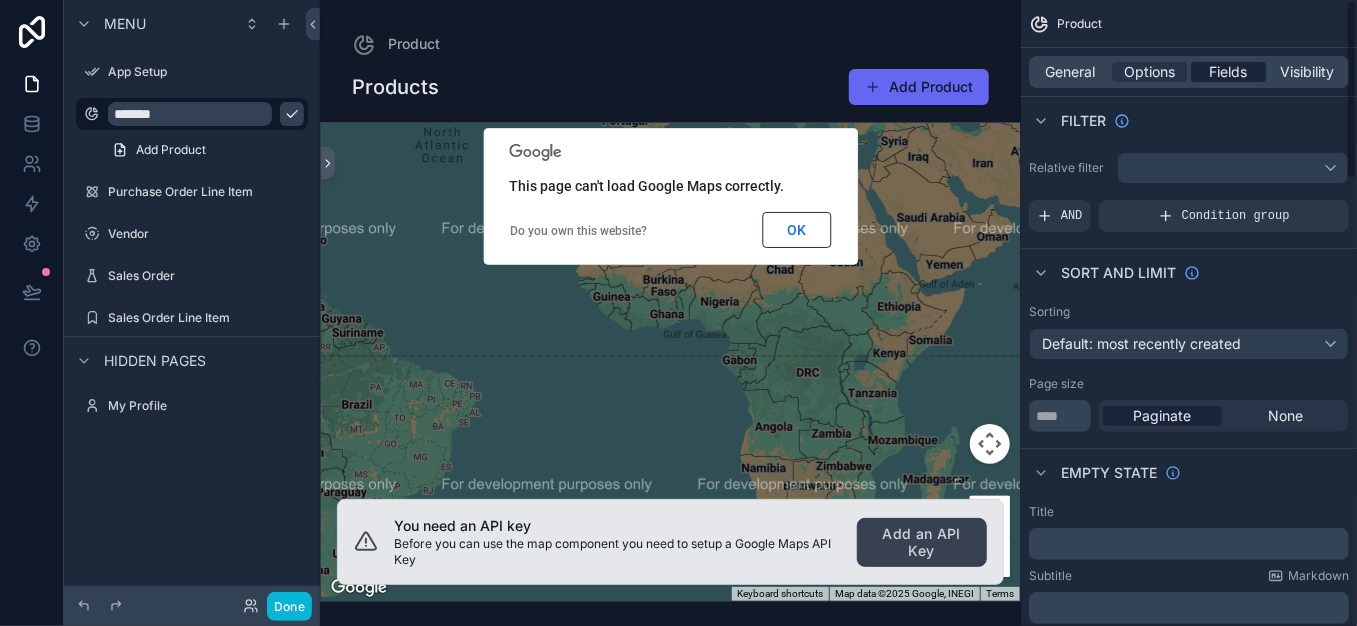 click on "Fields" at bounding box center (1229, 72) 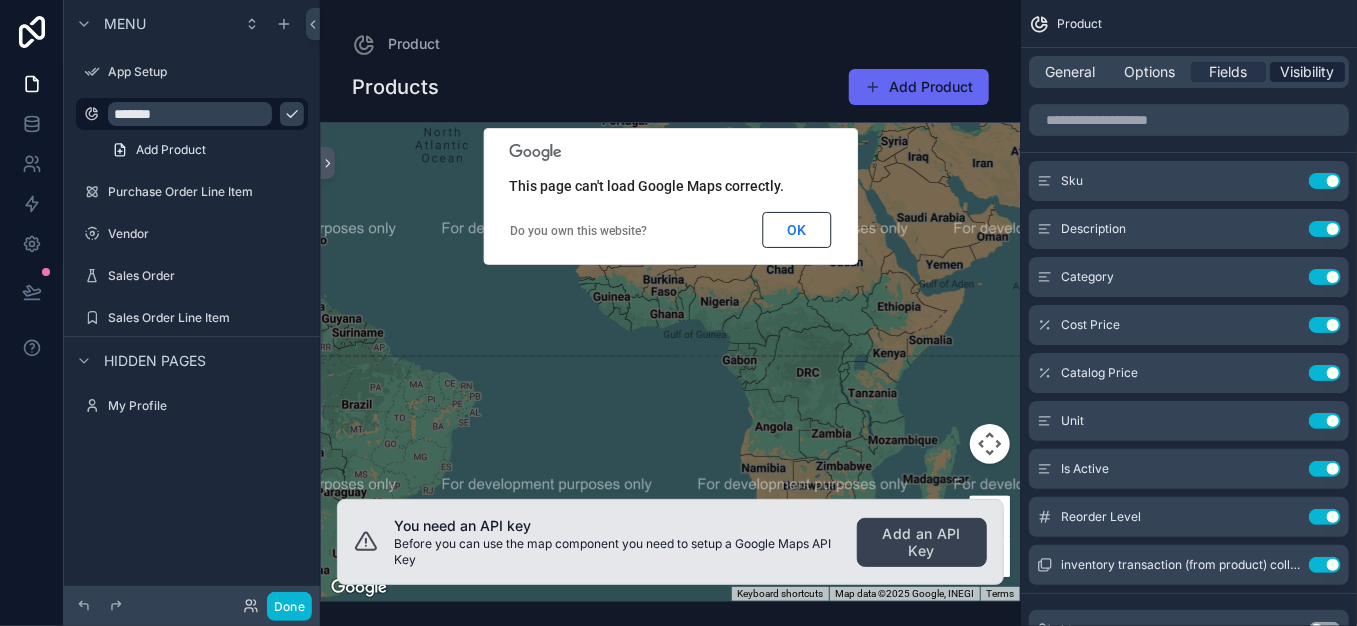 click on "Visibility" at bounding box center (1308, 72) 